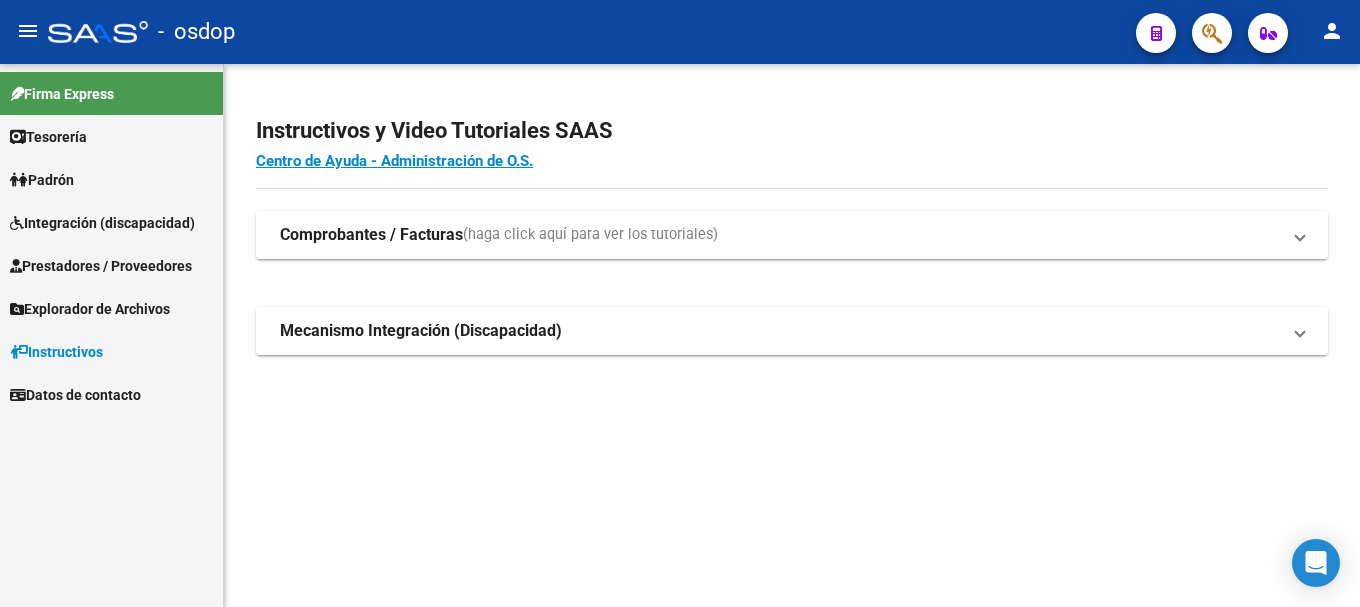 scroll, scrollTop: 0, scrollLeft: 0, axis: both 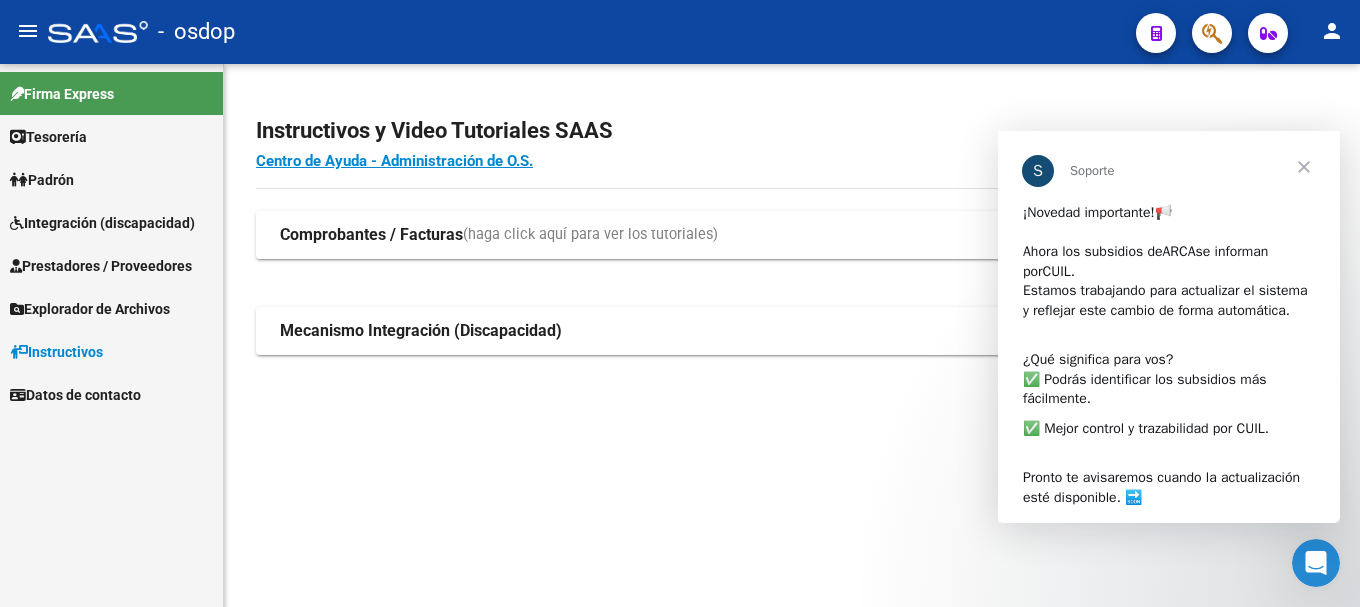 click on "Comprobantes / Facturas" at bounding box center (371, 235) 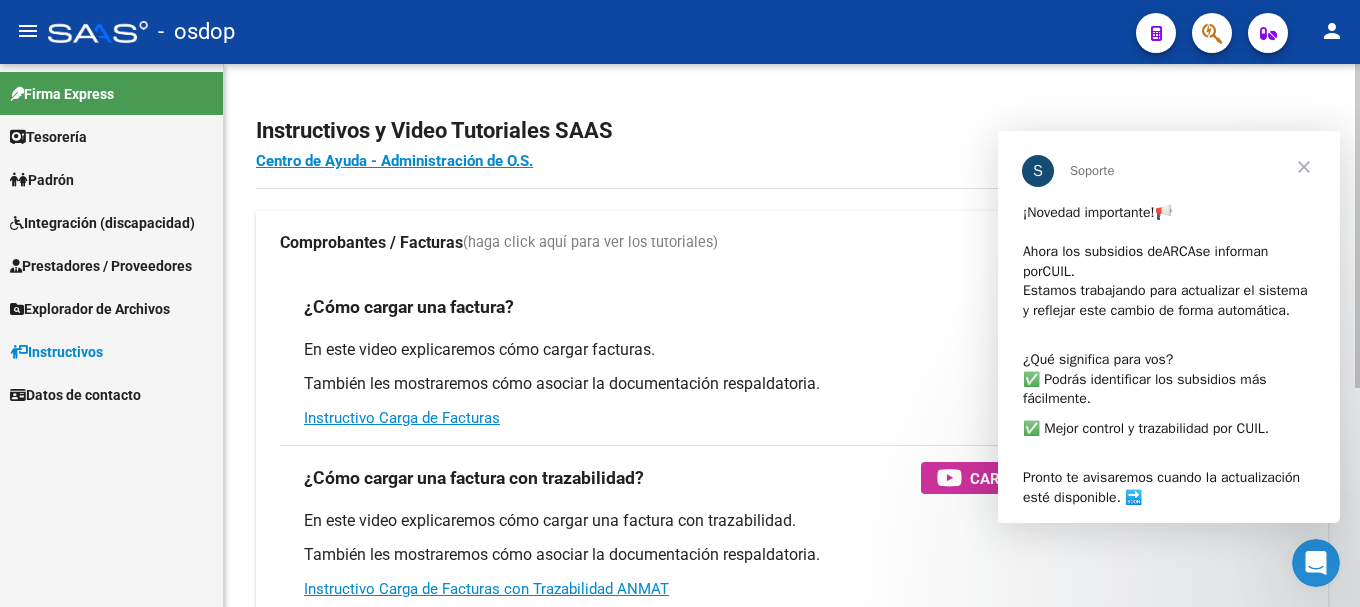 click on "Comprobantes / Facturas  (haga click aquí para ver los tutoriales)" at bounding box center [792, 243] 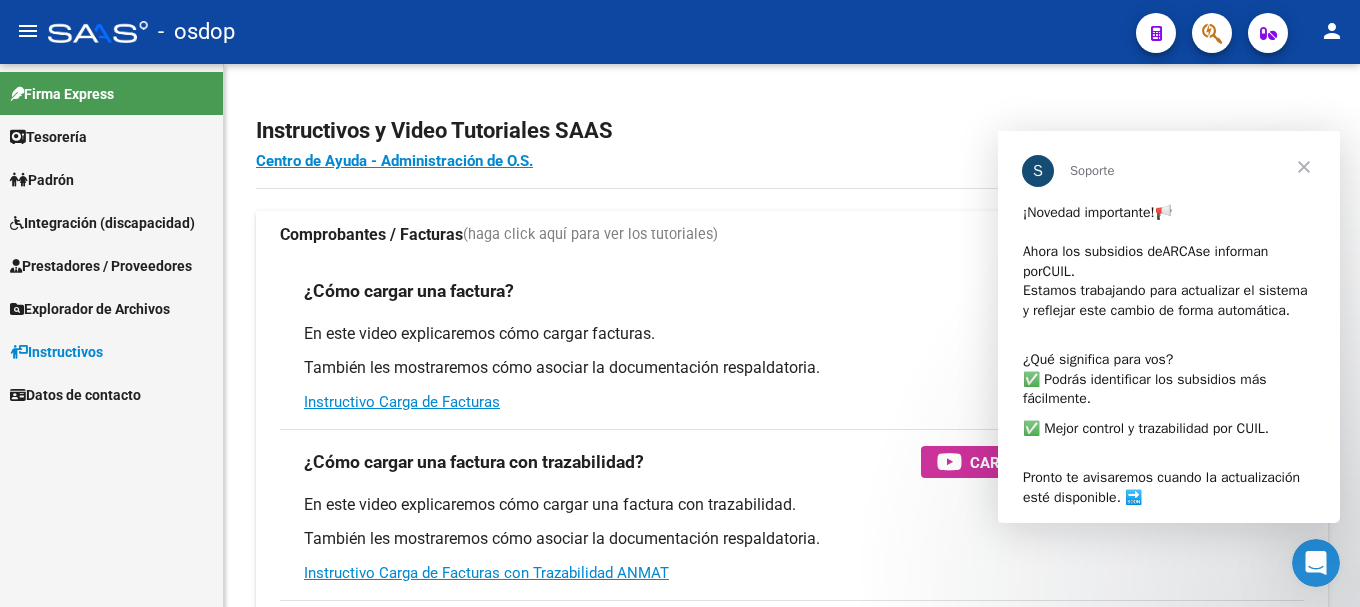 click on "Comprobantes / Facturas" at bounding box center [371, 235] 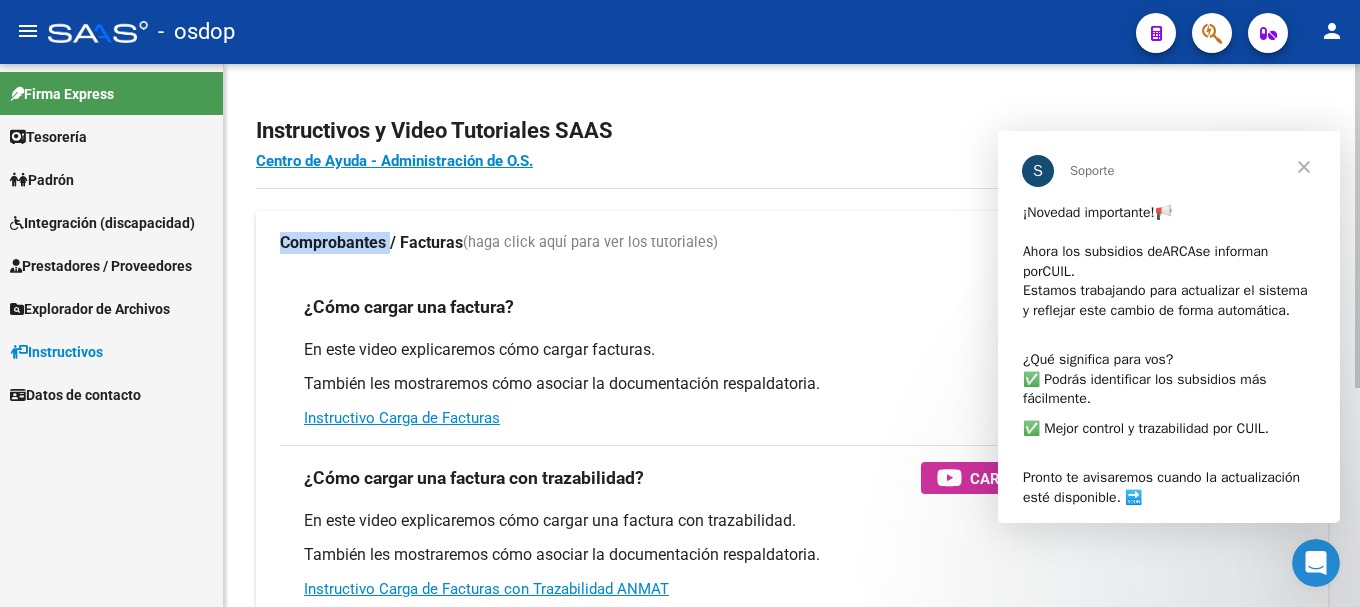 click on "Comprobantes / Facturas" at bounding box center [371, 243] 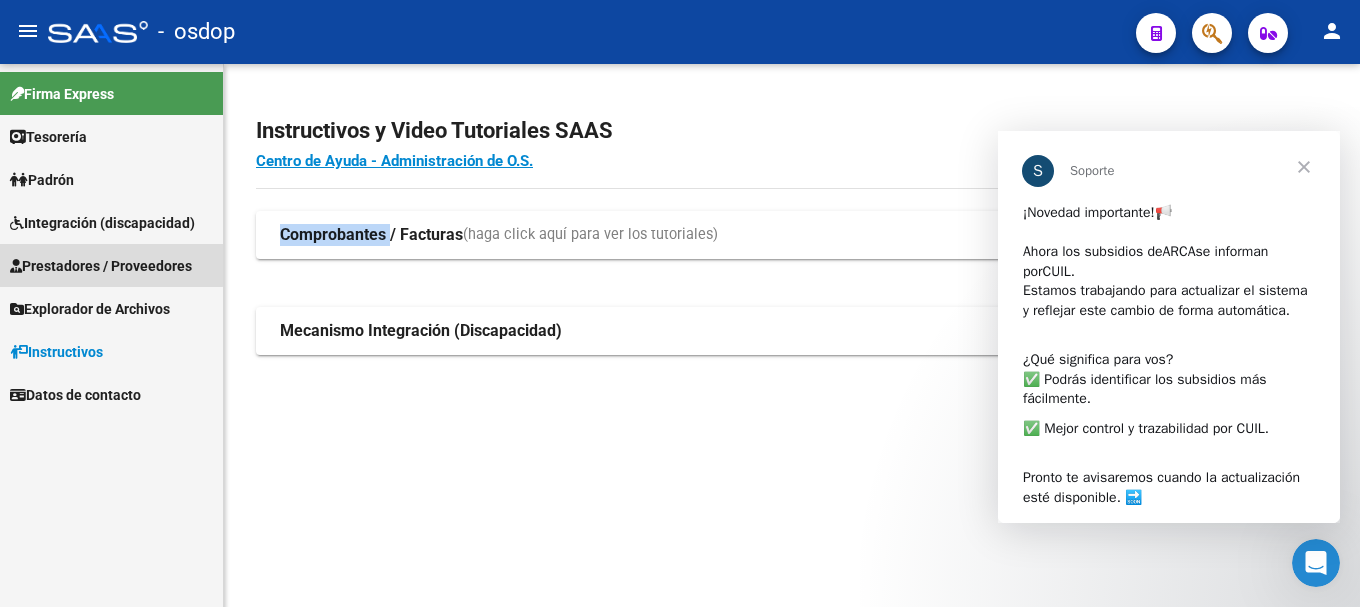 click on "Prestadores / Proveedores" at bounding box center (101, 266) 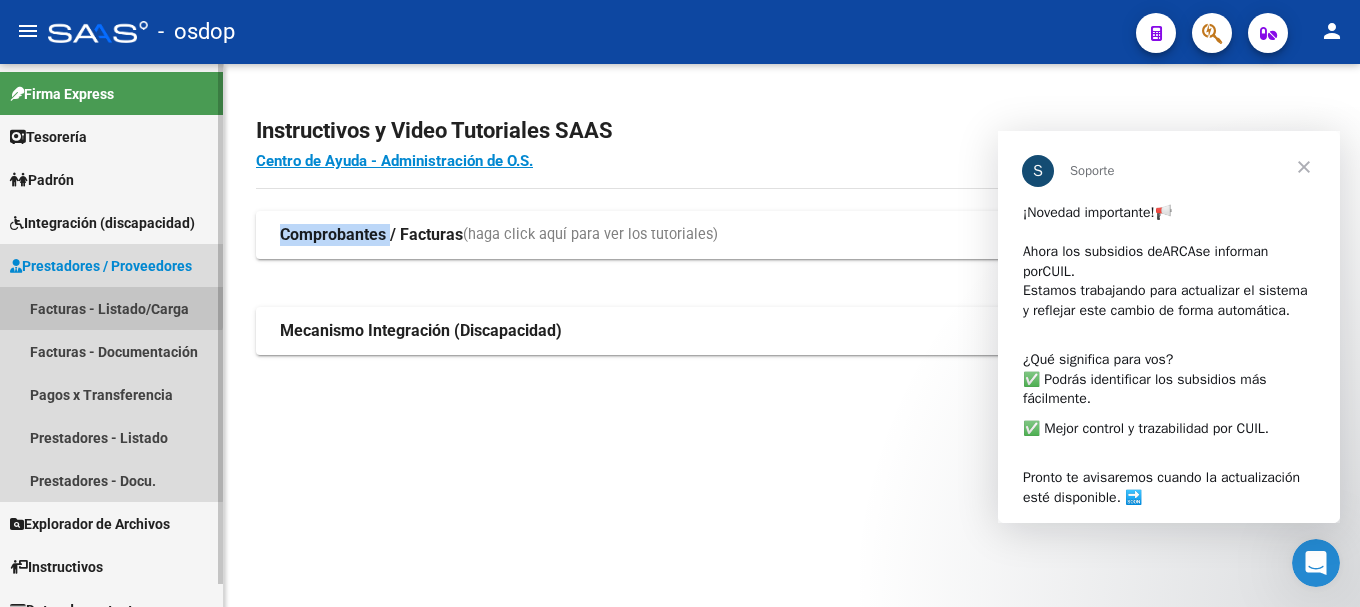 click on "Facturas - Listado/Carga" at bounding box center [111, 308] 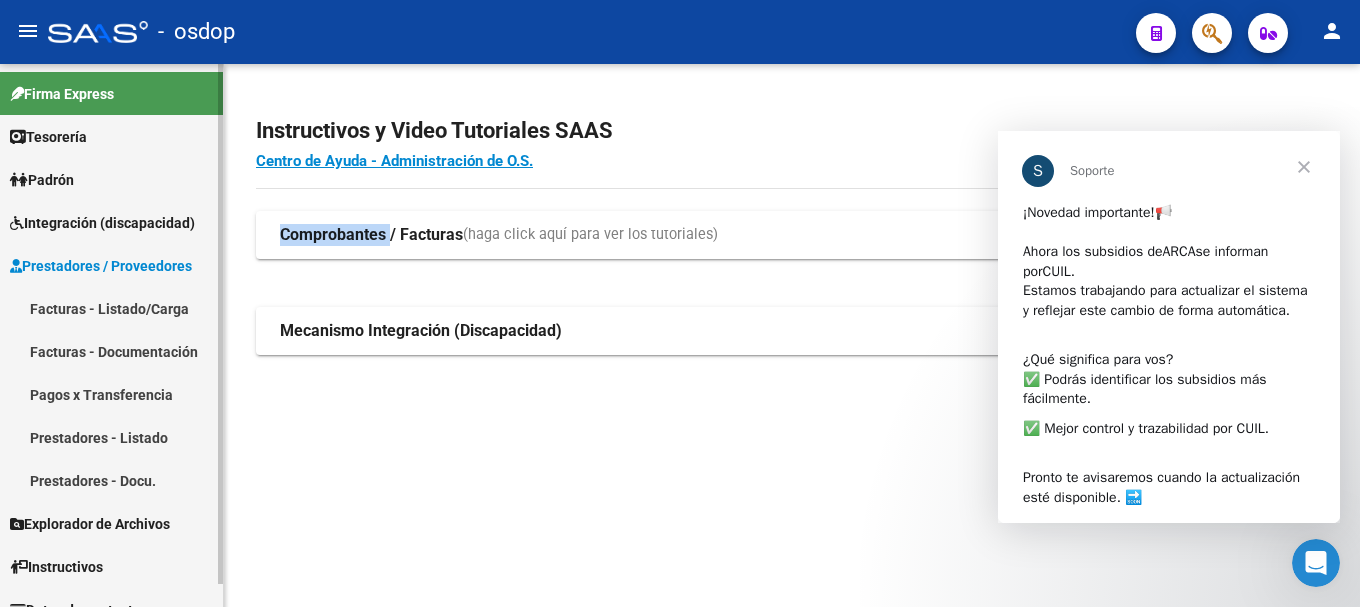 click on "Facturas - Listado/Carga" at bounding box center (111, 308) 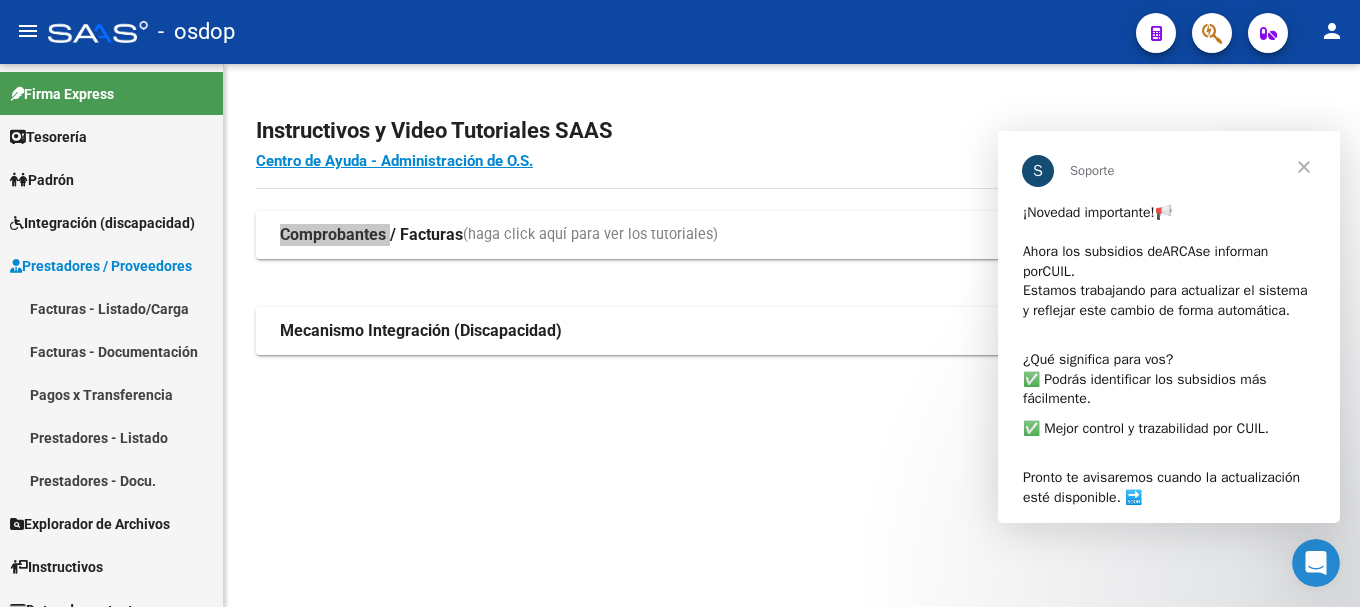 click at bounding box center [1304, 167] 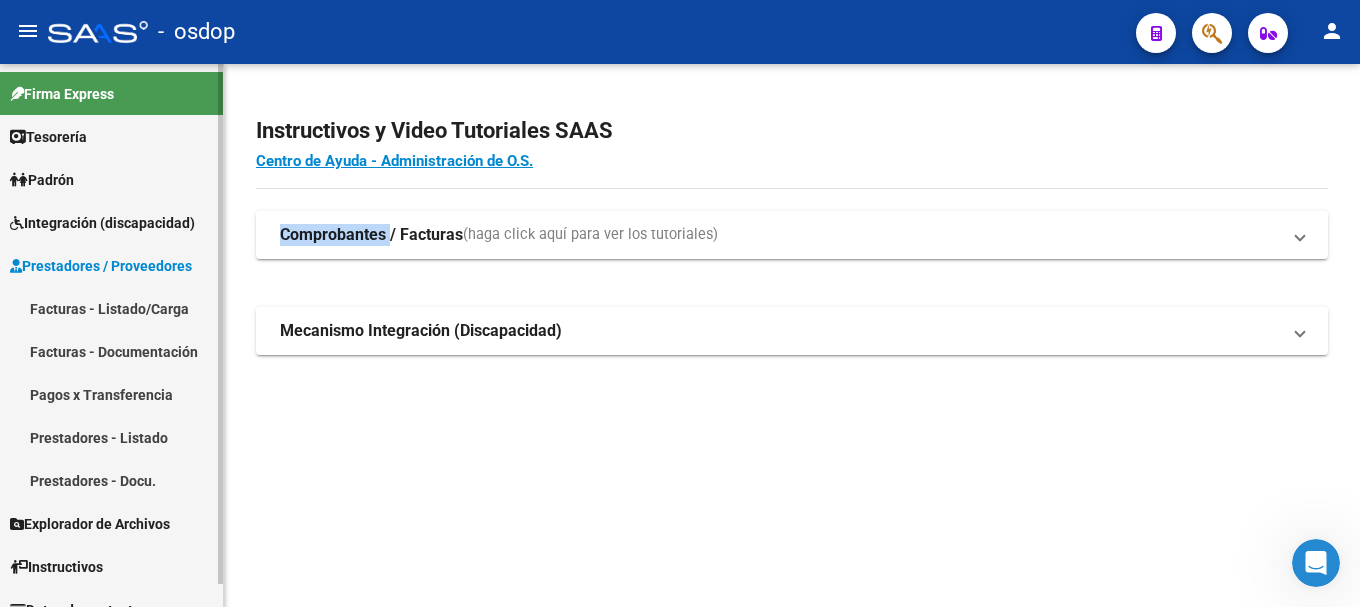 click on "Facturas - Listado/Carga" at bounding box center [111, 308] 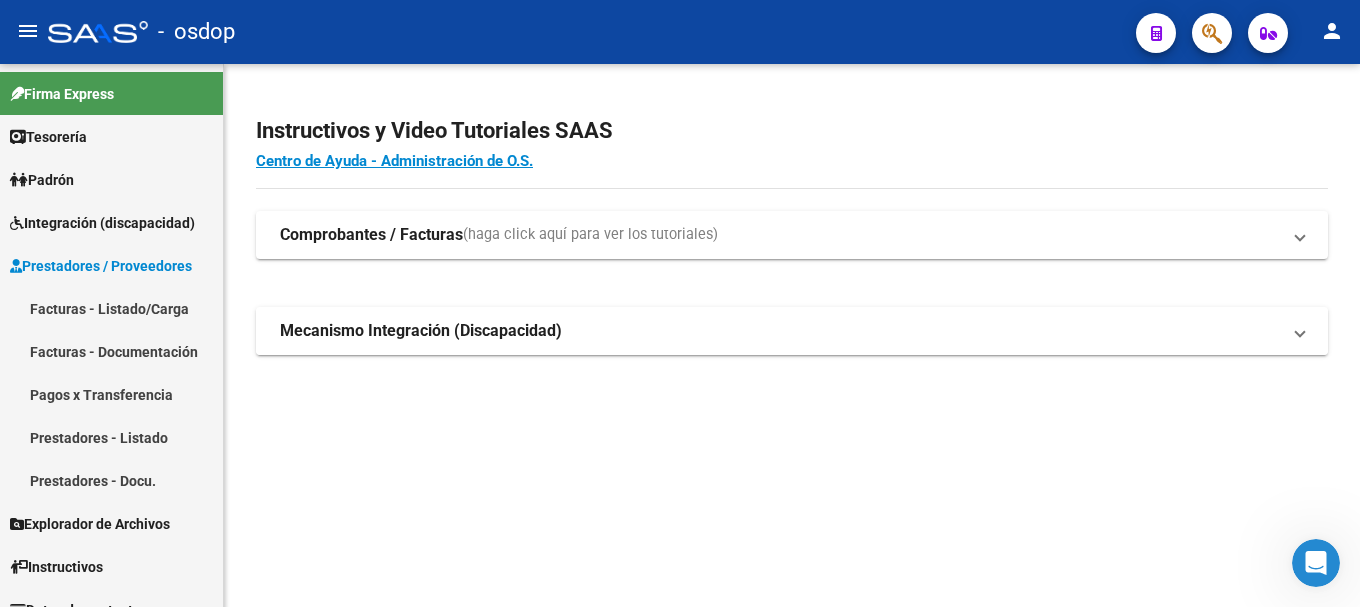click on "Mecanismo Integración (Discapacidad)" at bounding box center [421, 331] 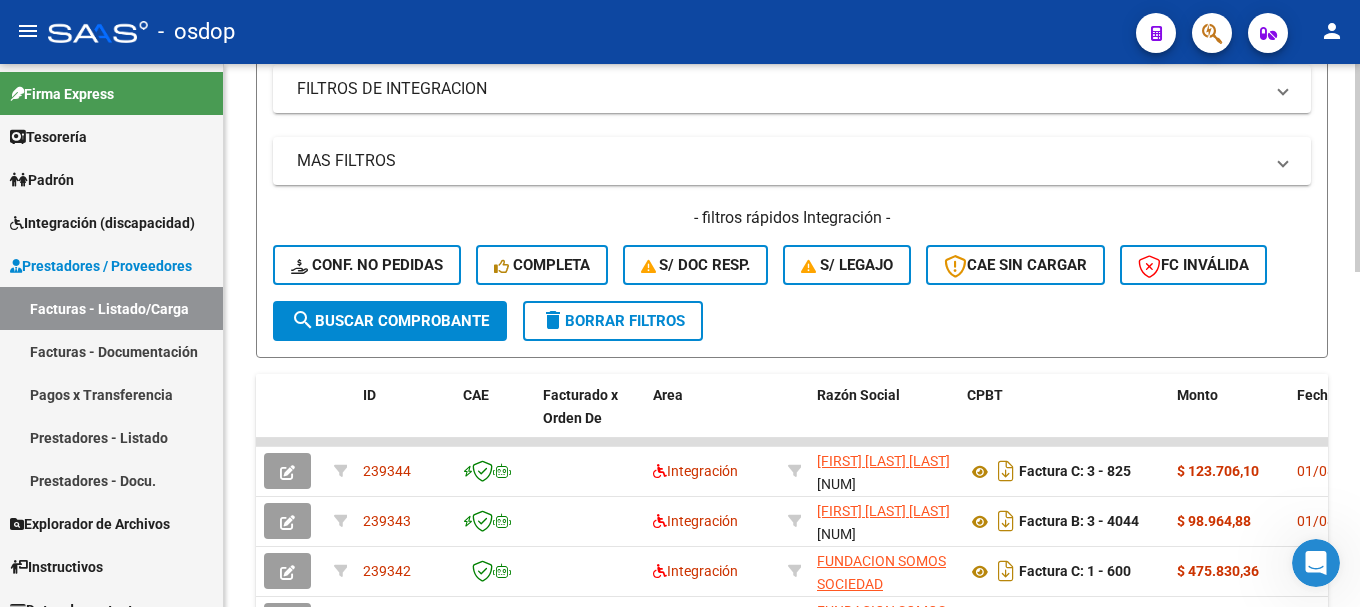 scroll, scrollTop: 0, scrollLeft: 0, axis: both 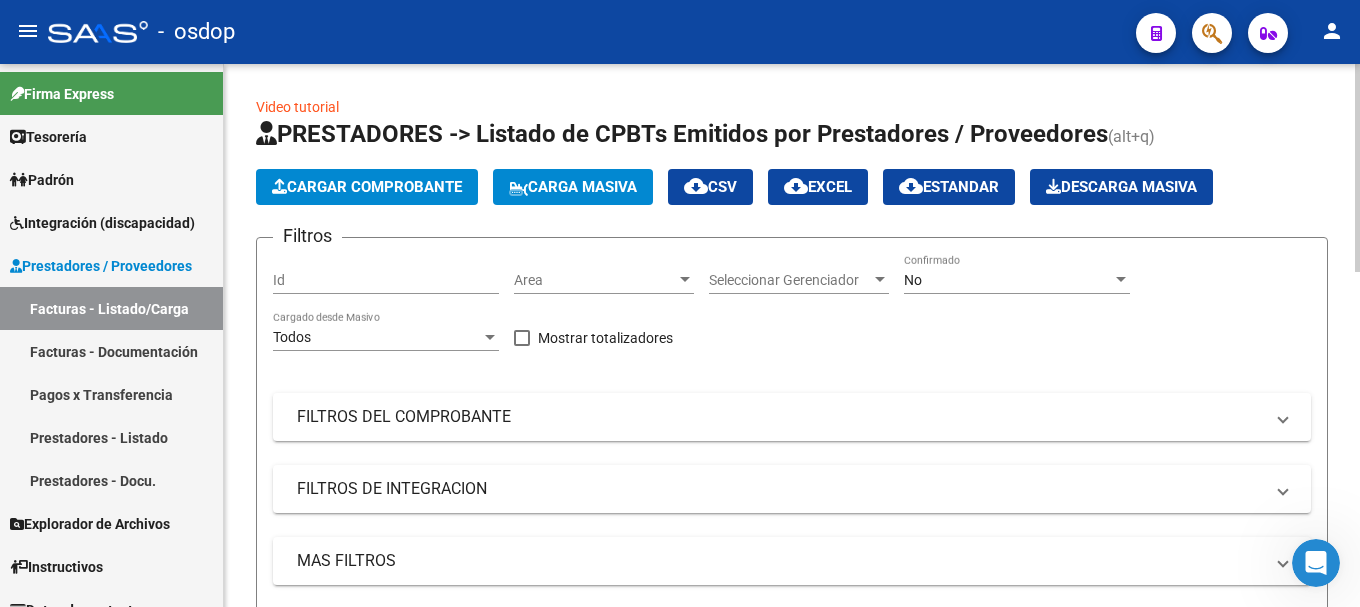 click on "Cargar Comprobante" 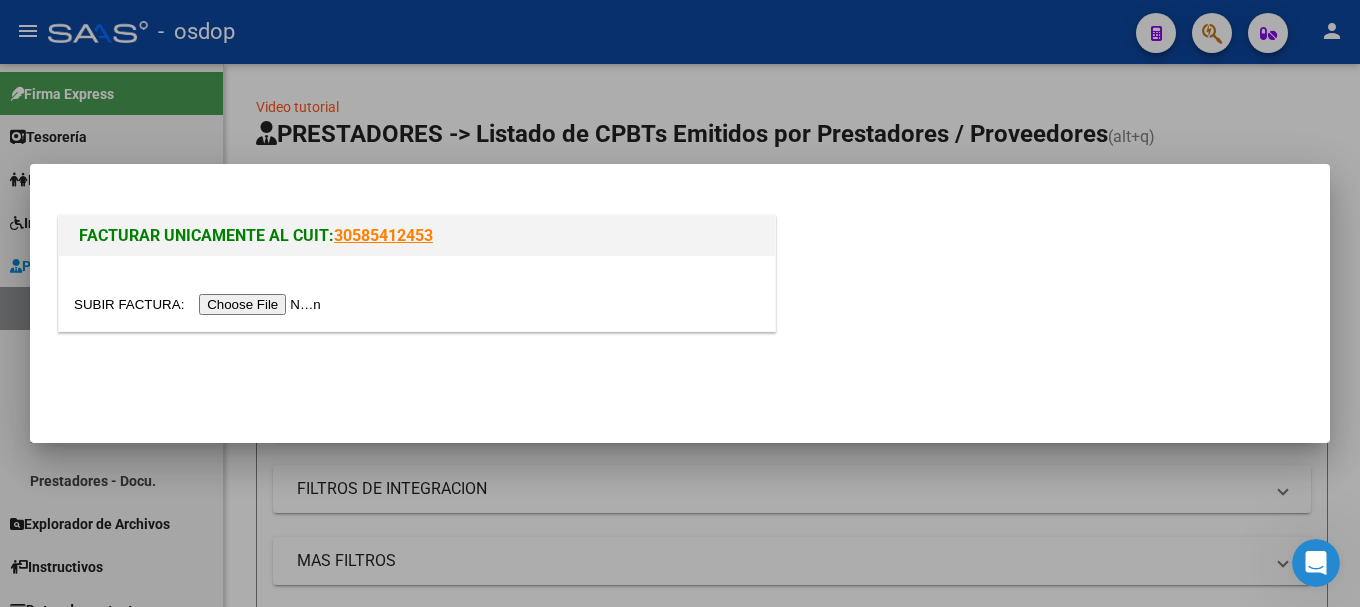 click at bounding box center [200, 304] 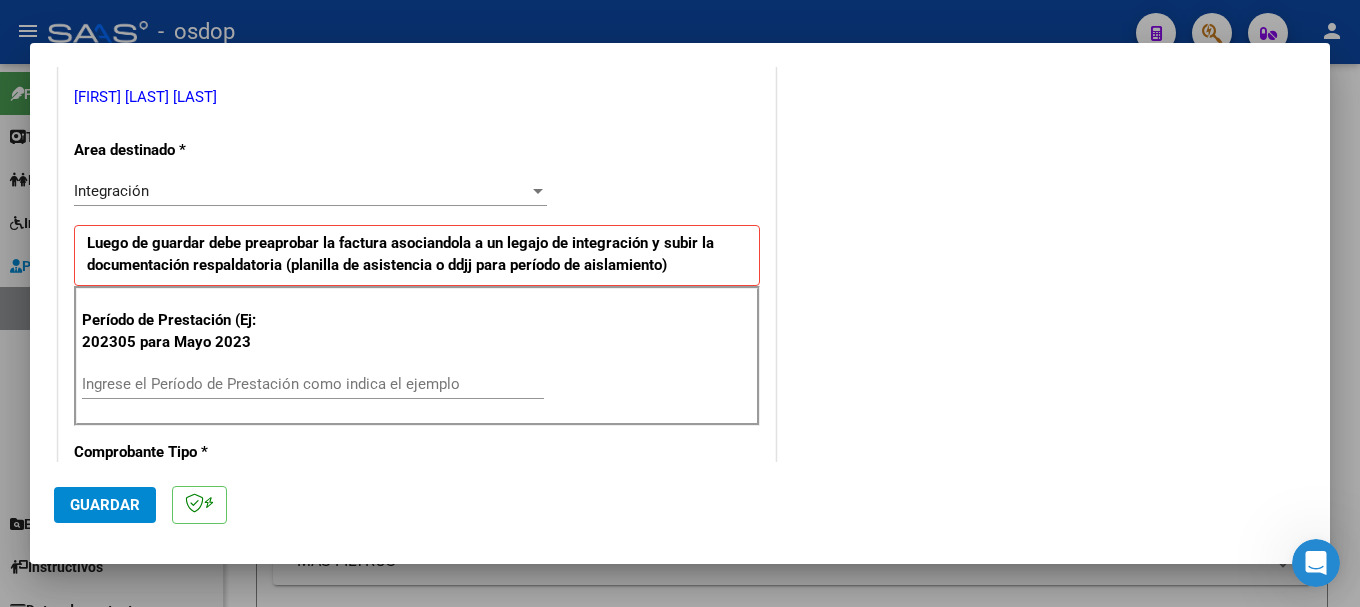 scroll, scrollTop: 600, scrollLeft: 0, axis: vertical 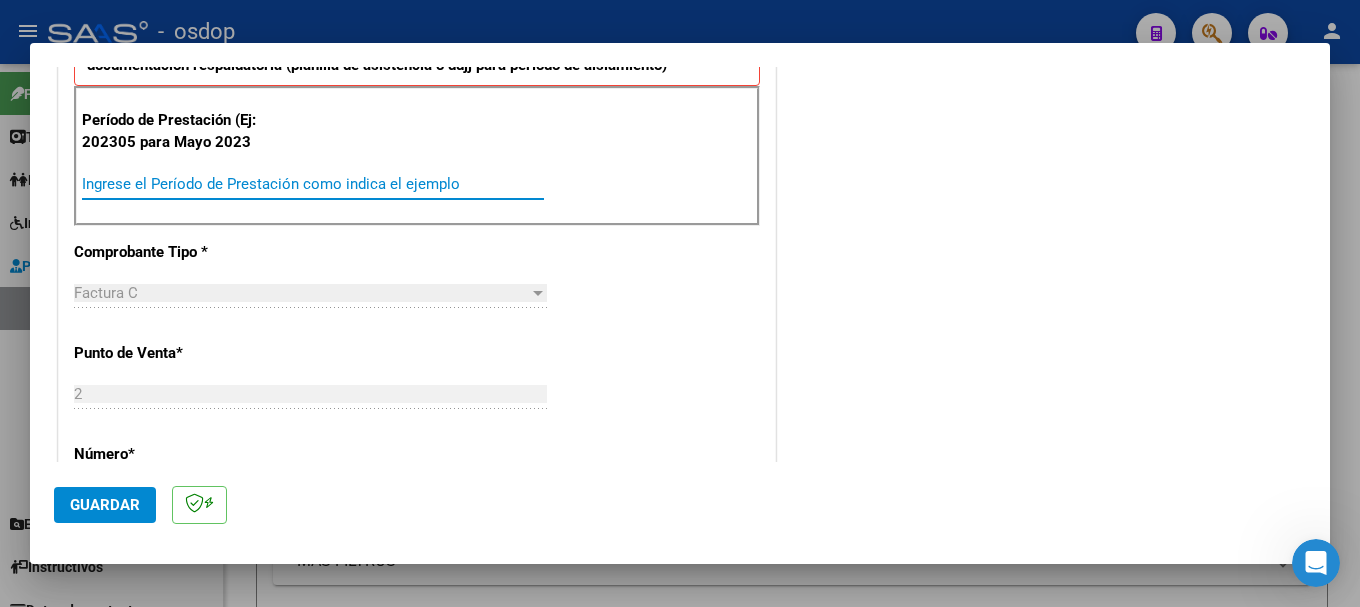 click on "Ingrese el Período de Prestación como indica el ejemplo" at bounding box center (313, 184) 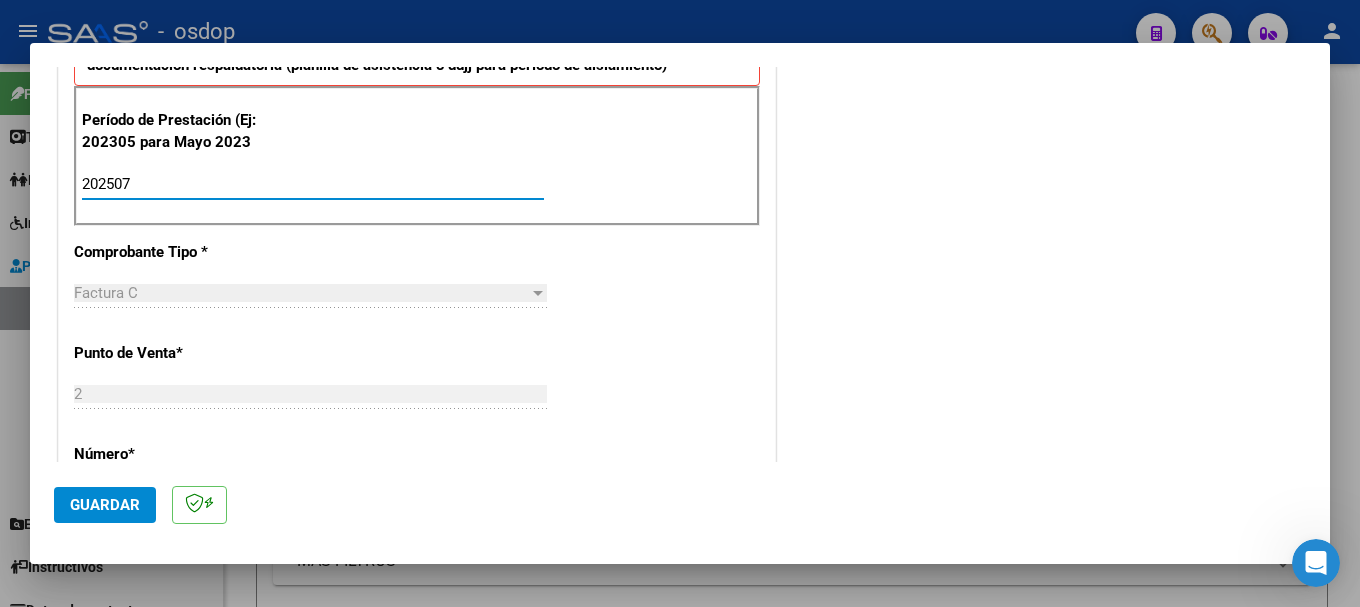 type on "202507" 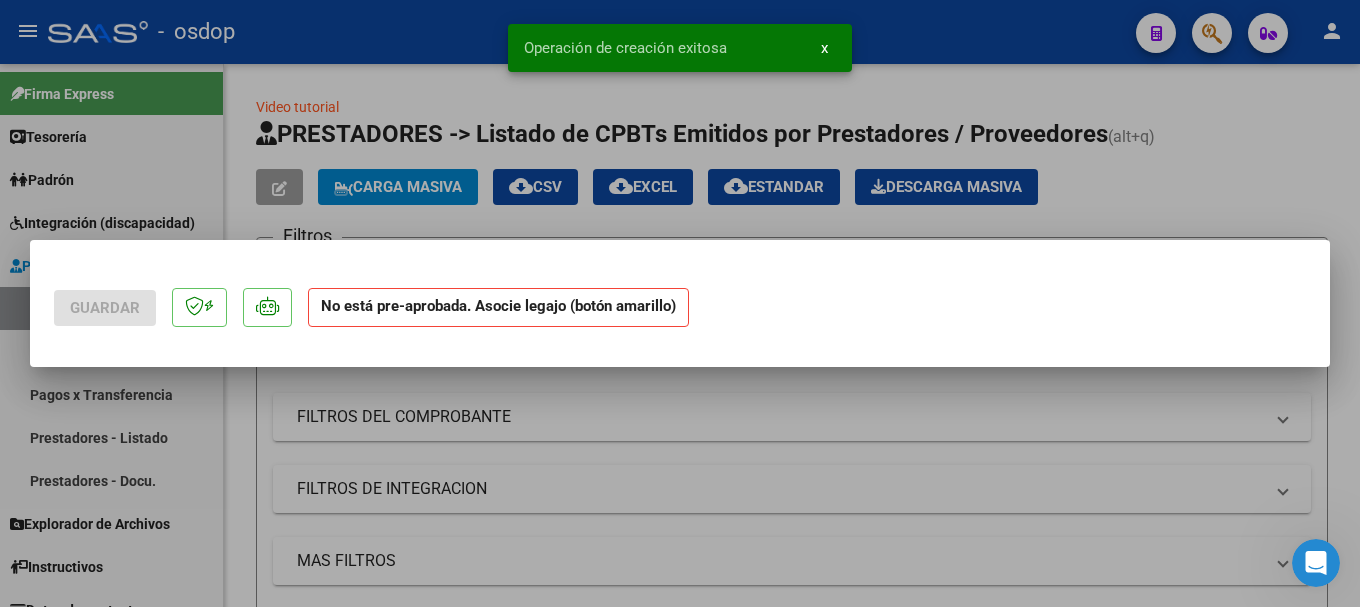 scroll, scrollTop: 0, scrollLeft: 0, axis: both 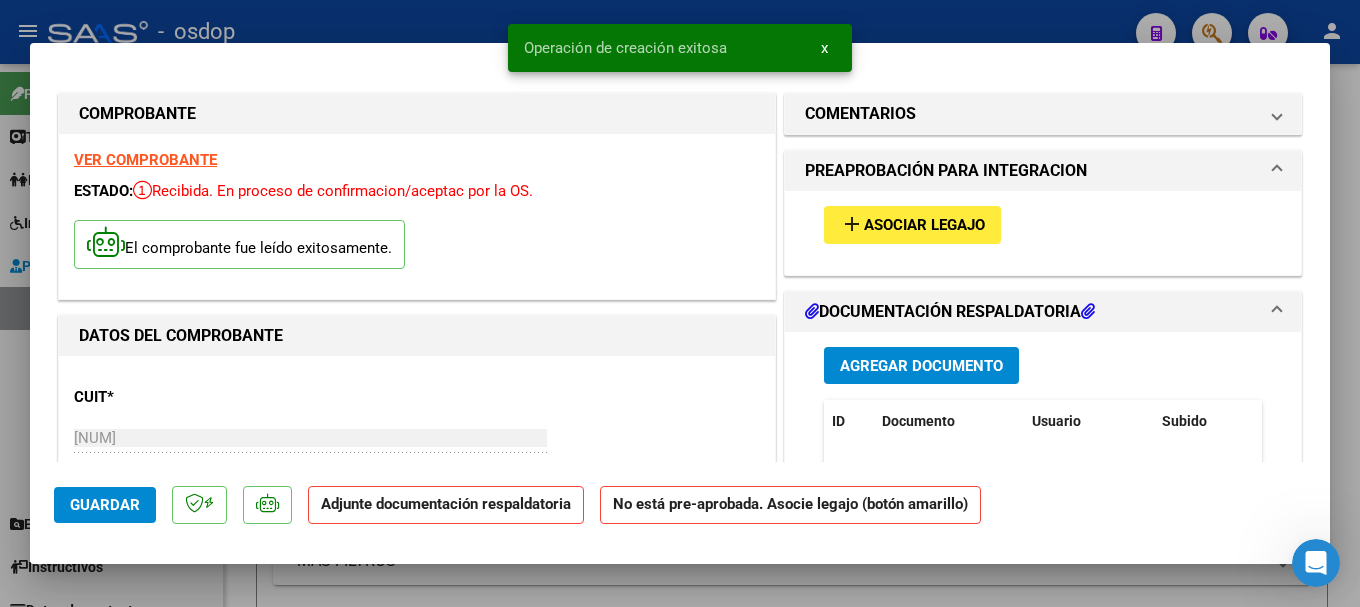 click on "Agregar Documento" at bounding box center [921, 366] 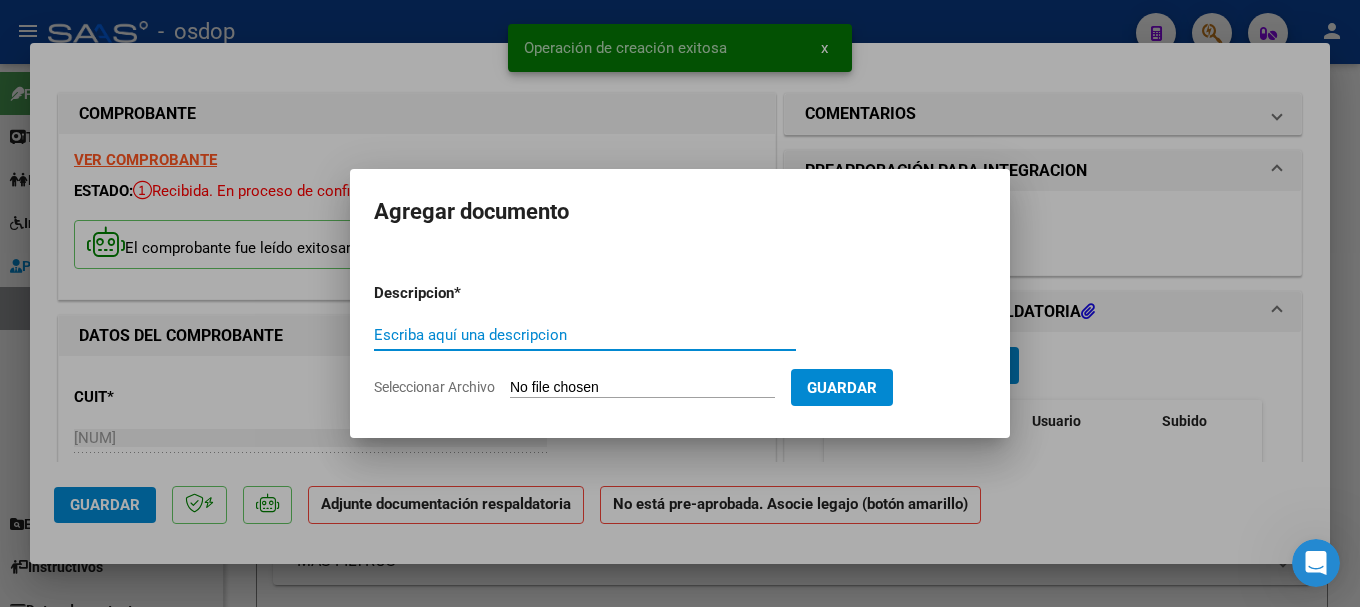 click on "Escriba aquí una descripcion" at bounding box center (585, 335) 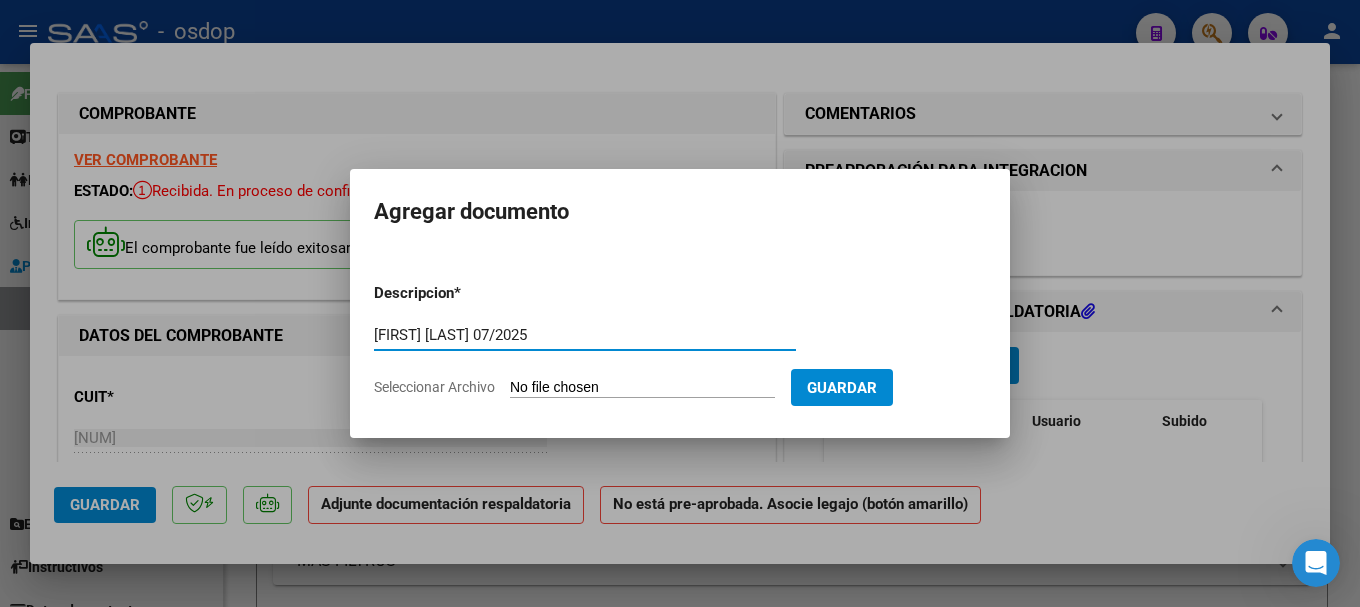 type on "[FIRST] [LAST] 07/2025" 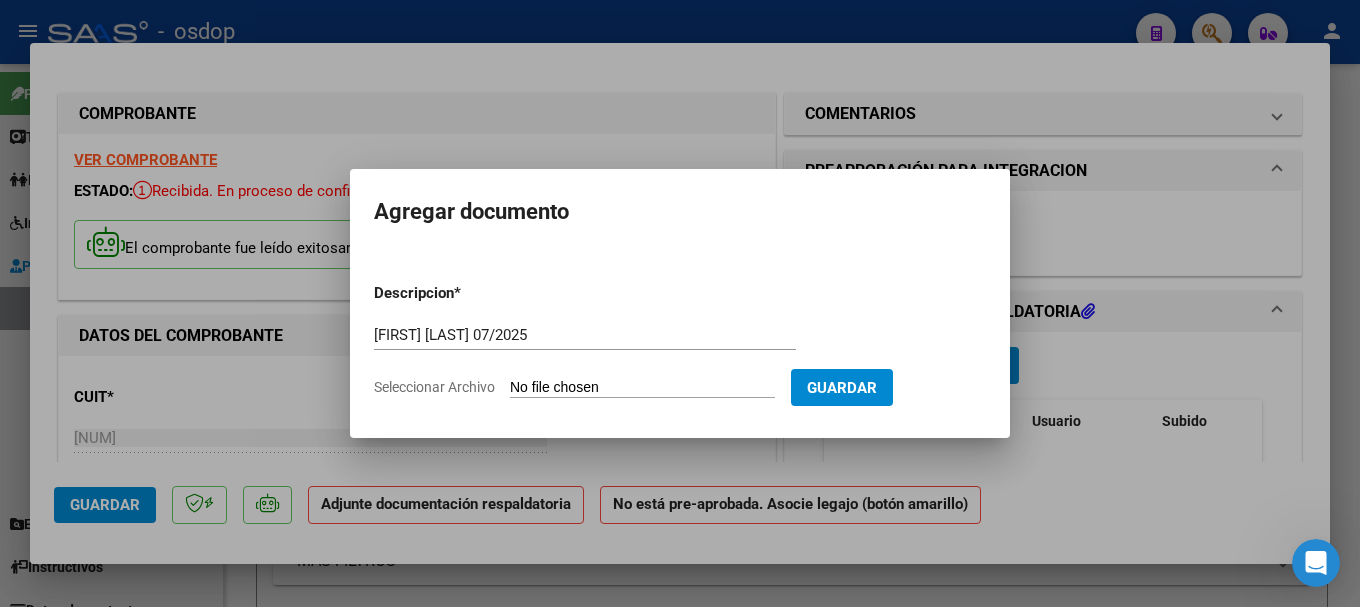 type on "C:\fakepath\[FIRST] [LAST] Julio 25.pdf" 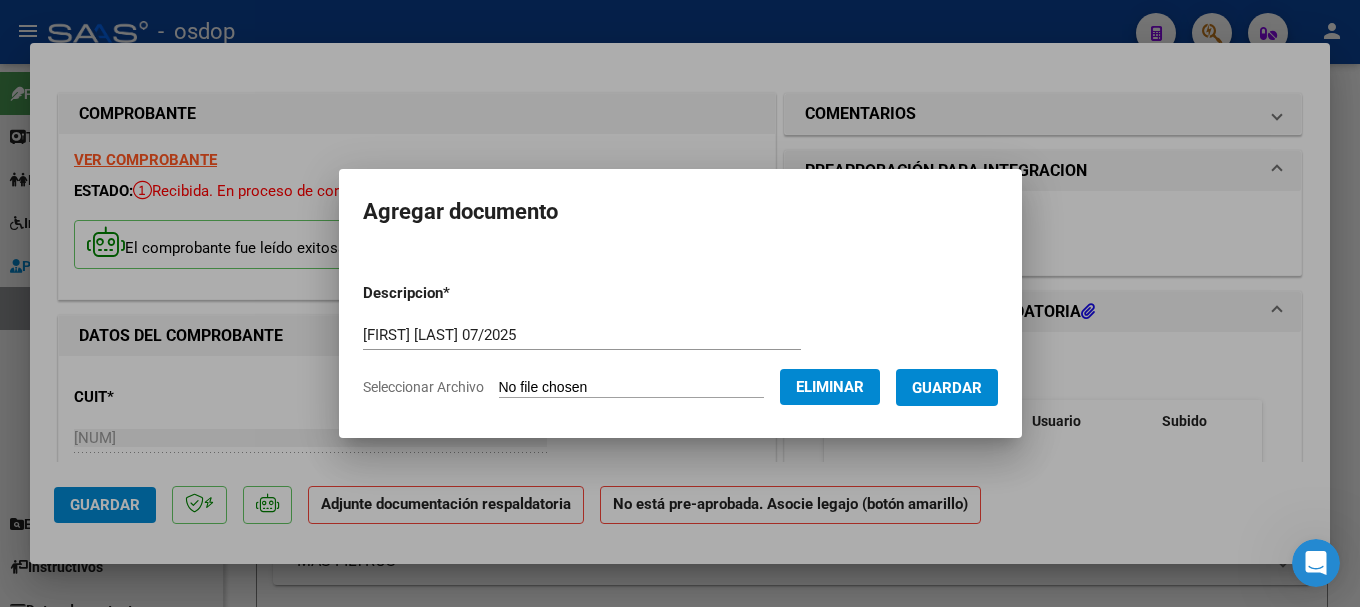 click on "Guardar" at bounding box center (947, 388) 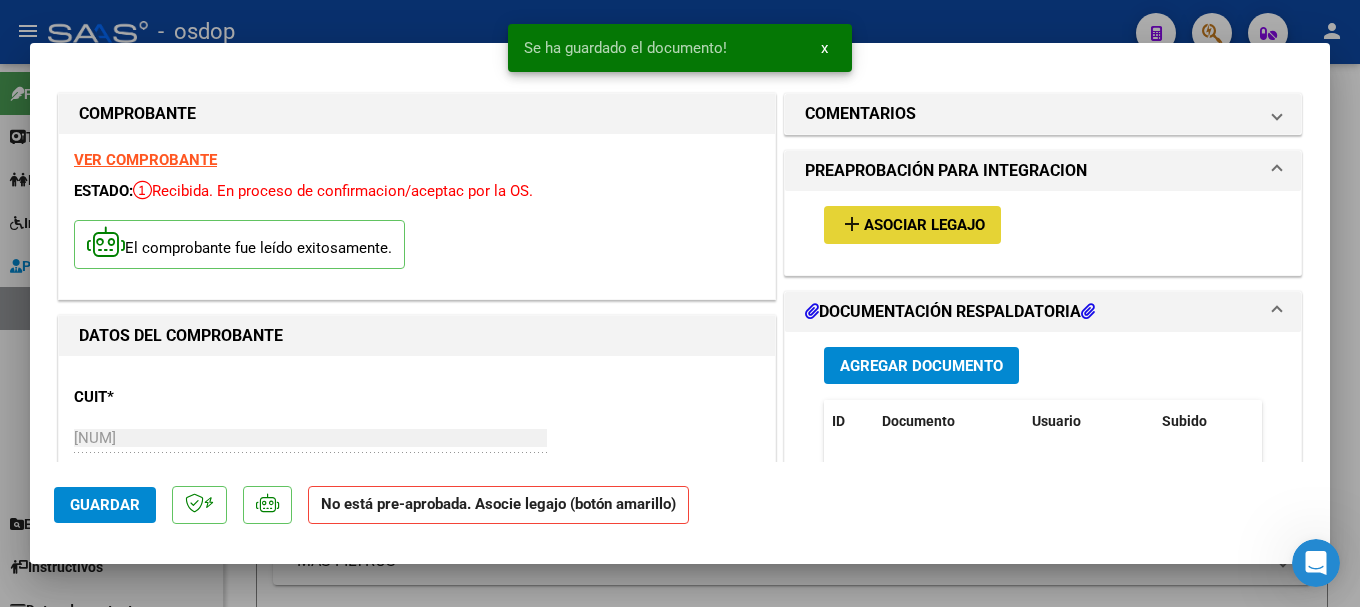 click on "Asociar Legajo" at bounding box center (924, 226) 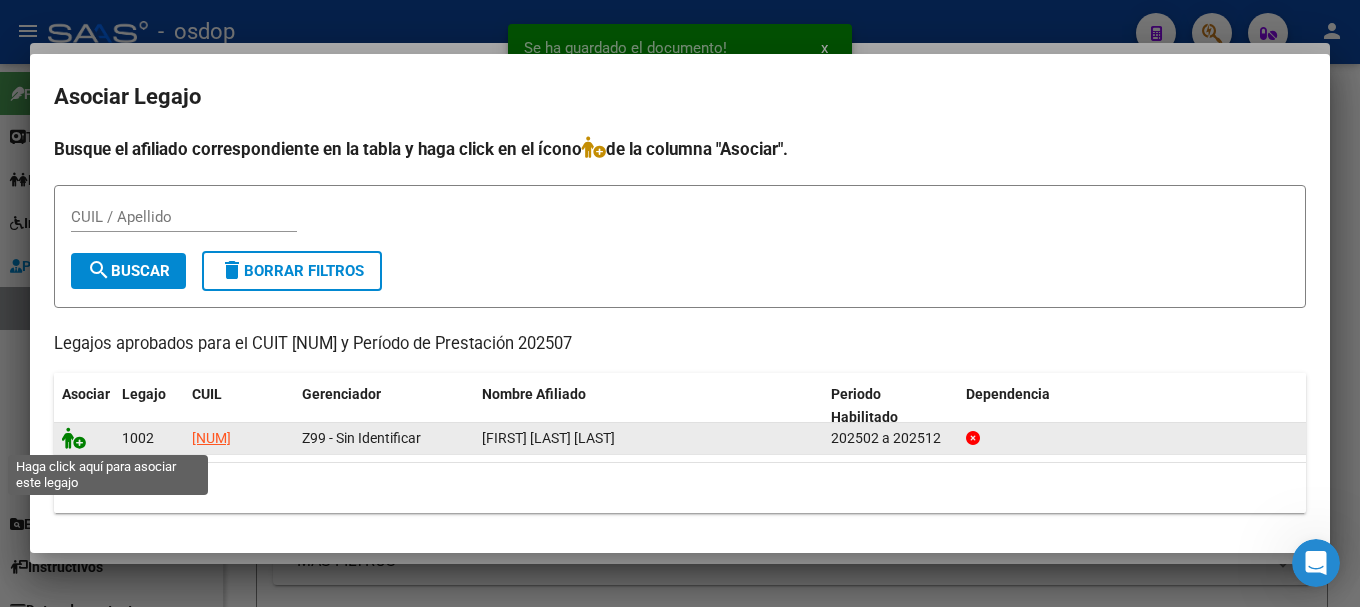 click 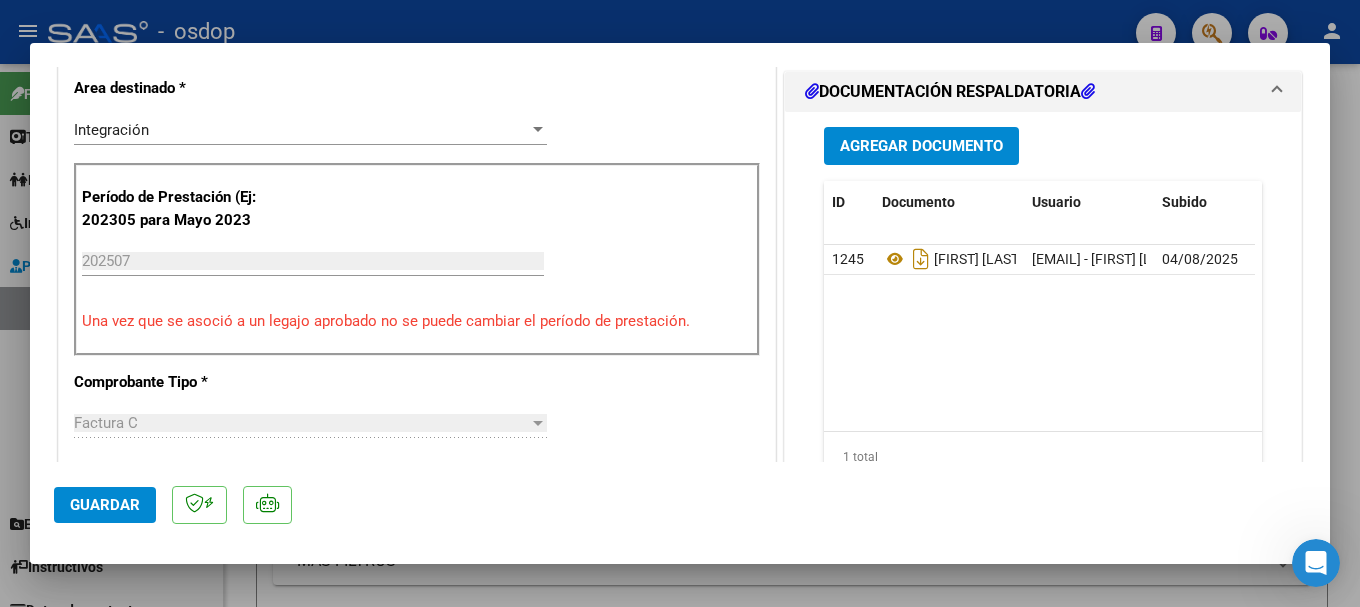 scroll, scrollTop: 600, scrollLeft: 0, axis: vertical 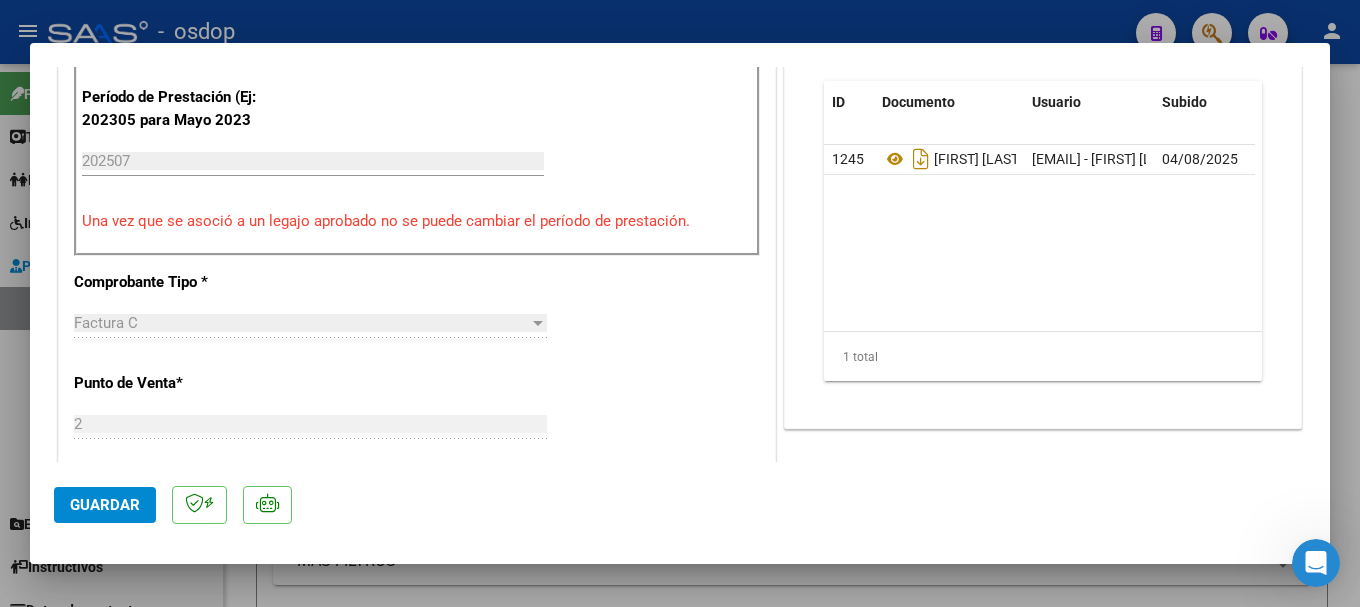 click on "Guardar" 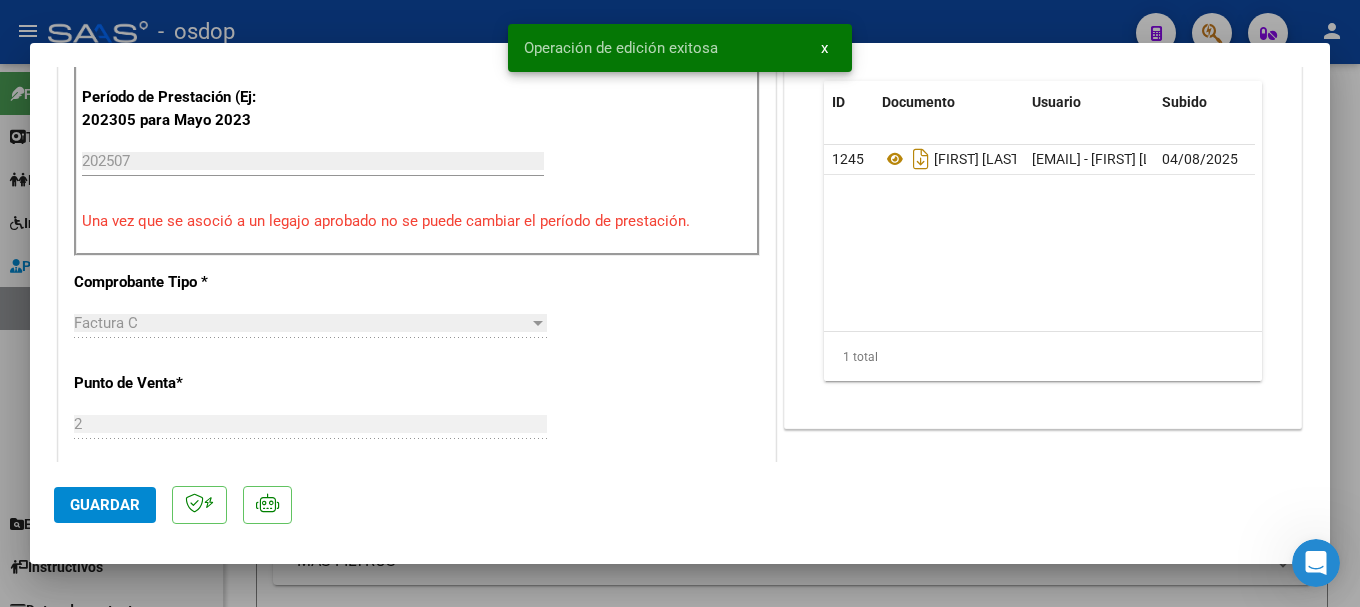 click at bounding box center (680, 303) 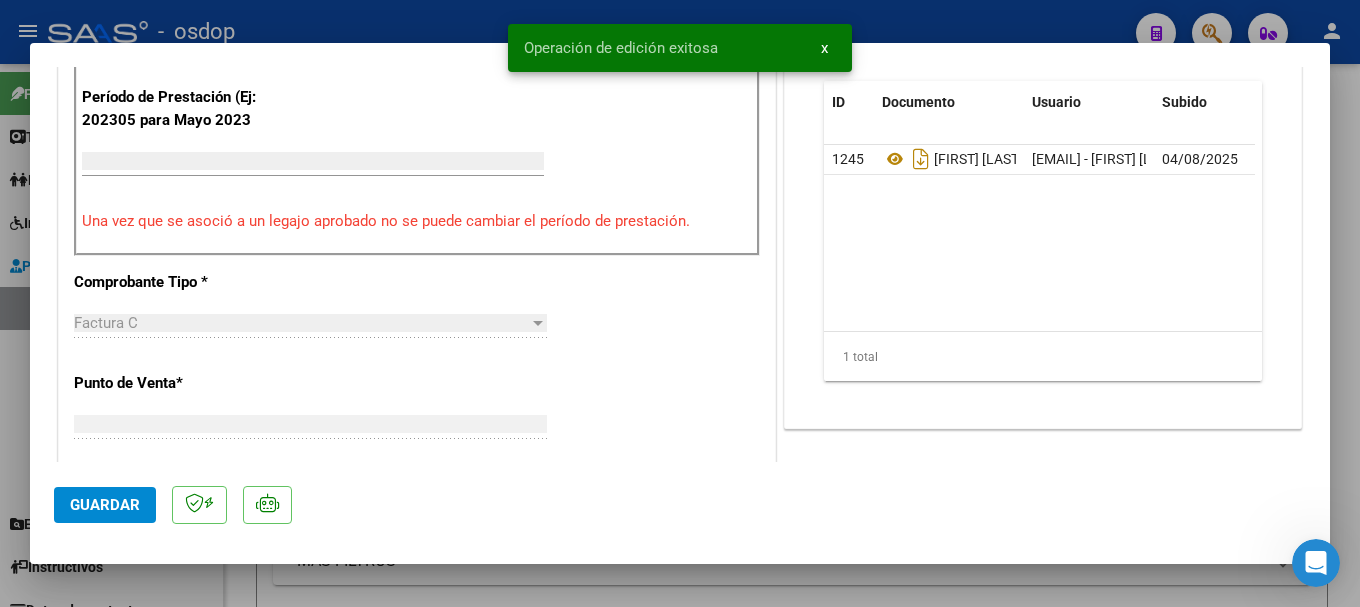 scroll, scrollTop: 559, scrollLeft: 0, axis: vertical 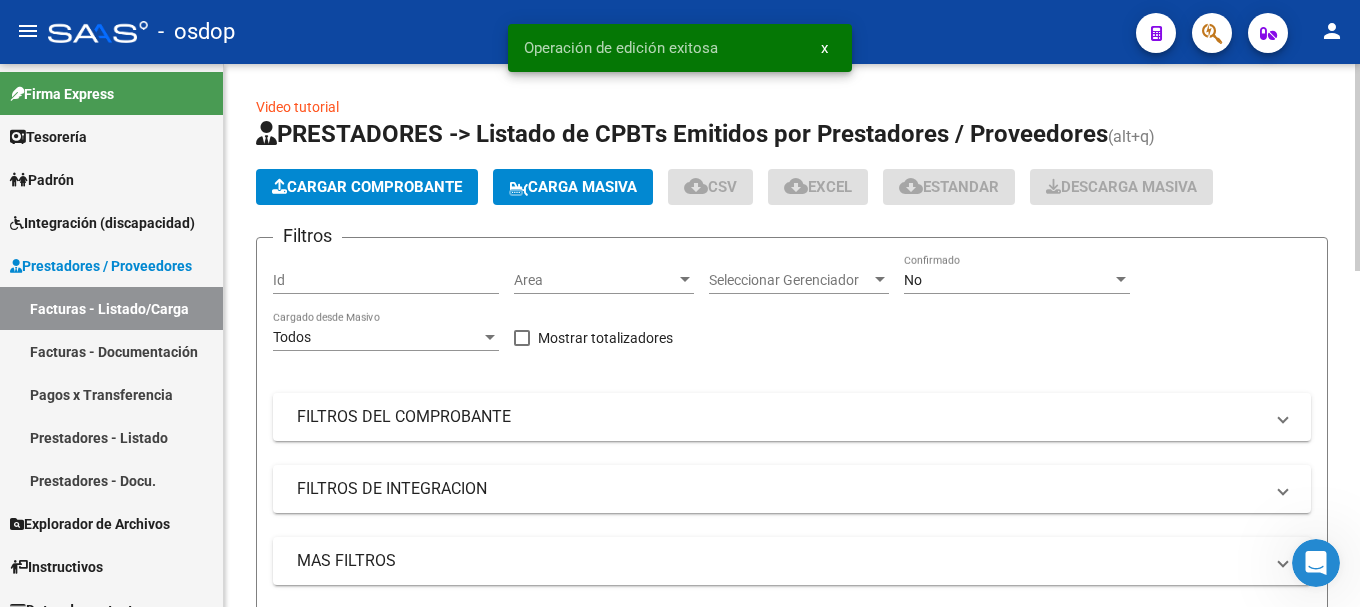 click on "Cargar Comprobante" 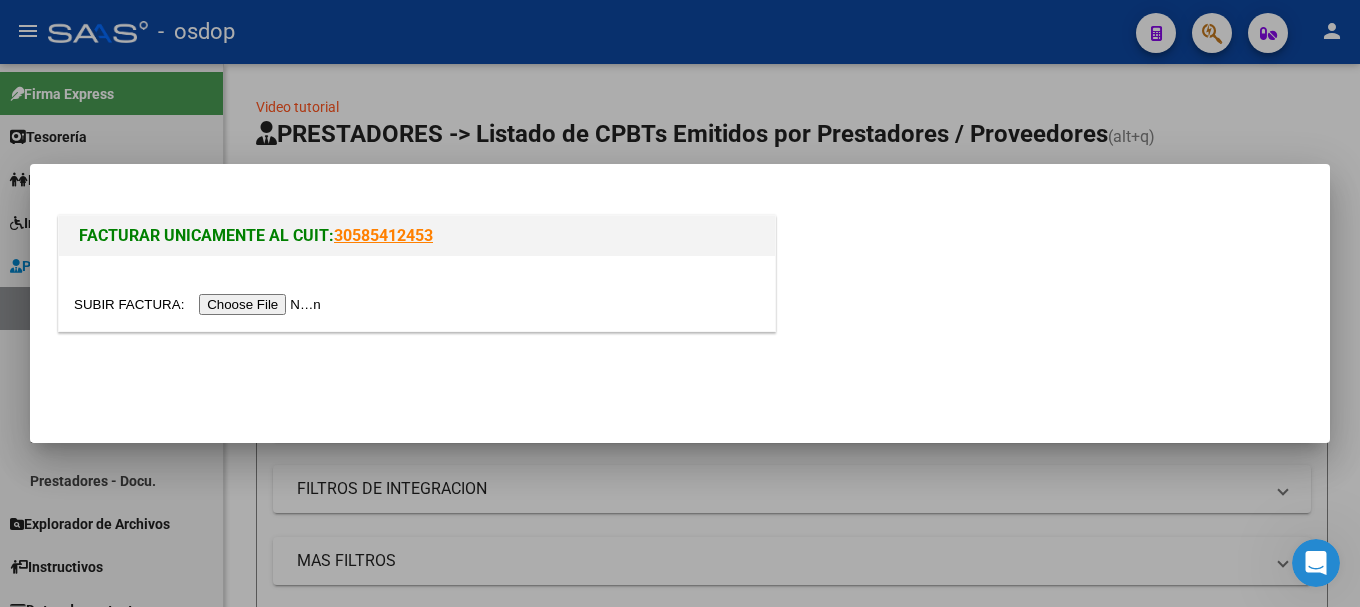 click at bounding box center [200, 304] 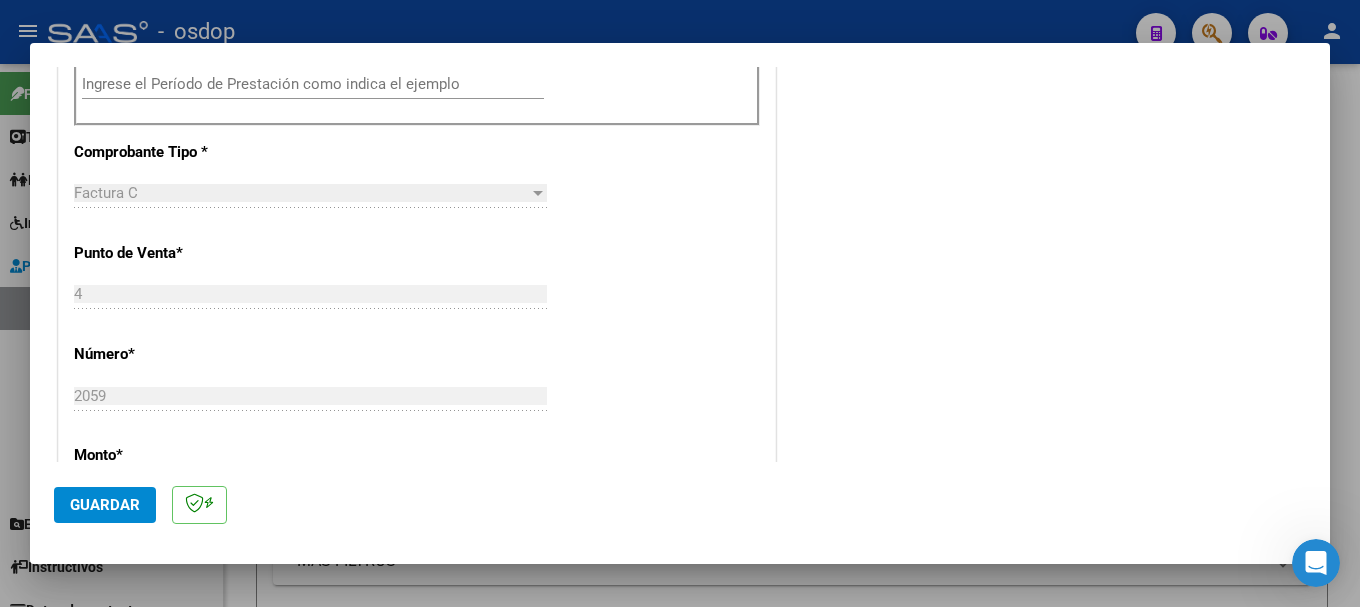 scroll, scrollTop: 500, scrollLeft: 0, axis: vertical 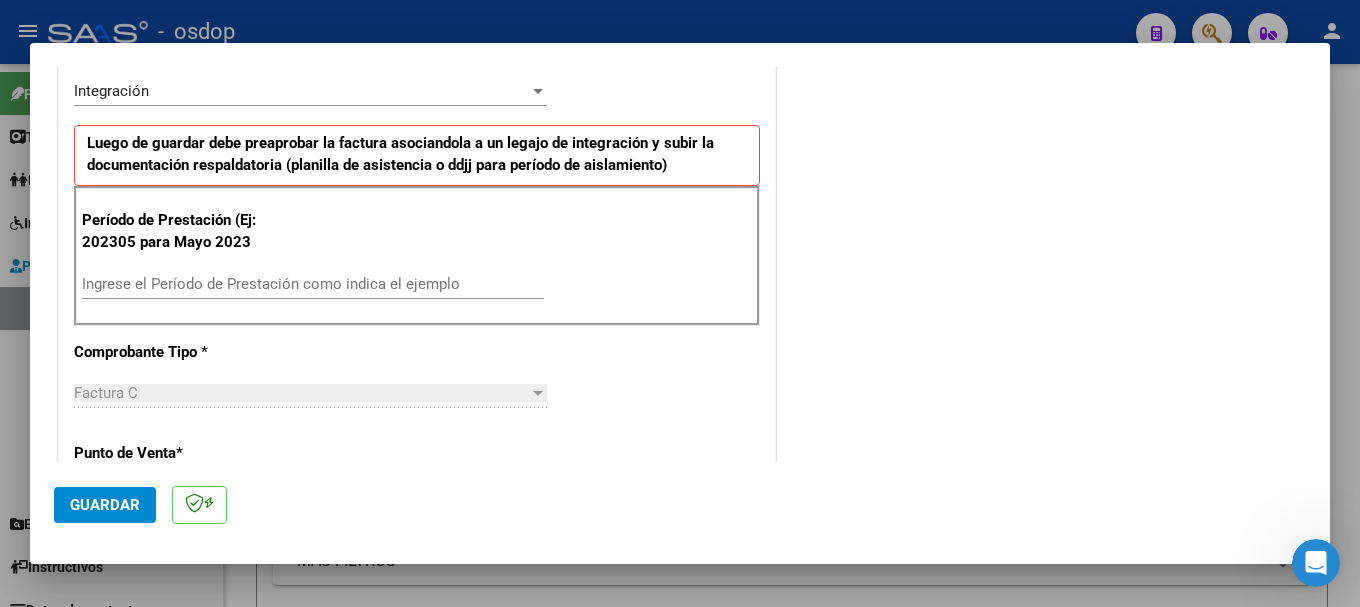 click on "Ingrese el Período de Prestación como indica el ejemplo" at bounding box center (313, 284) 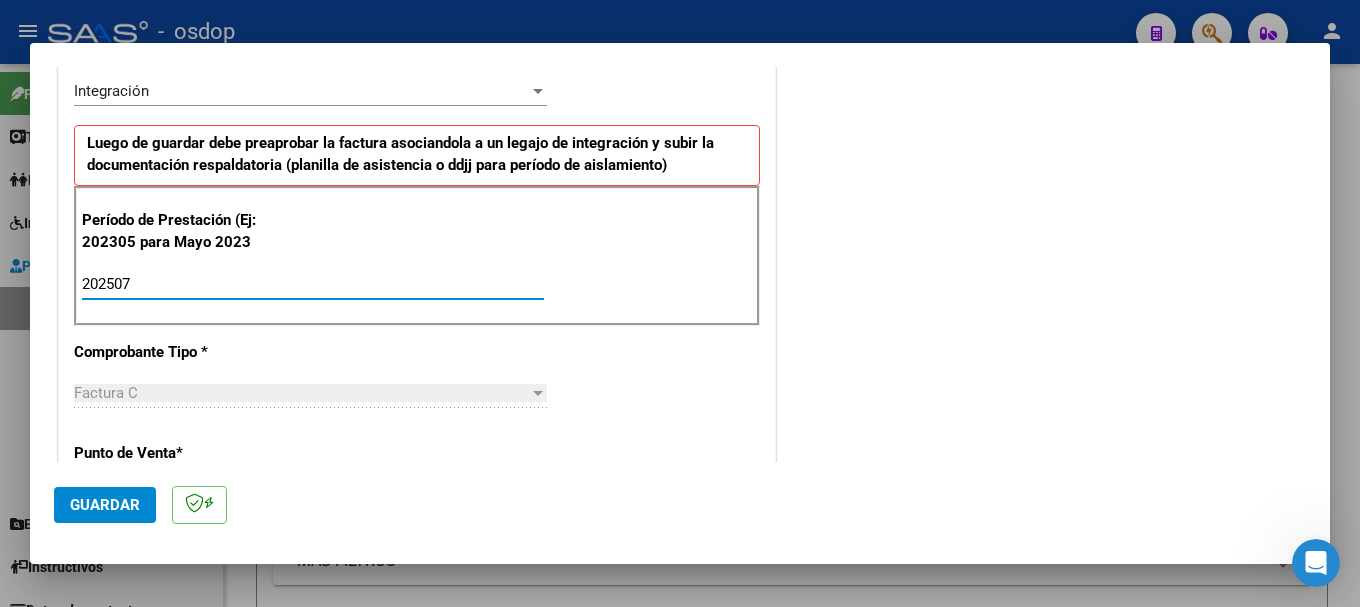 type on "202507" 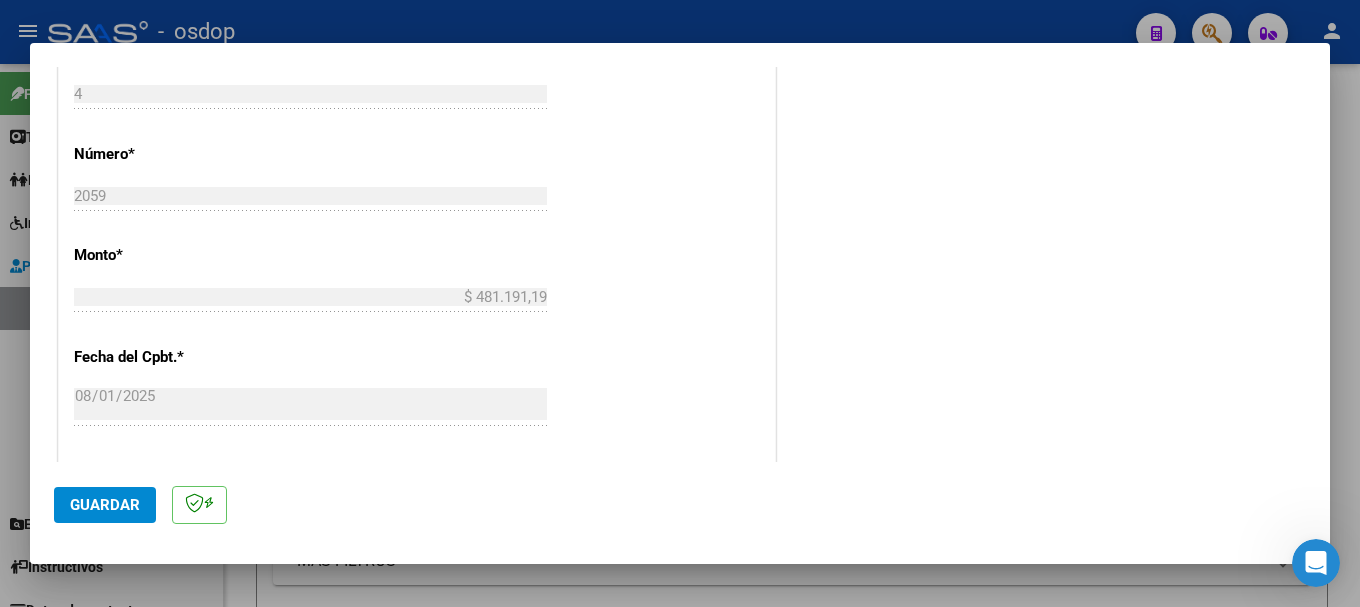 scroll, scrollTop: 1100, scrollLeft: 0, axis: vertical 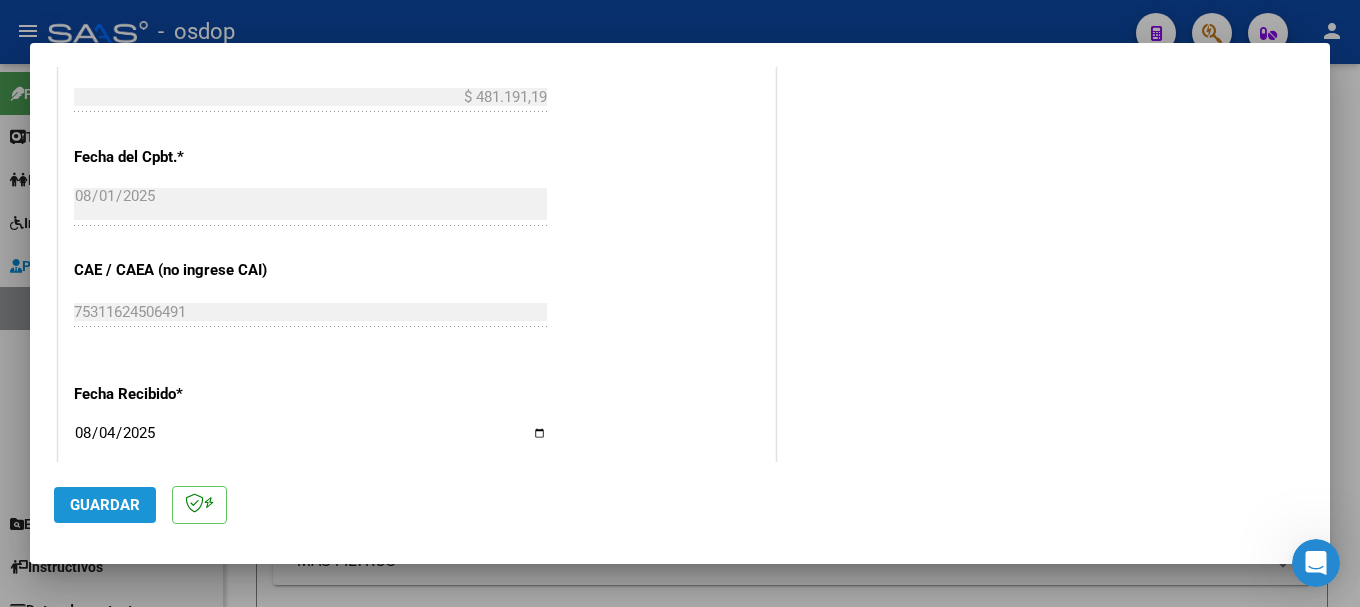 click on "Guardar" 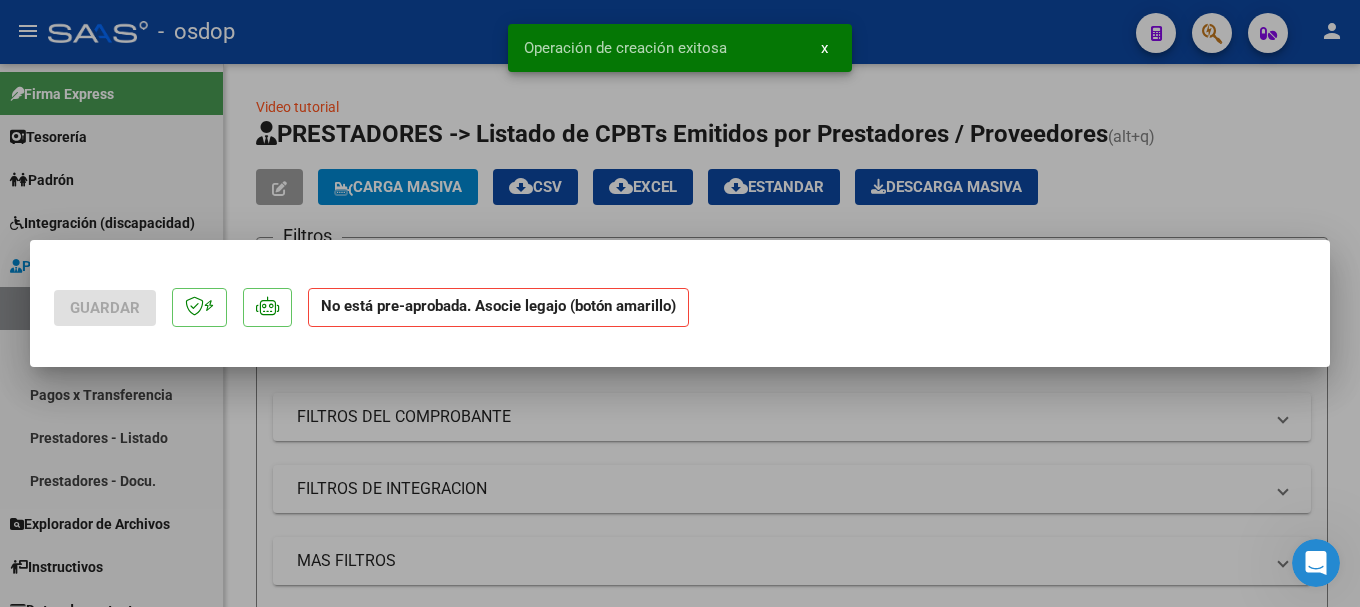 scroll, scrollTop: 0, scrollLeft: 0, axis: both 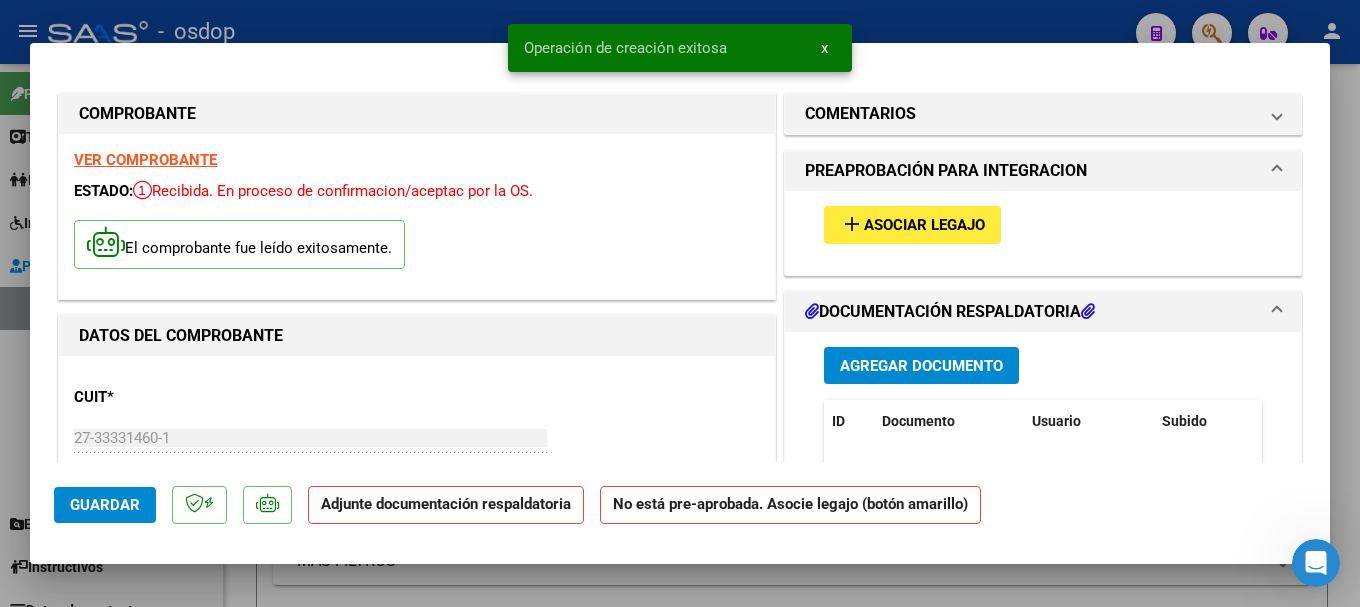 click on "Agregar Documento" at bounding box center (921, 365) 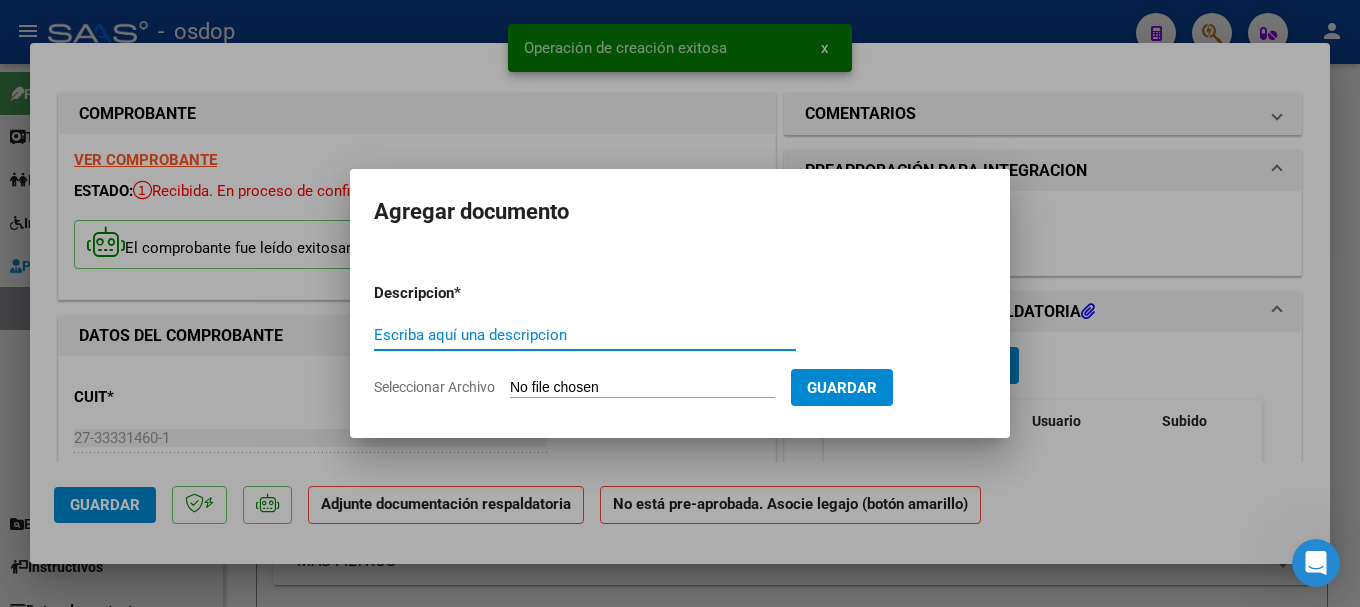 click on "Escriba aquí una descripcion" at bounding box center (585, 335) 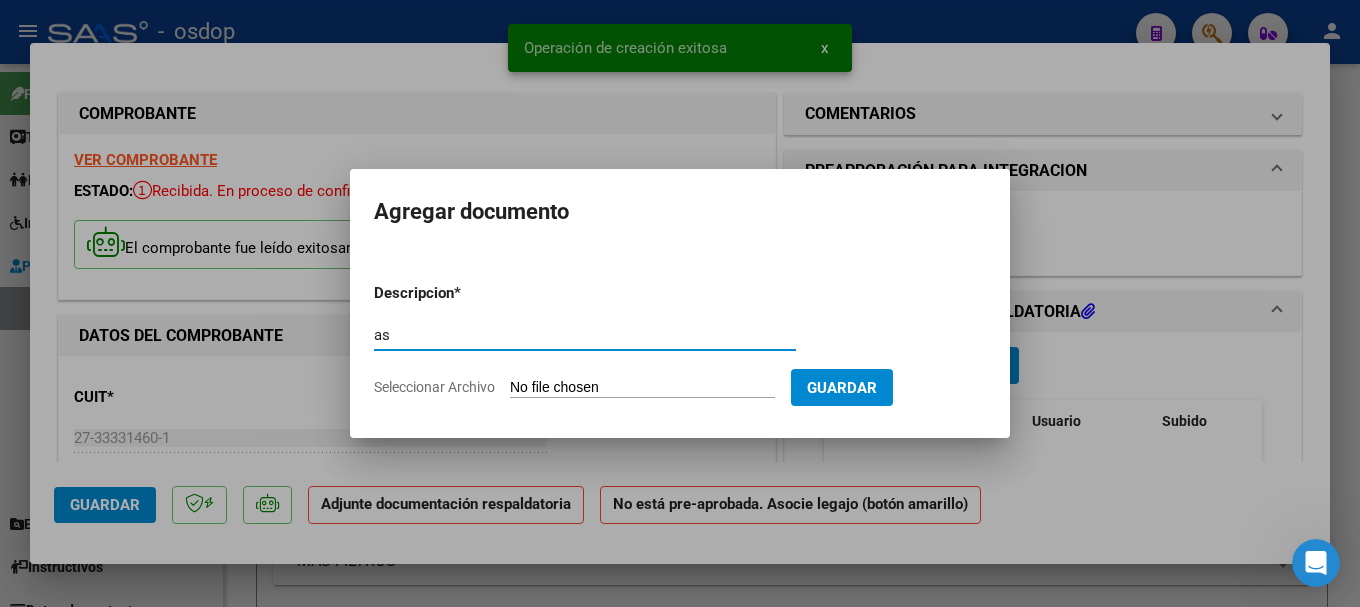 type on "a" 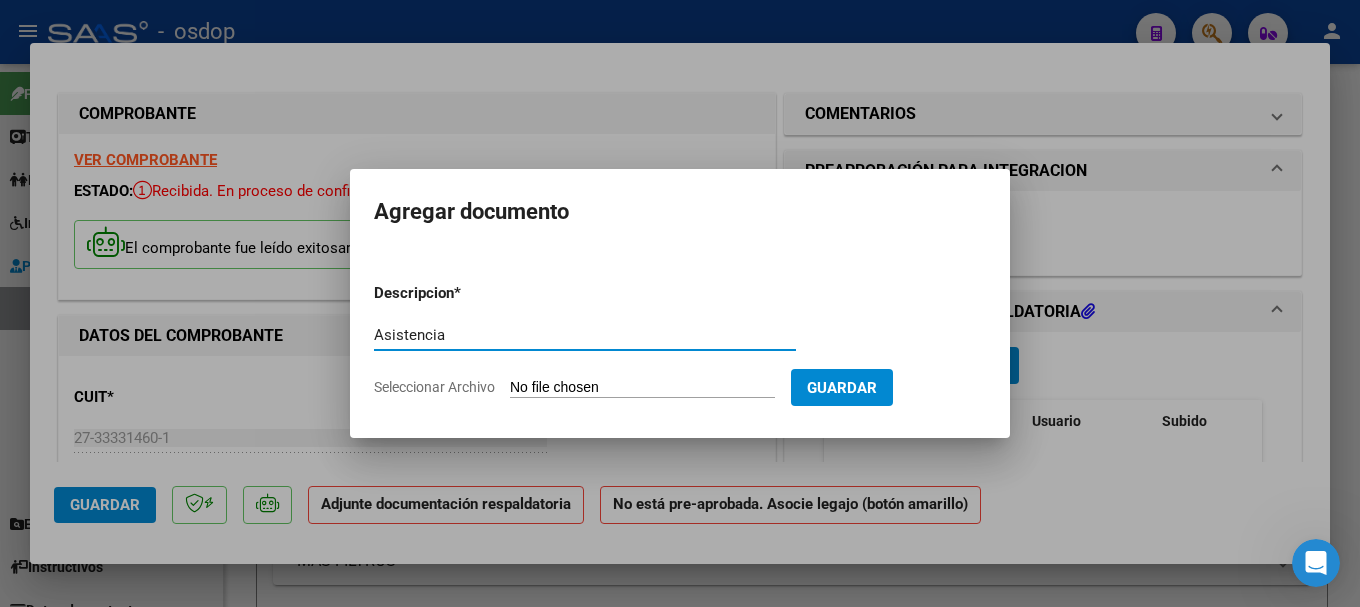 type on "Asistencia" 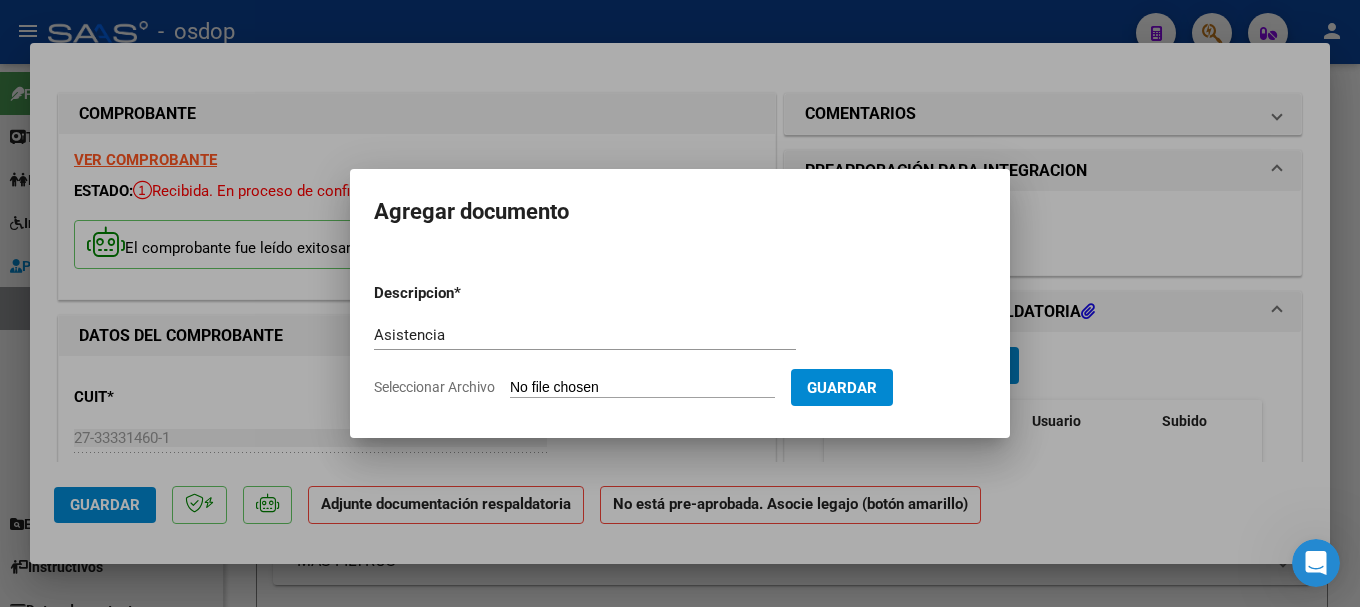type on "C:\fakepath\Owata Sarubi Julio 25.pdf" 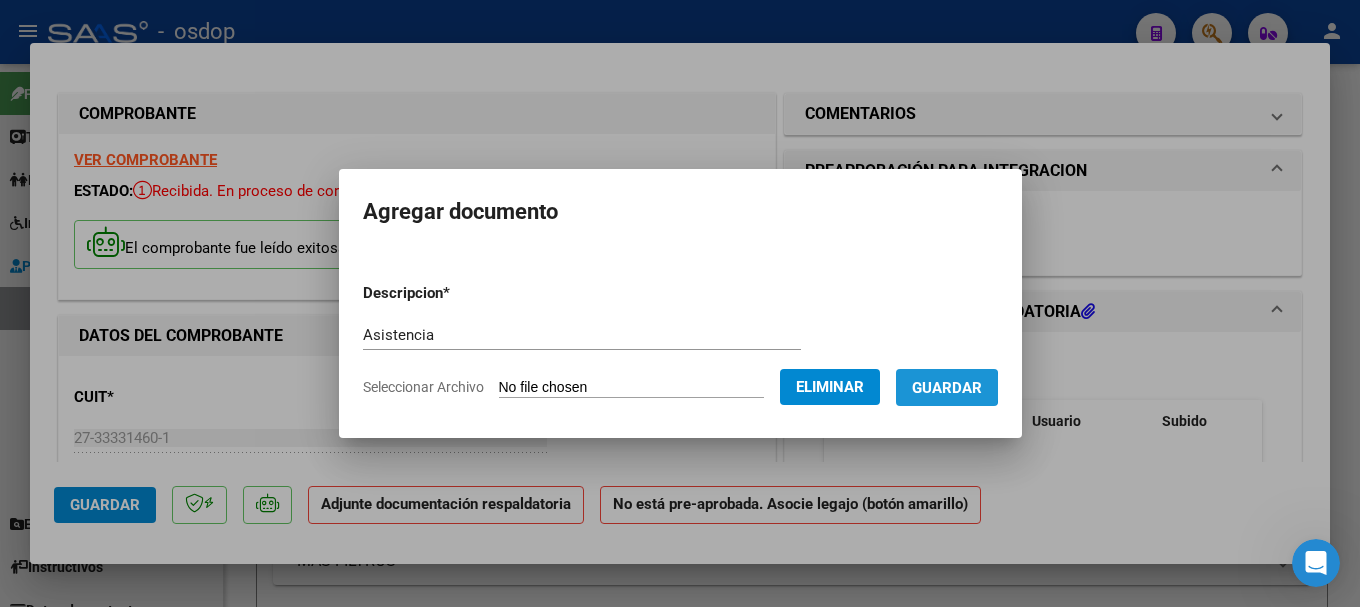 click on "Guardar" at bounding box center [947, 388] 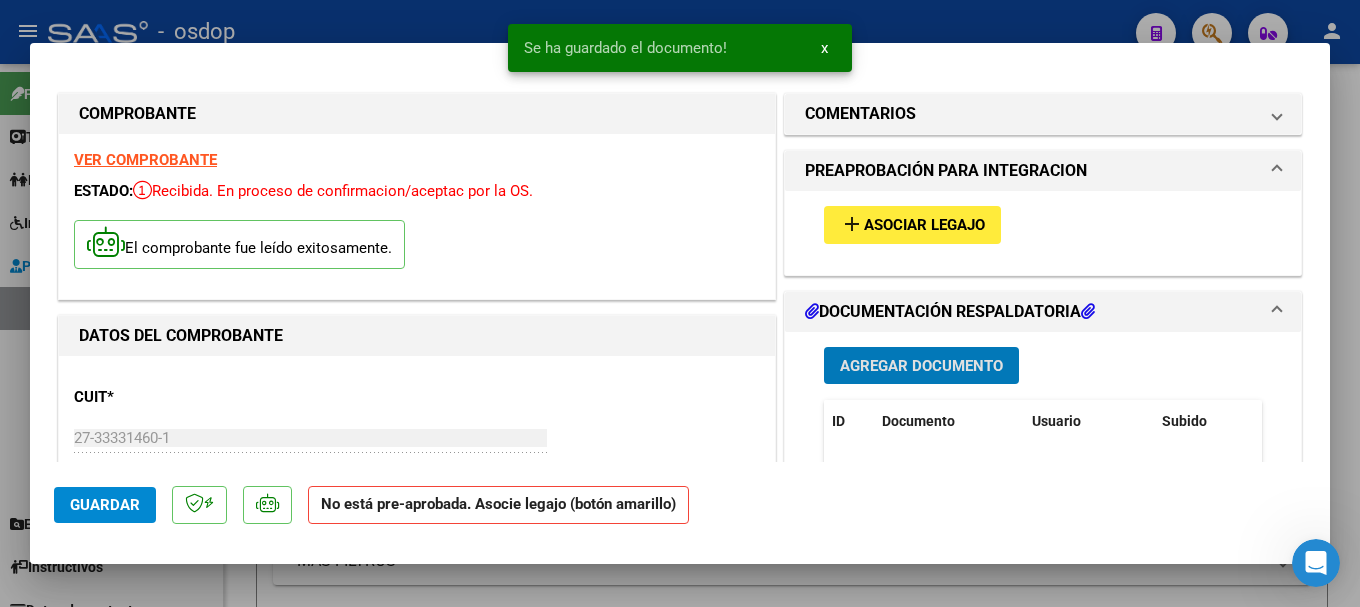 click on "Guardar" 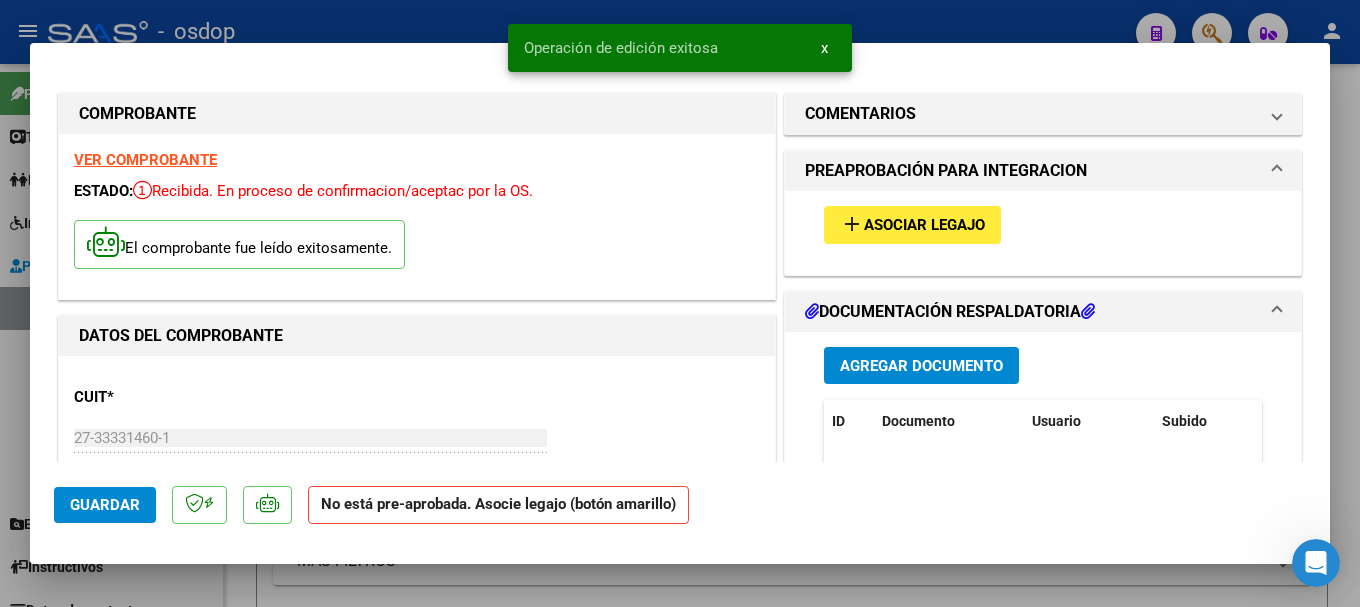 click on "add Asociar Legajo" at bounding box center (912, 224) 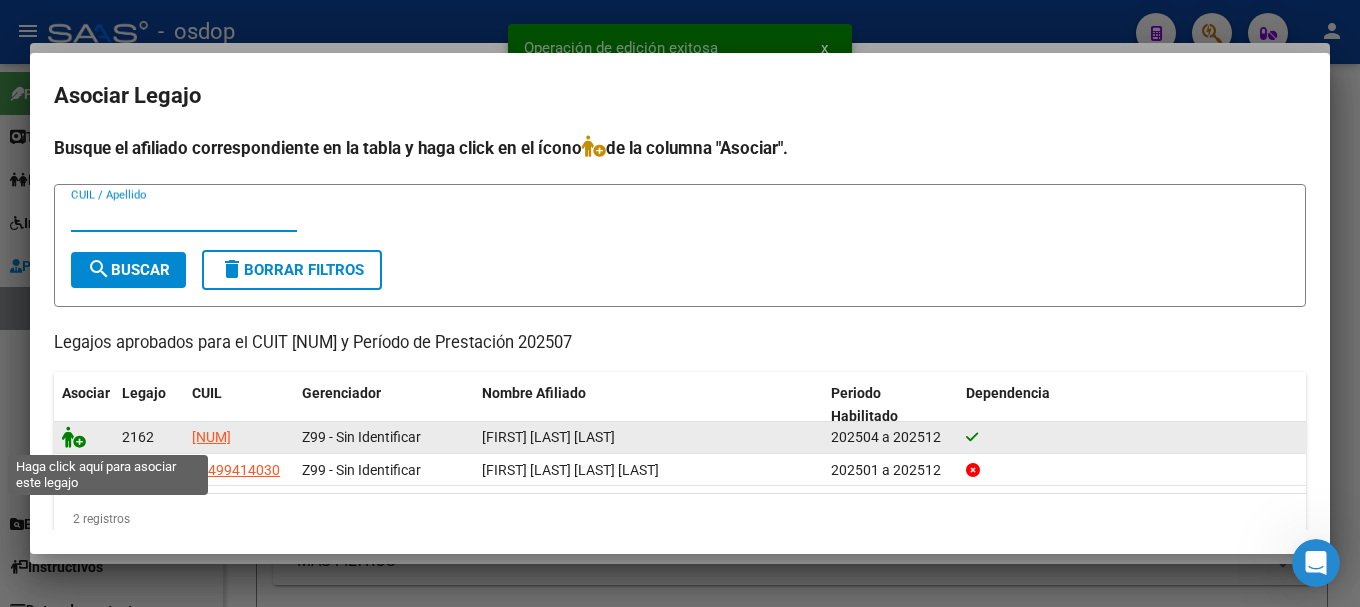 click 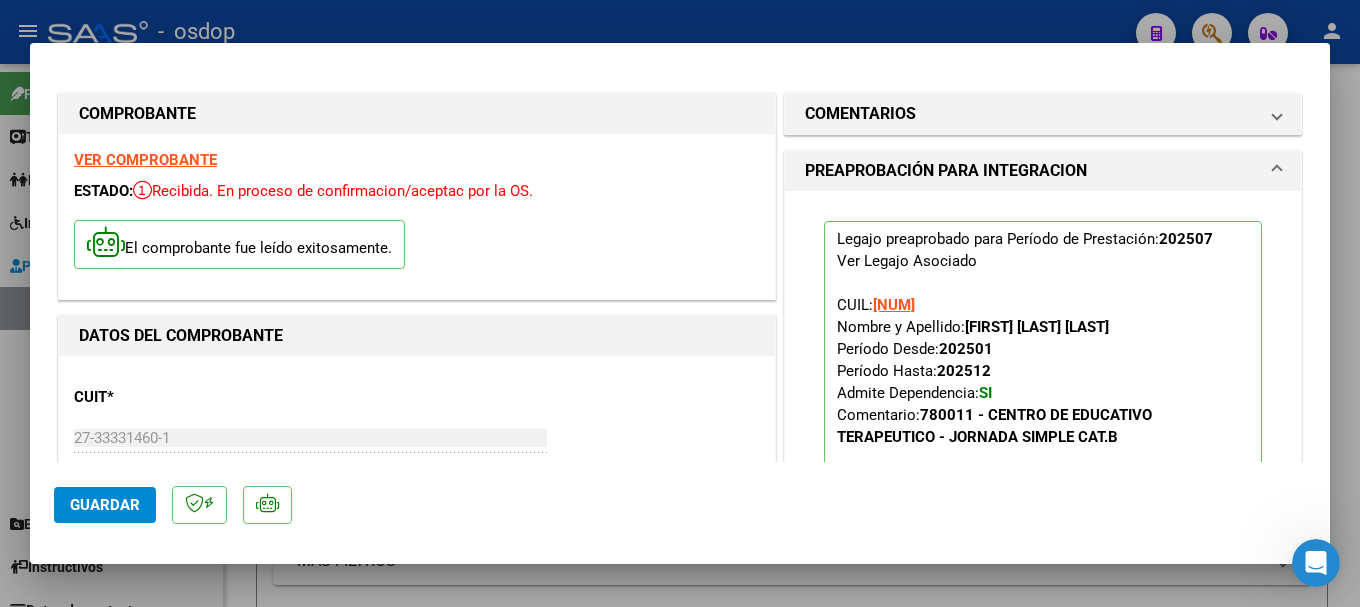 click on "Guardar" 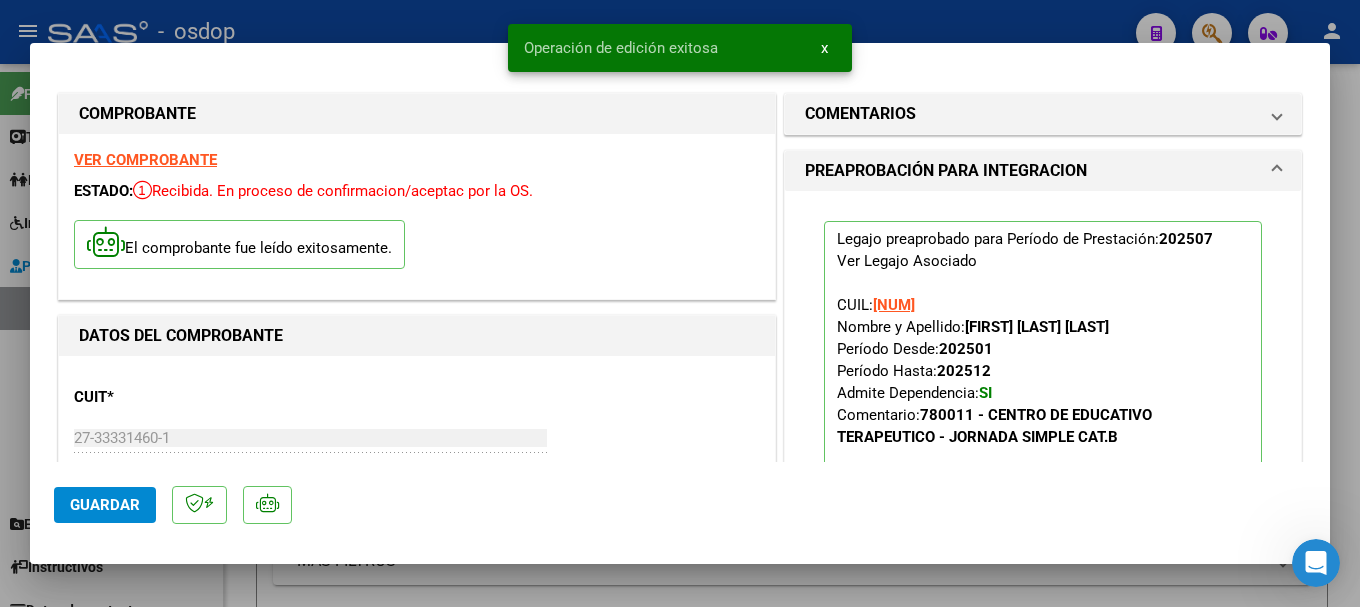click at bounding box center (680, 303) 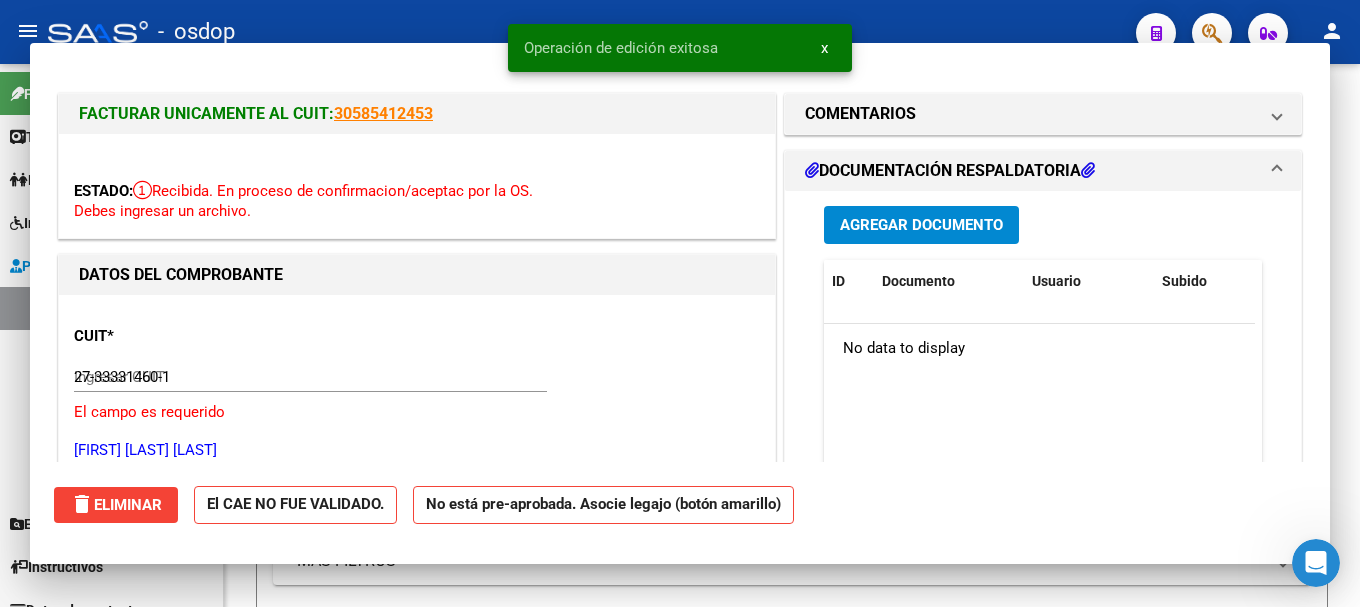 type 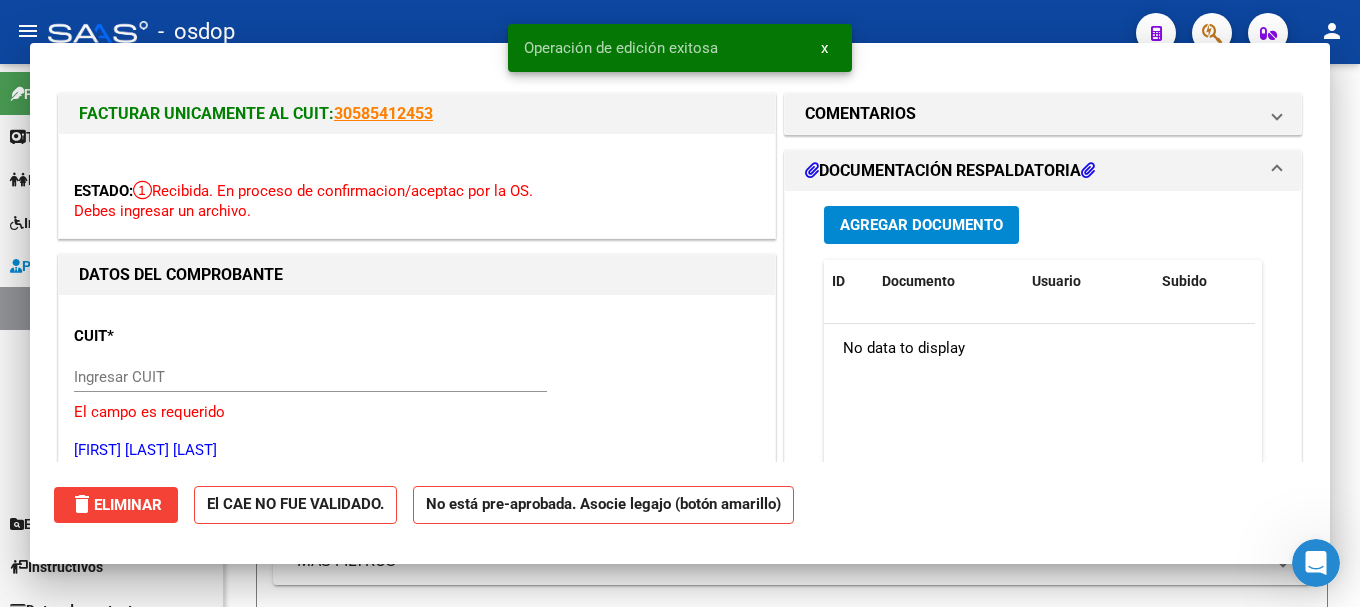 type 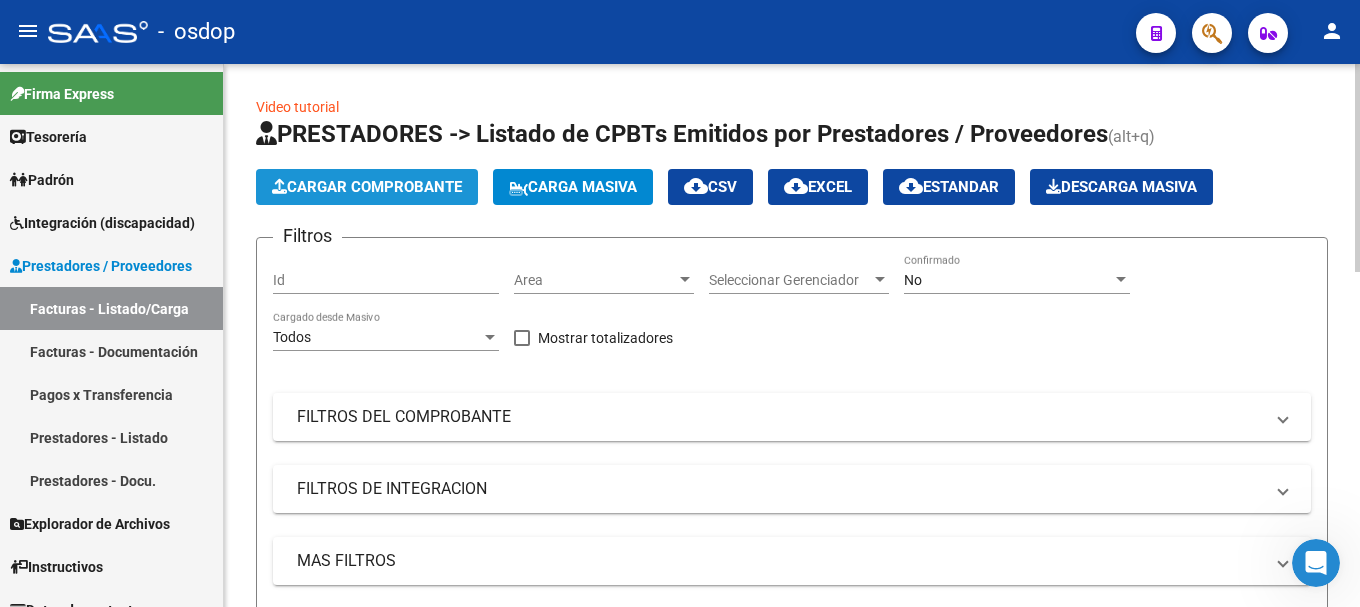 click on "Cargar Comprobante" 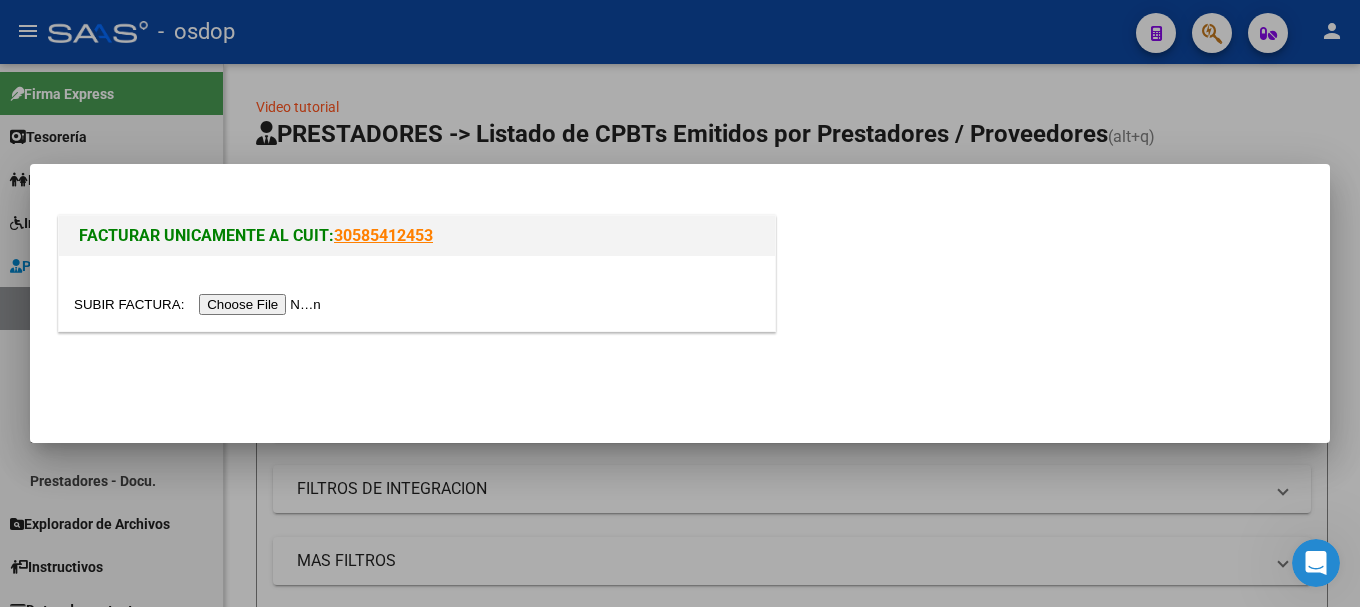 click at bounding box center (200, 304) 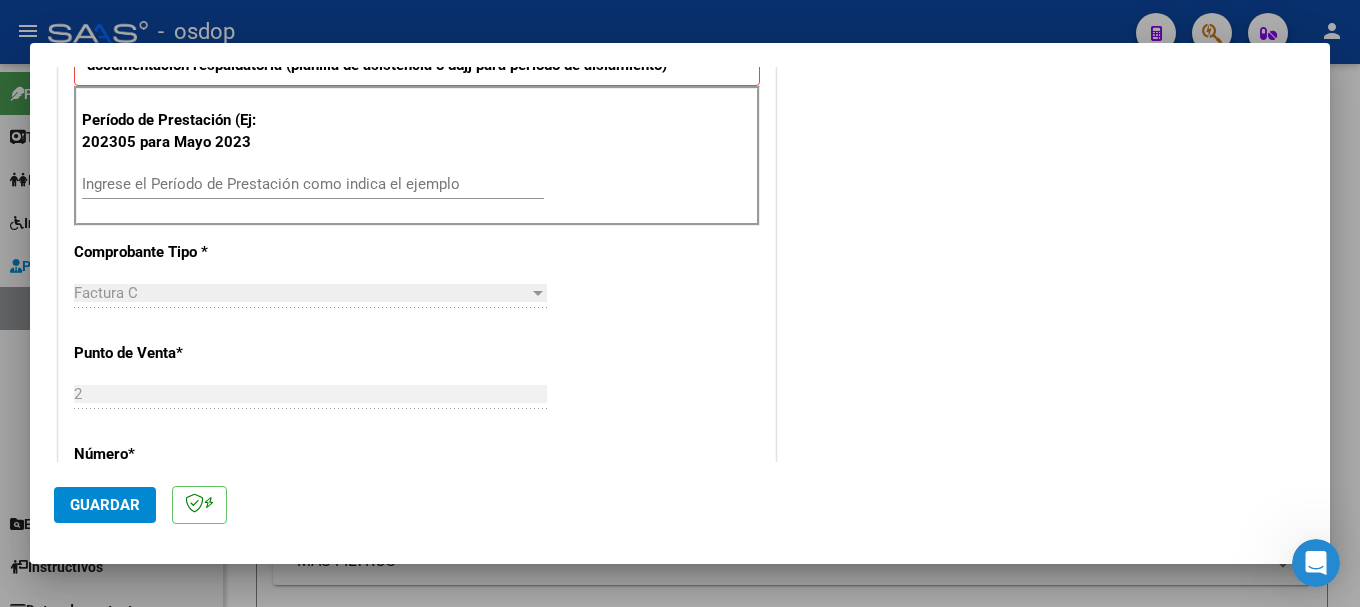 scroll, scrollTop: 400, scrollLeft: 0, axis: vertical 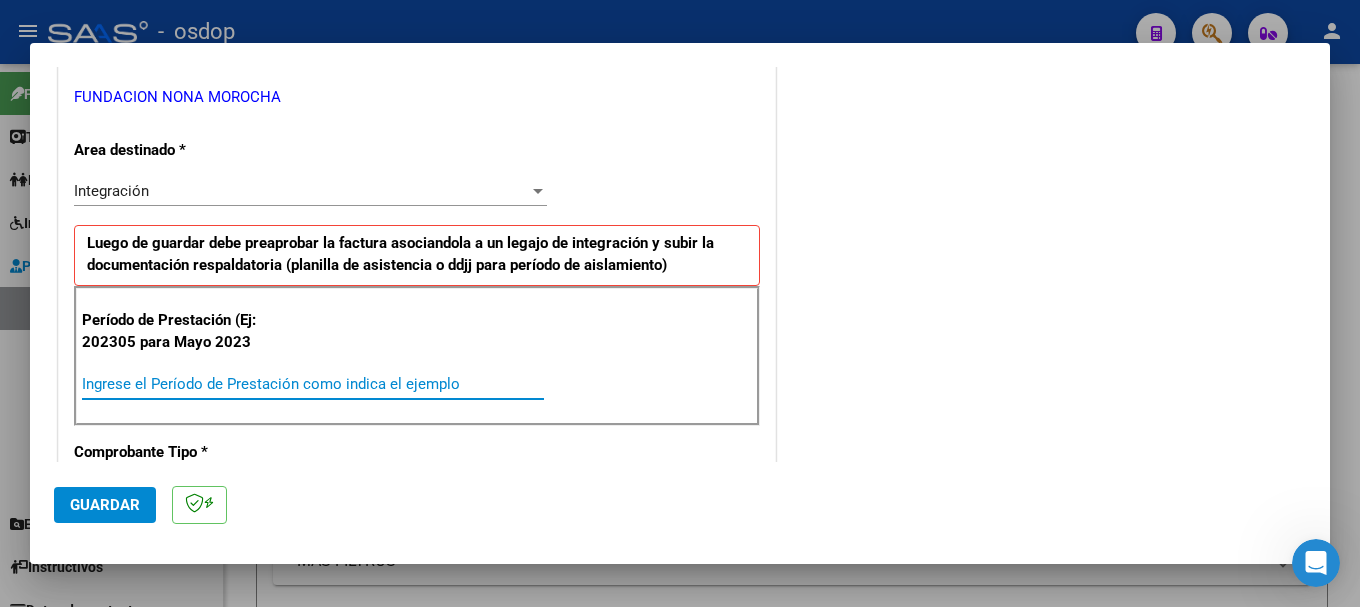 click on "Ingrese el Período de Prestación como indica el ejemplo" at bounding box center (313, 384) 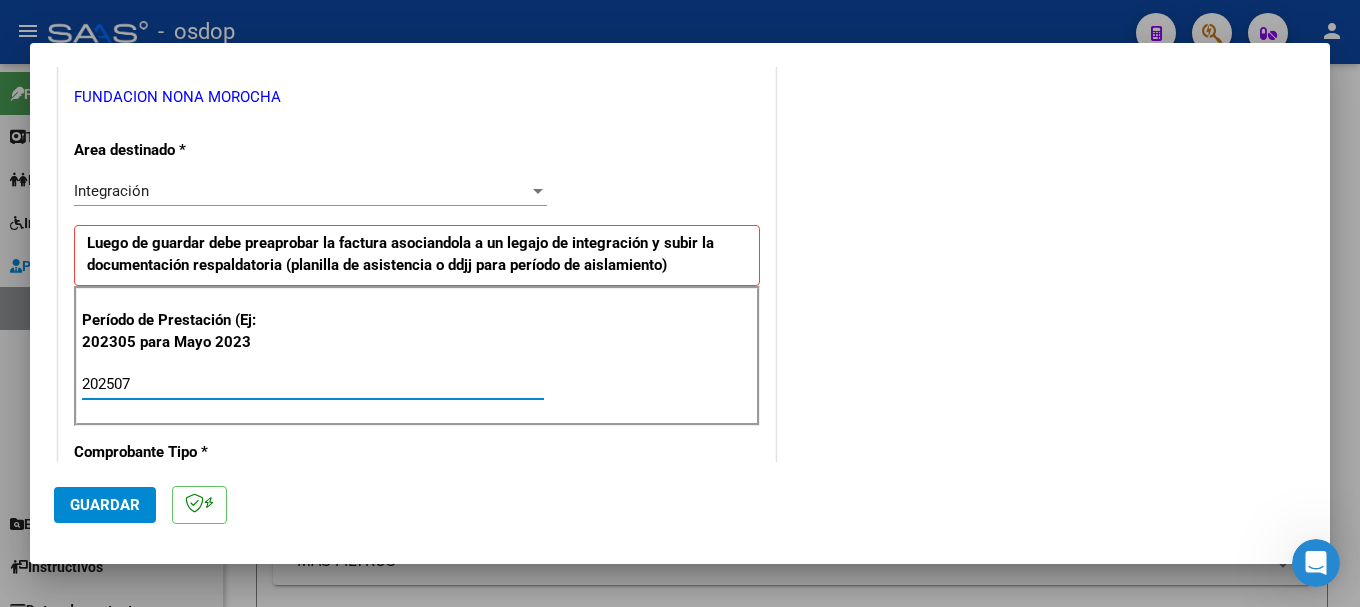 type on "202507" 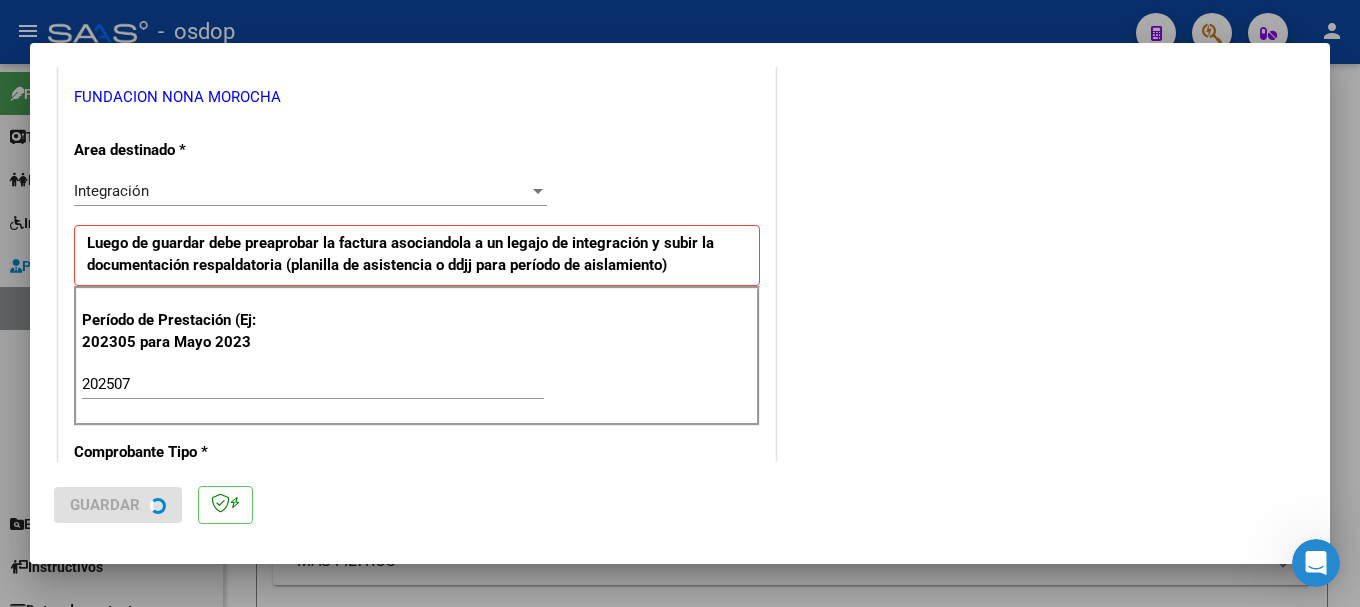 scroll, scrollTop: 0, scrollLeft: 0, axis: both 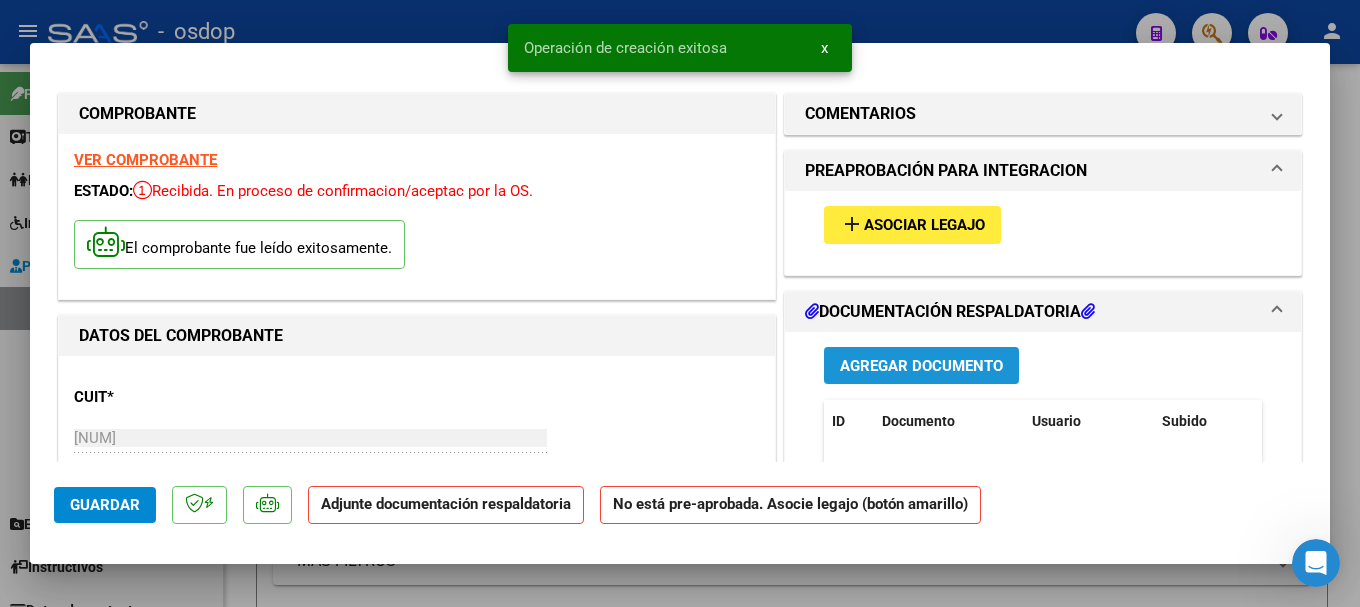 click on "Agregar Documento" at bounding box center (921, 366) 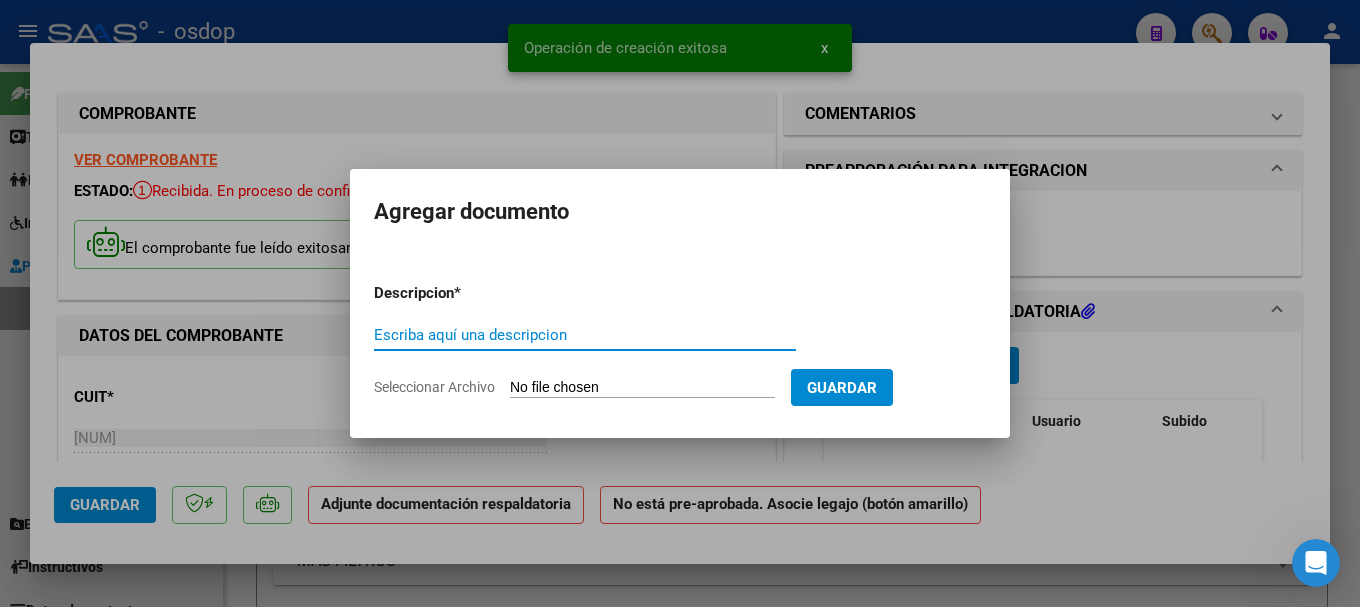 paste on "[FIRST] [LAST] 25" 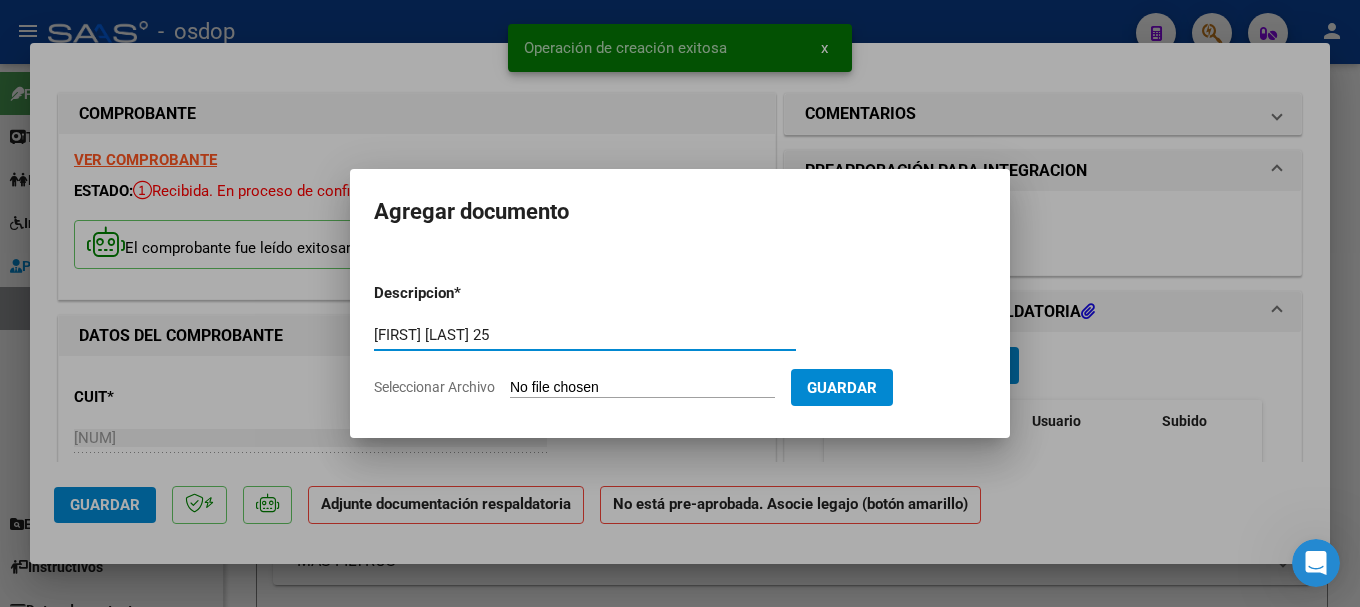 type on "[FIRST] [LAST] 25" 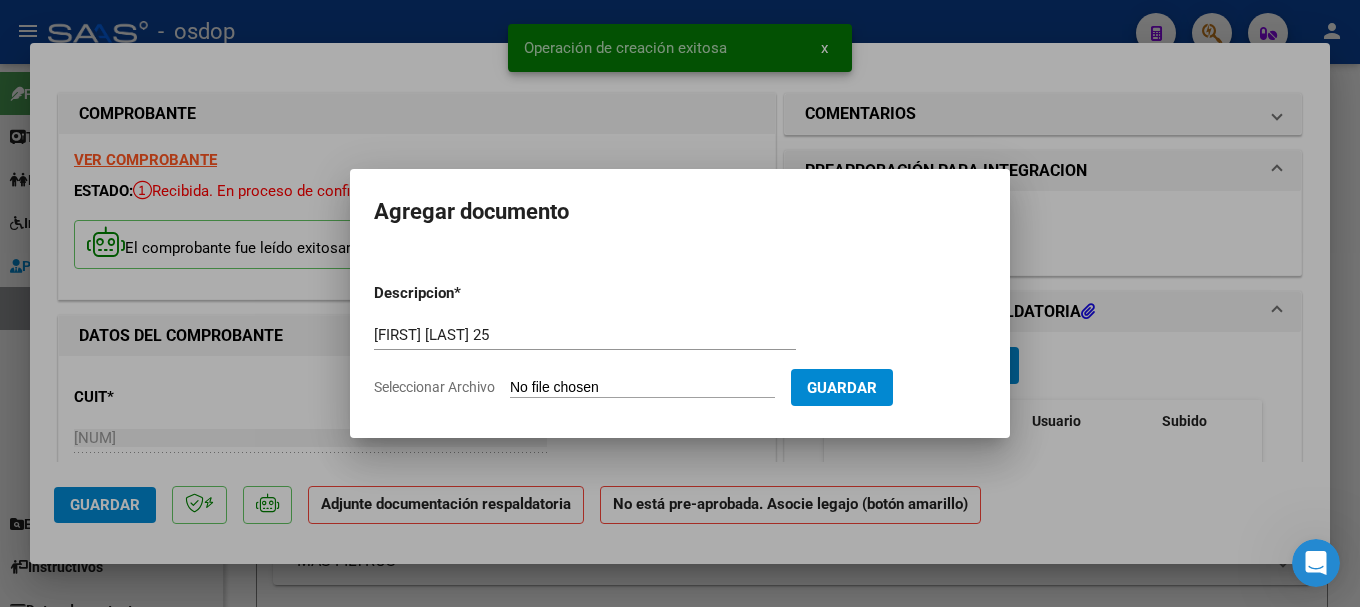 click on "Seleccionar Archivo" at bounding box center (642, 388) 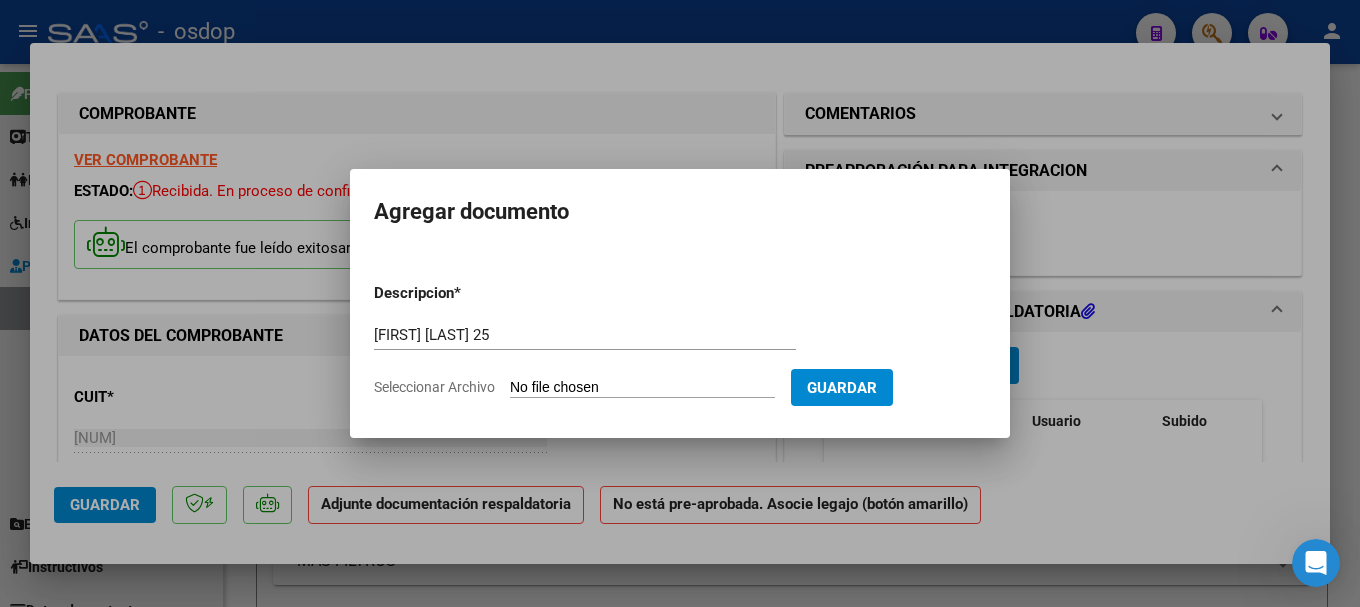 type on "C:\fakepath\Nona Arrua Julio 25.pdf" 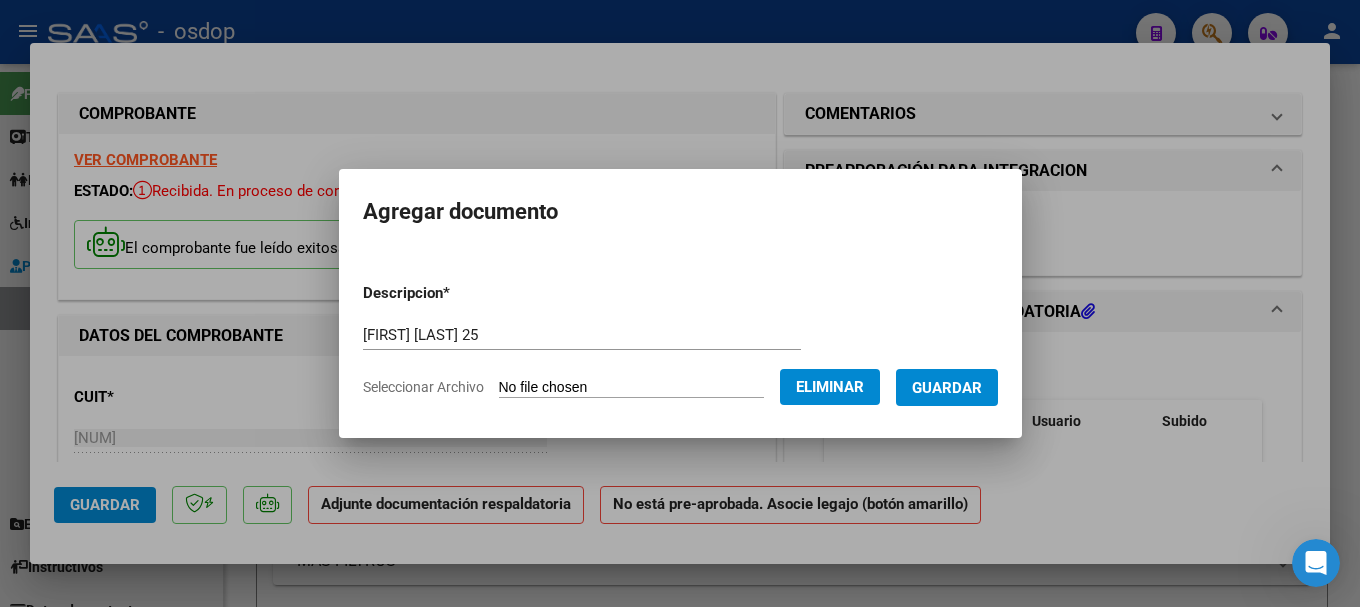 click on "Guardar" at bounding box center [947, 388] 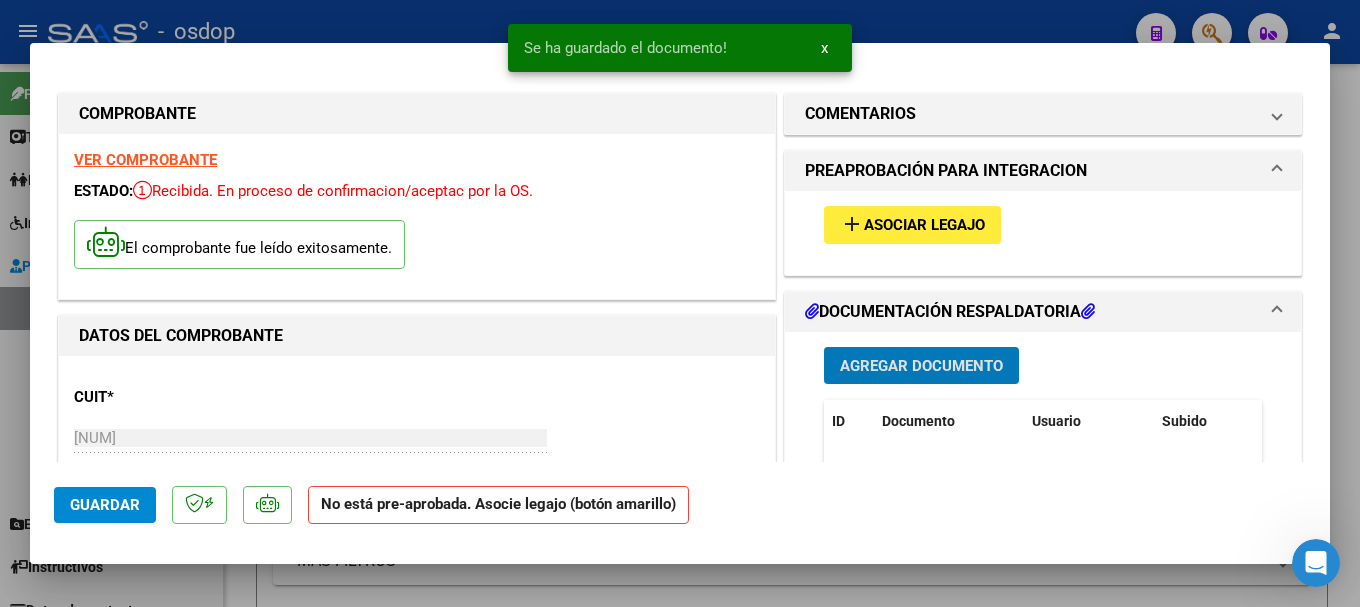 click on "Asociar Legajo" at bounding box center (924, 226) 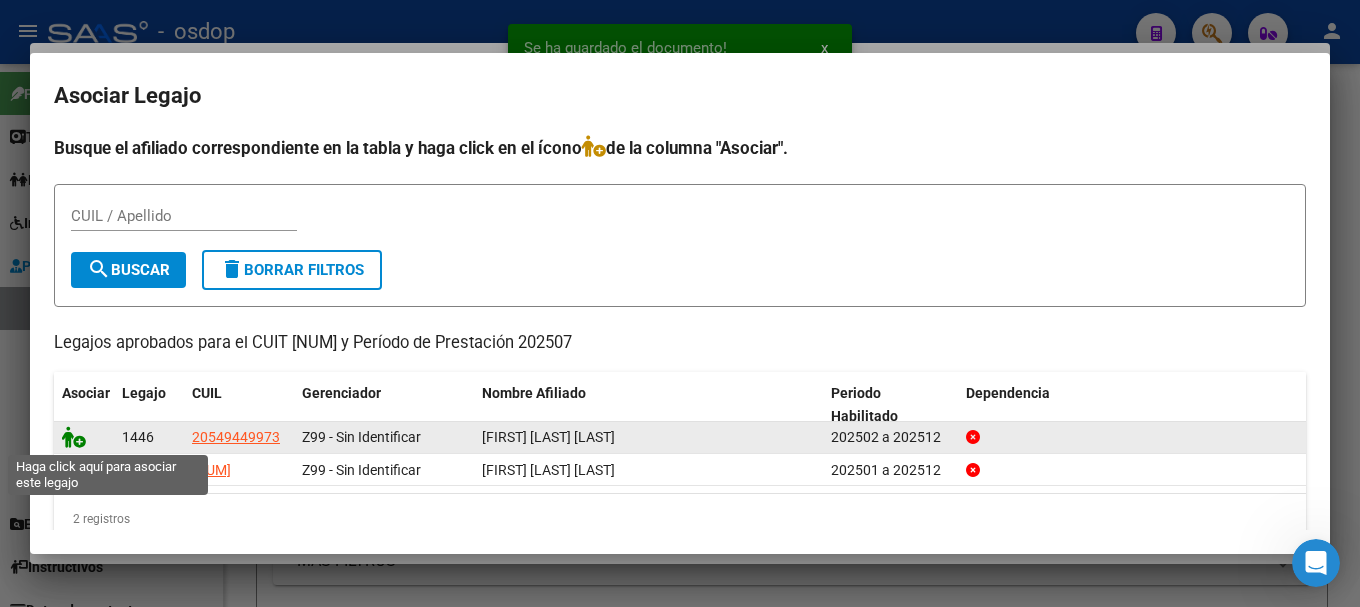 click 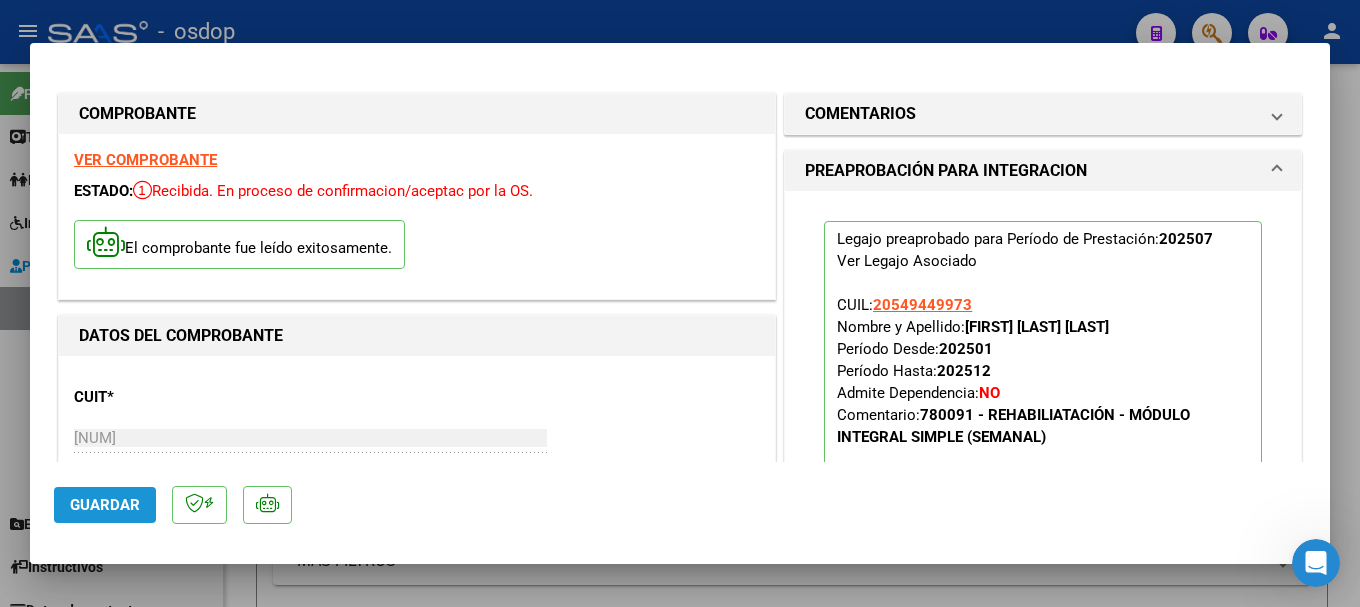click on "Guardar" 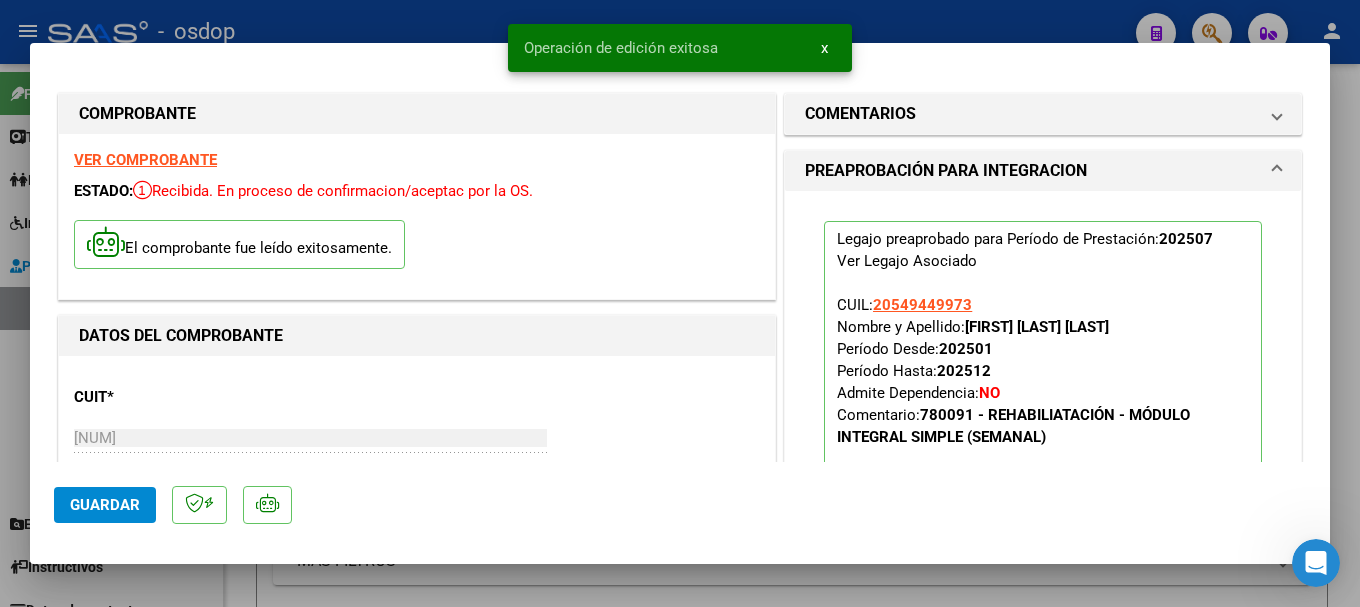 click at bounding box center (680, 303) 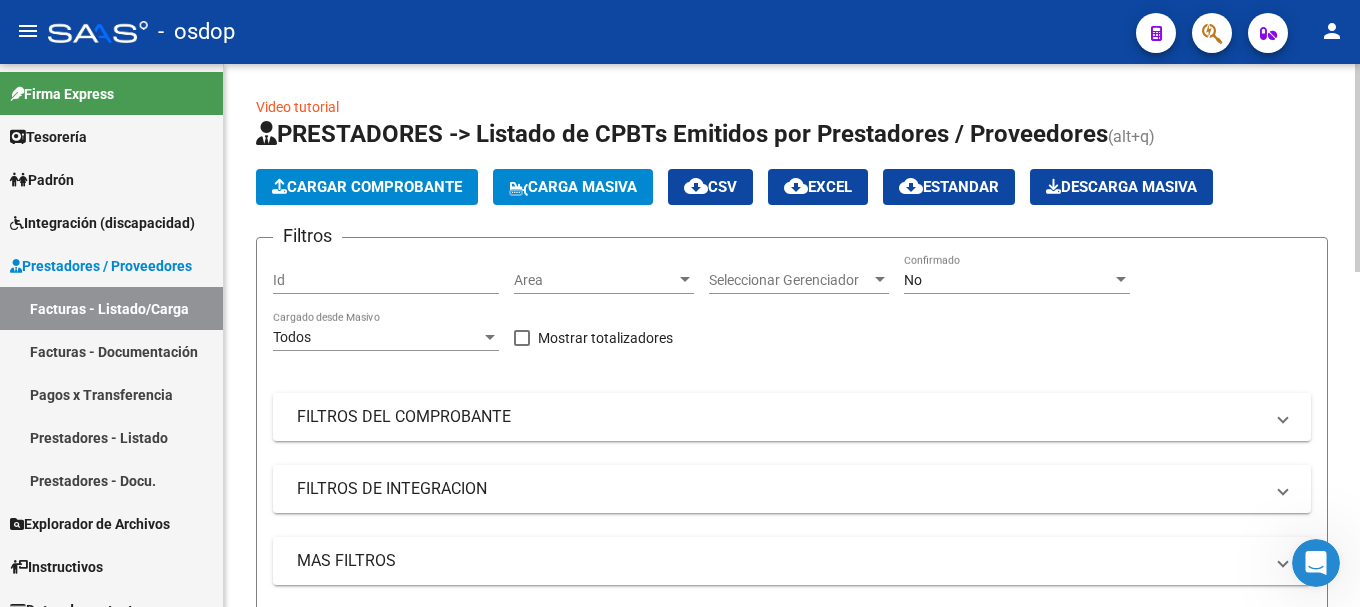 click on "Cargar Comprobante" 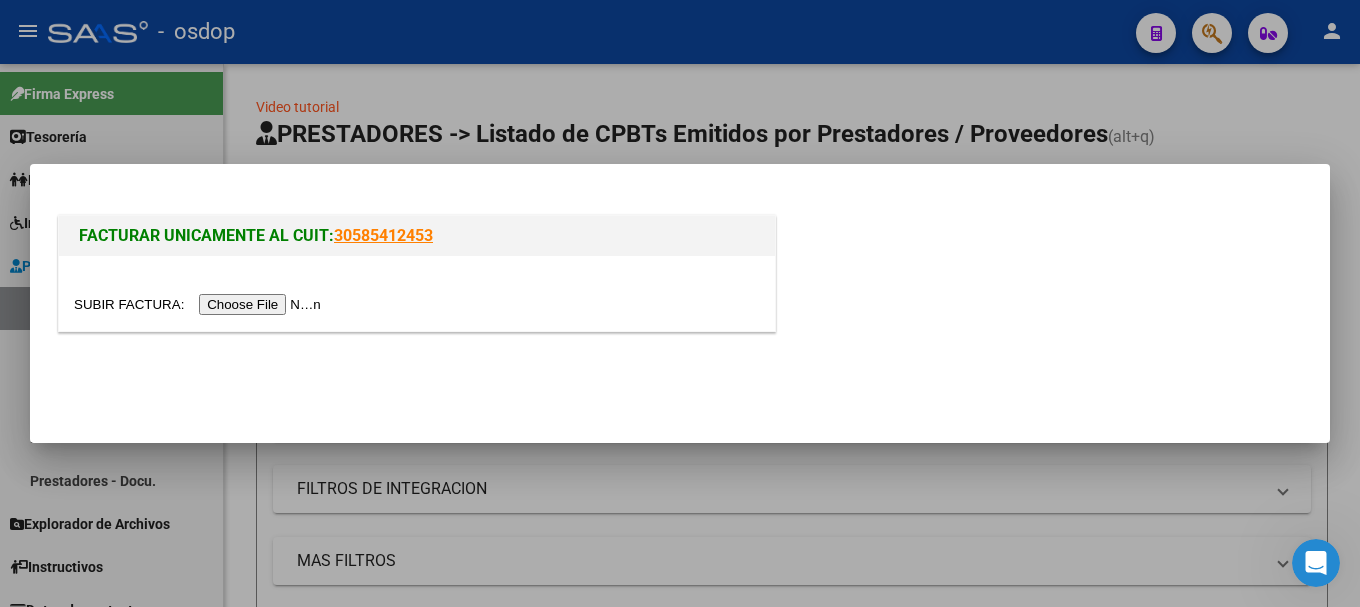 click at bounding box center (200, 304) 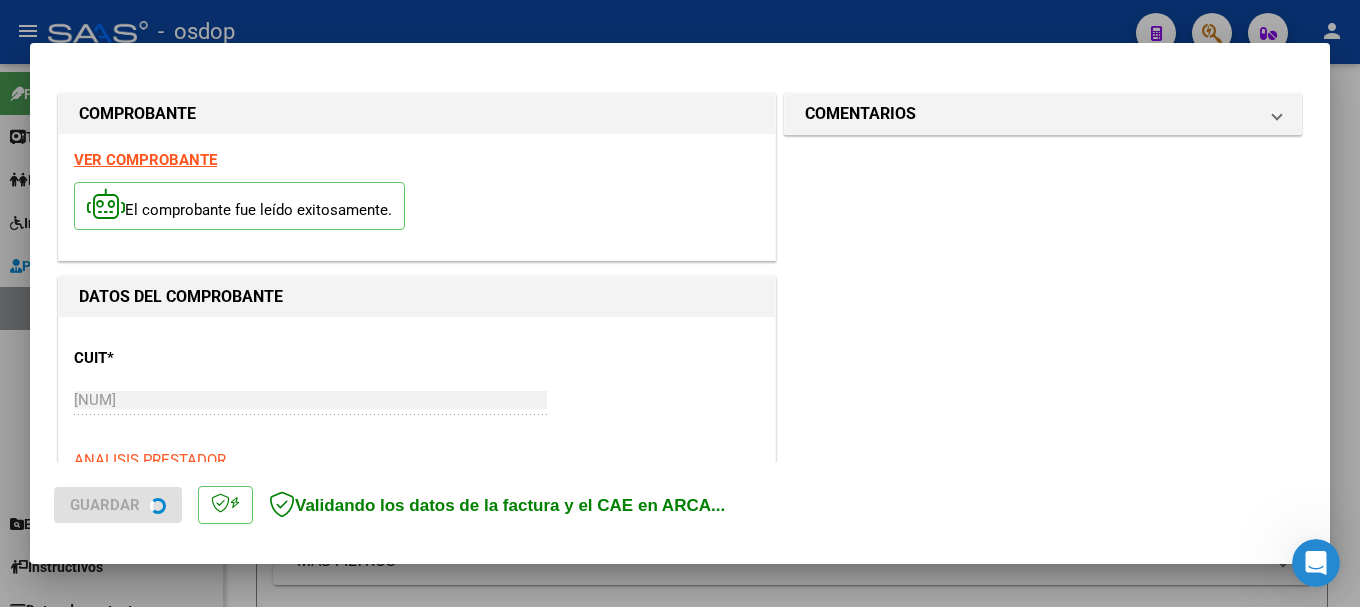scroll, scrollTop: 400, scrollLeft: 0, axis: vertical 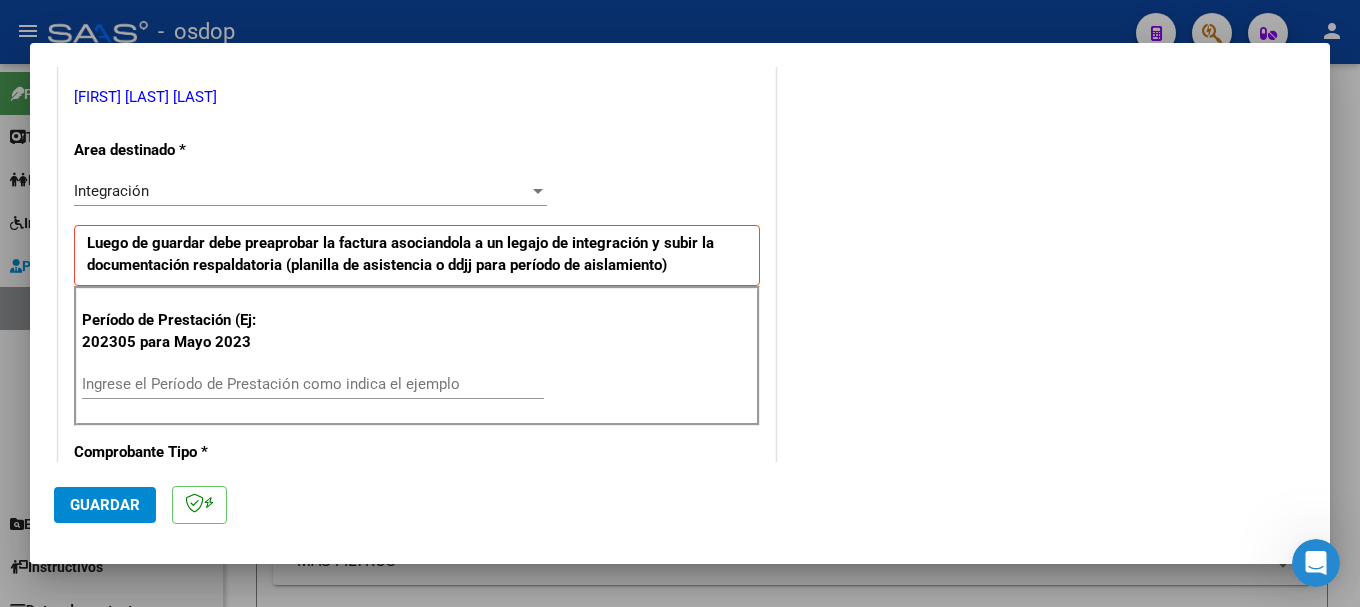 click on "Ingrese el Período de Prestación como indica el ejemplo" at bounding box center [313, 384] 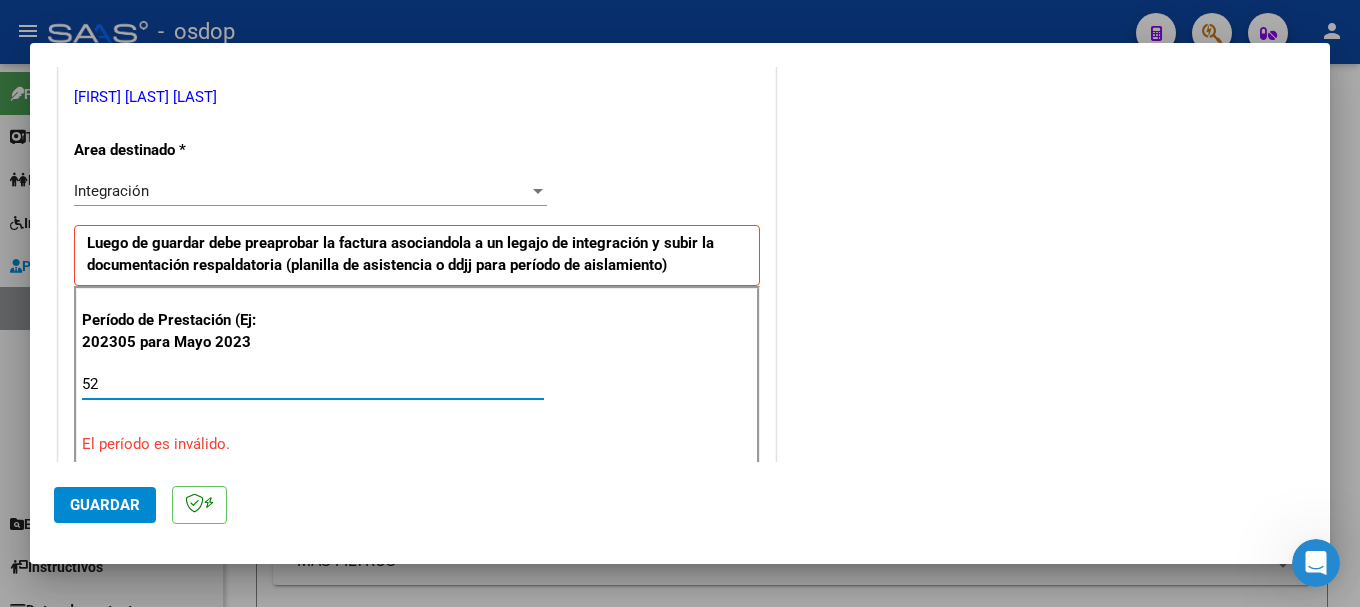 type on "5" 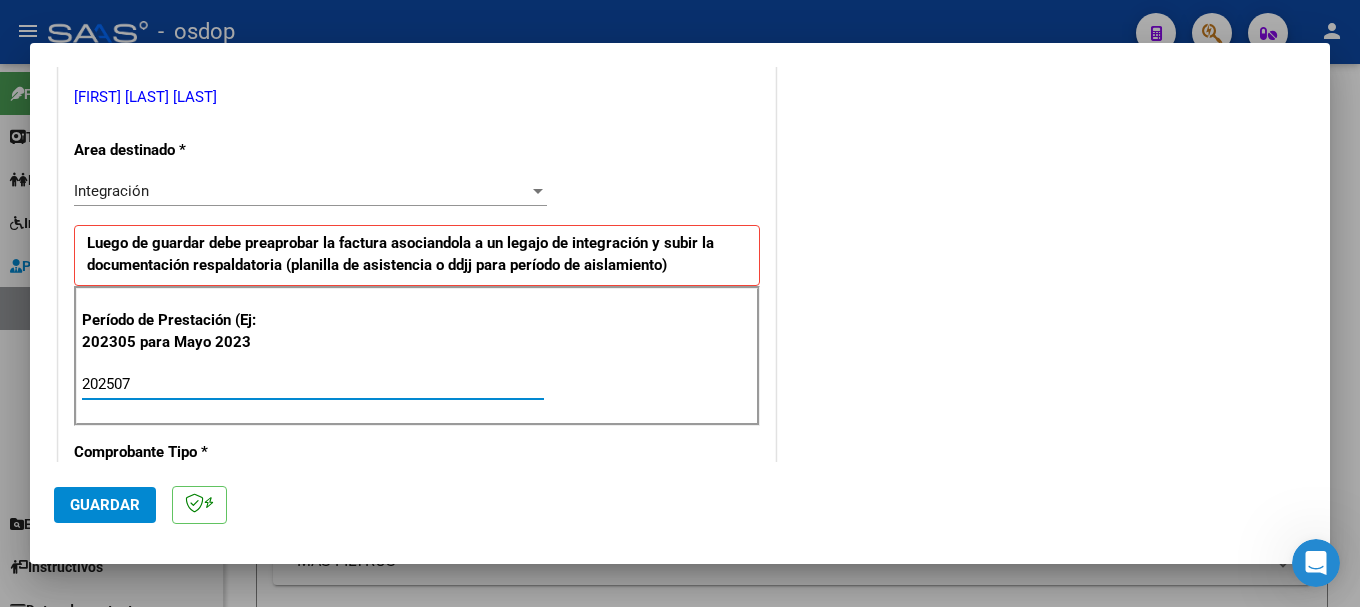 type on "202507" 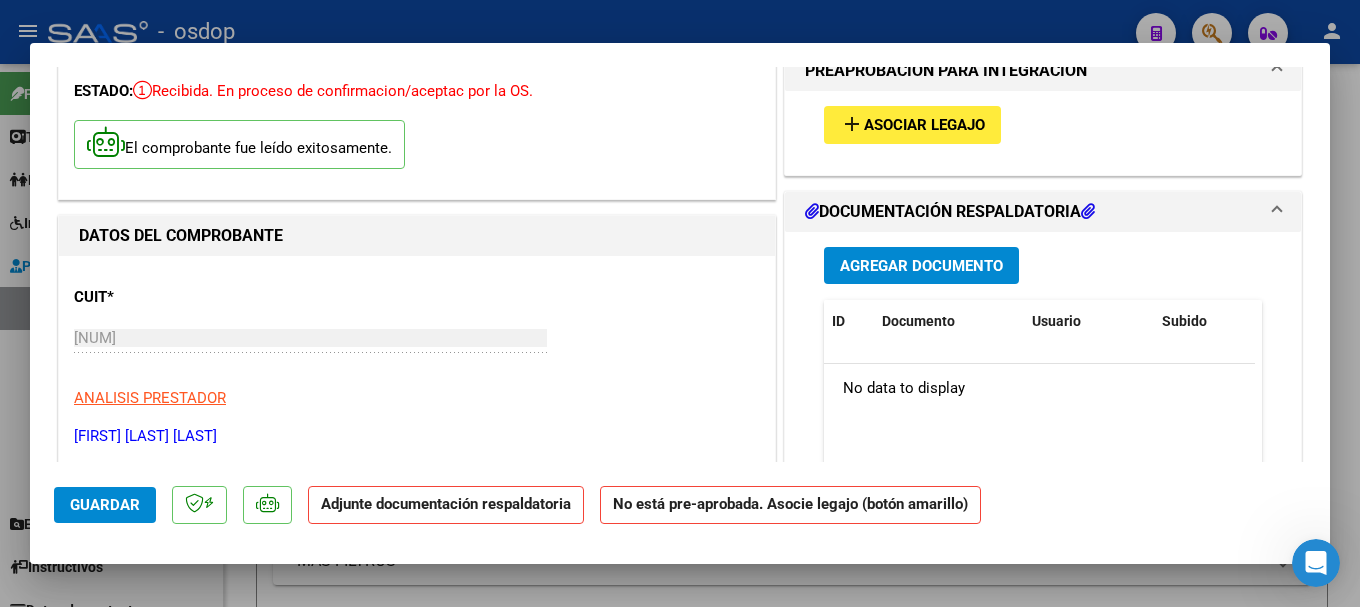 scroll, scrollTop: 0, scrollLeft: 0, axis: both 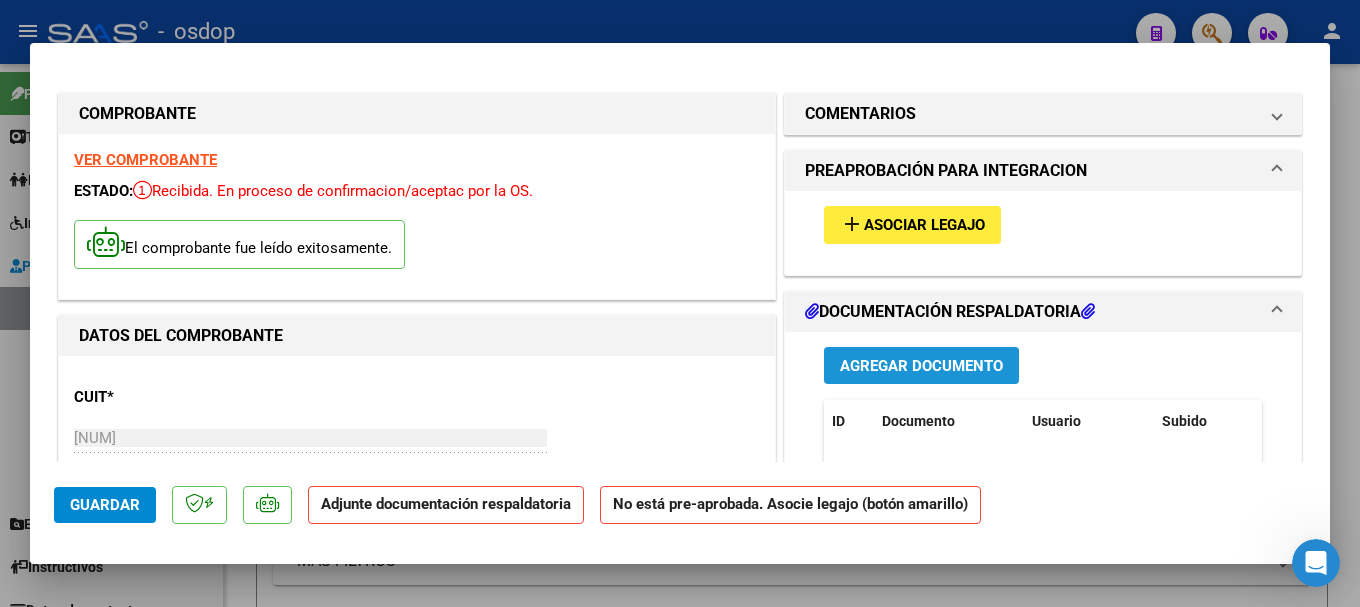 click on "Agregar Documento" at bounding box center [921, 366] 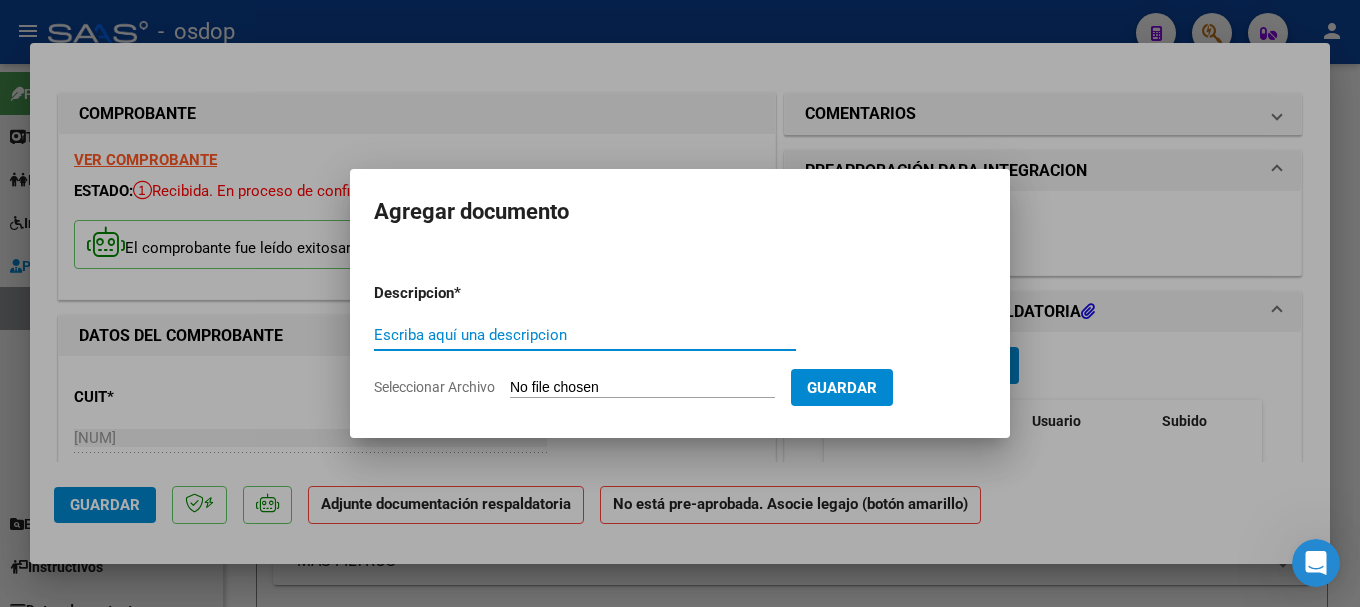 paste on "[FIRST] [LAST] [LAST] 25" 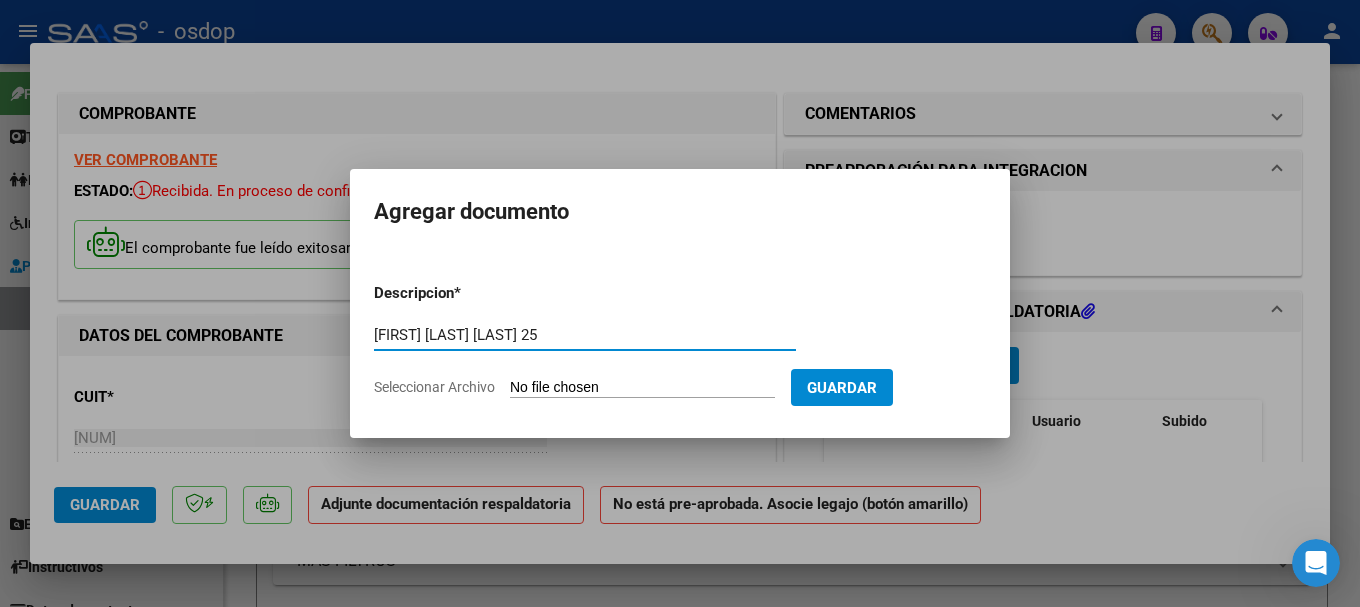 type on "[FIRST] [LAST] [LAST] 25" 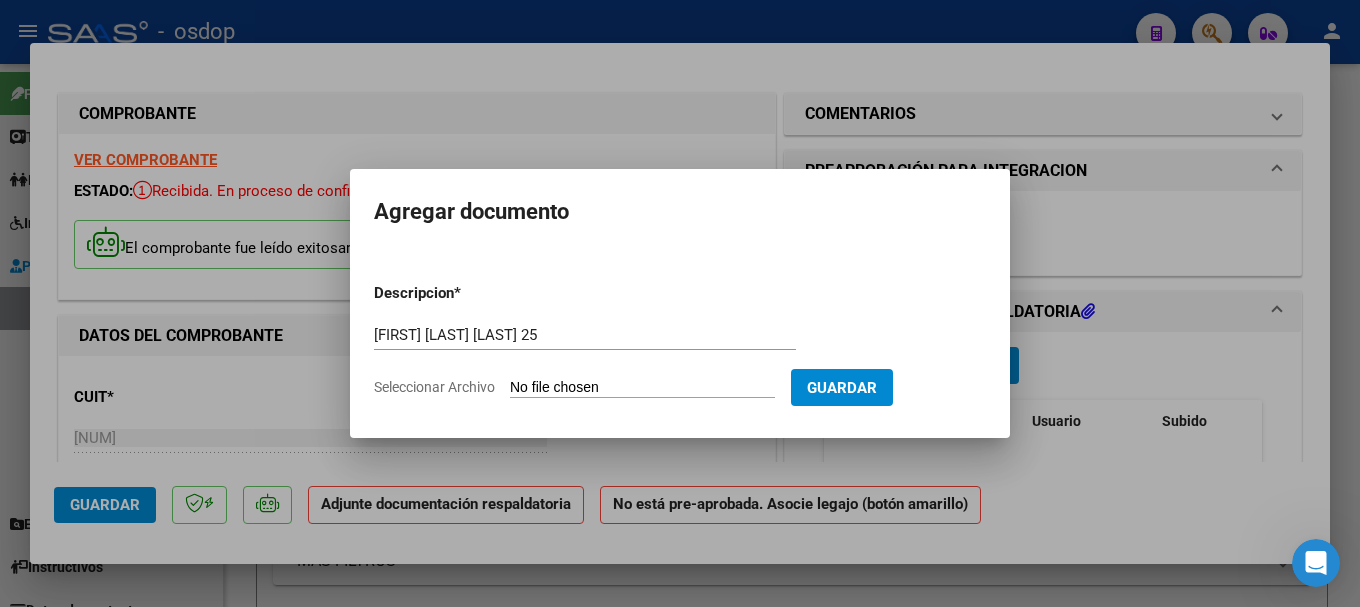 click on "Seleccionar Archivo" at bounding box center (642, 388) 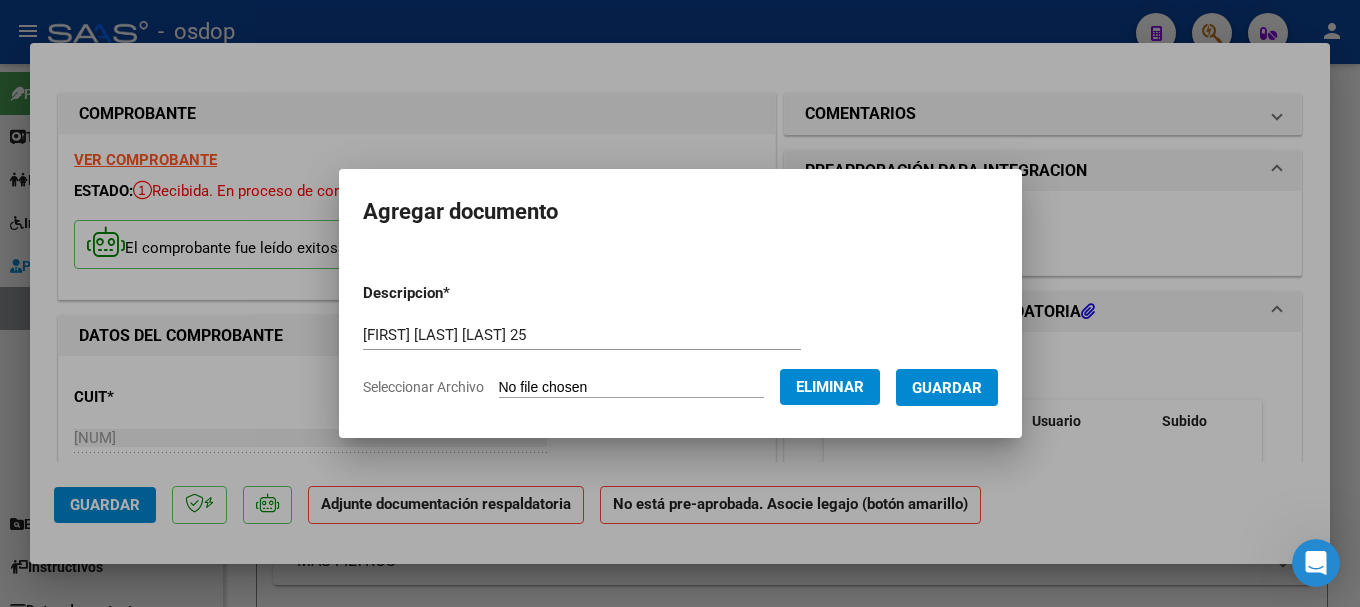 click on "Guardar" at bounding box center (947, 388) 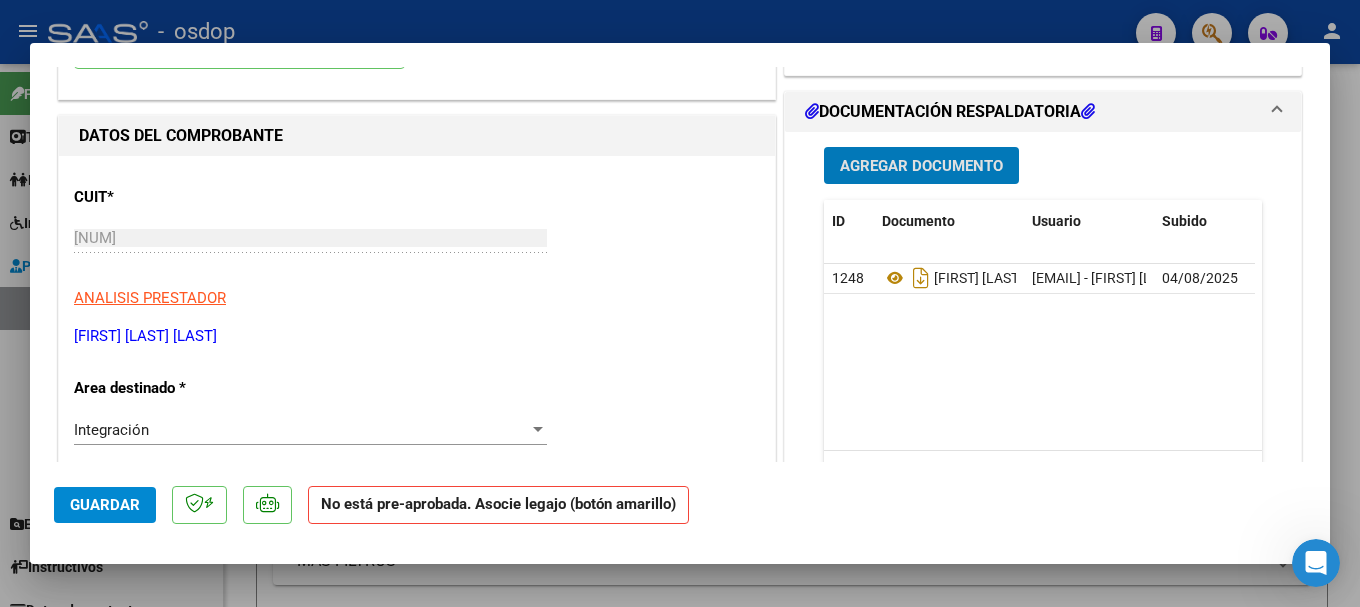scroll, scrollTop: 400, scrollLeft: 0, axis: vertical 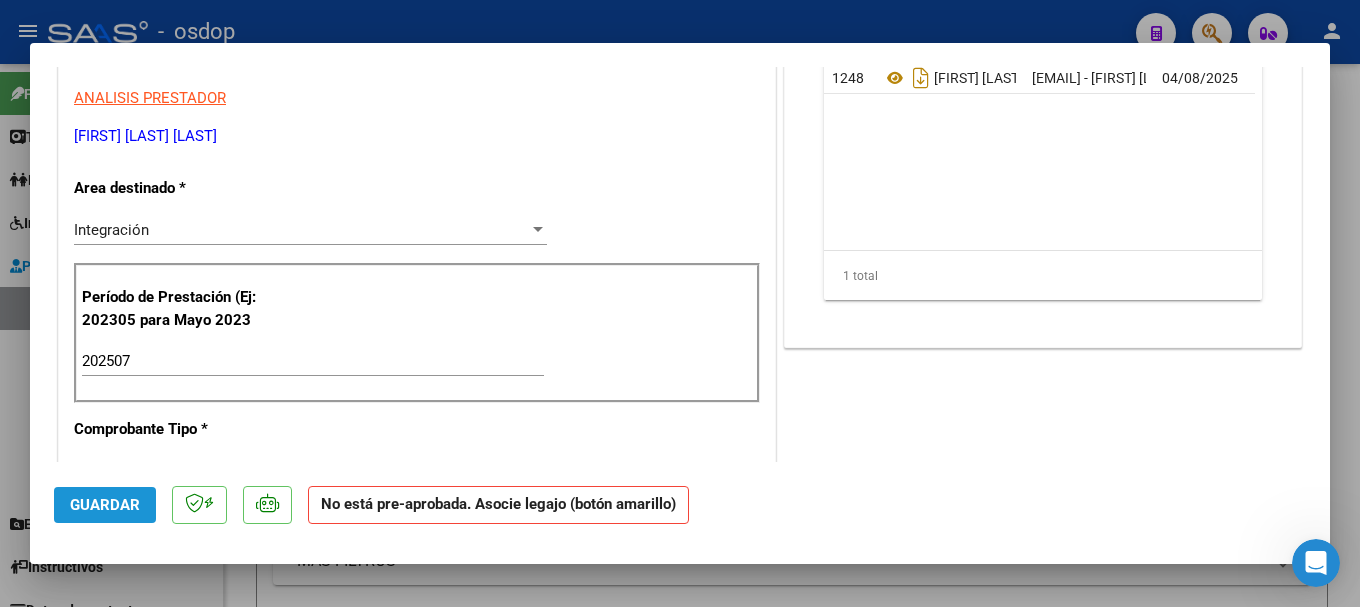 click on "Guardar" 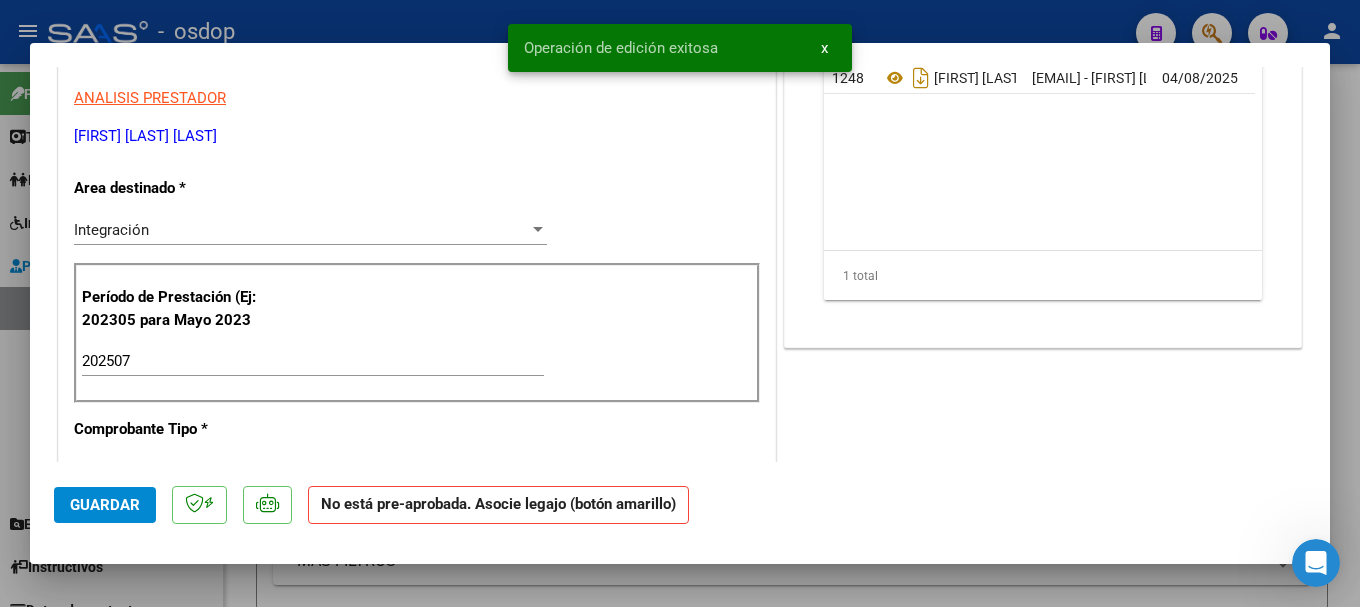 click at bounding box center (680, 303) 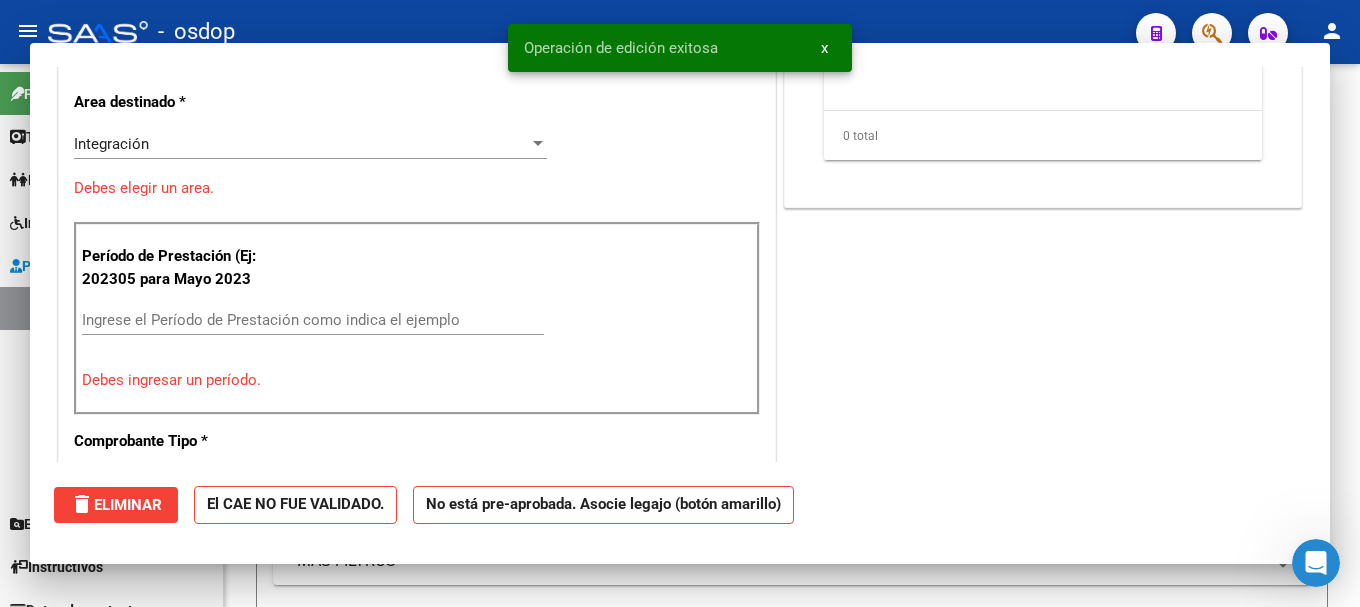 scroll, scrollTop: 339, scrollLeft: 0, axis: vertical 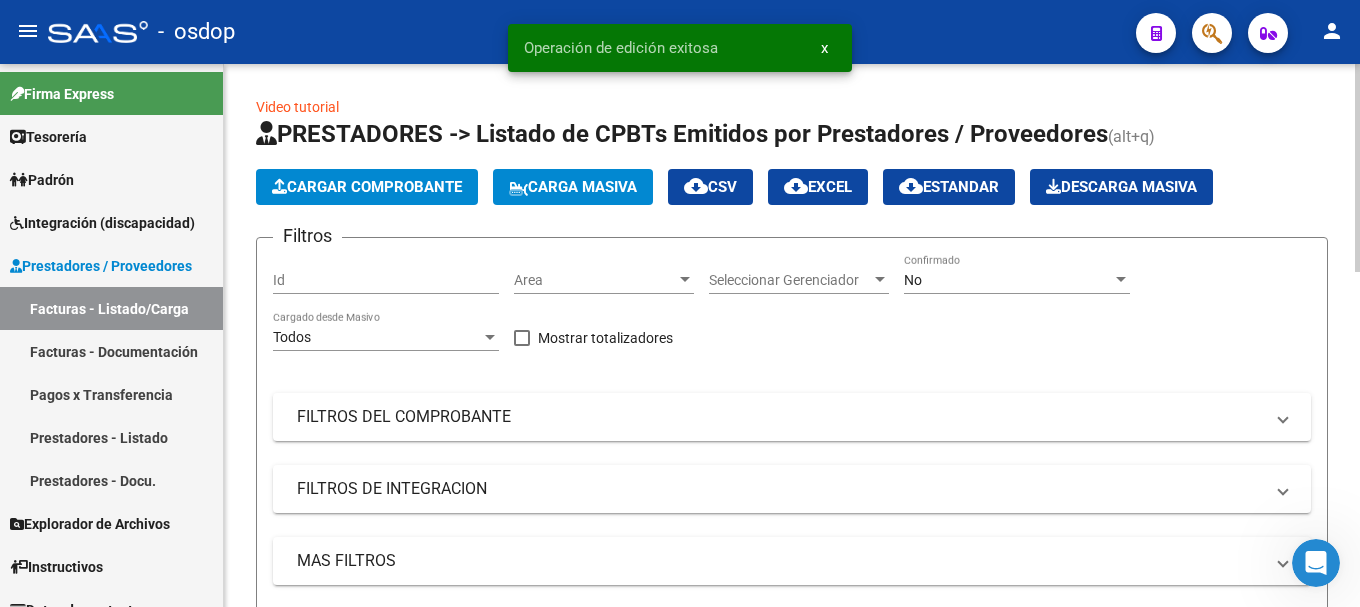click on "Cargar Comprobante" 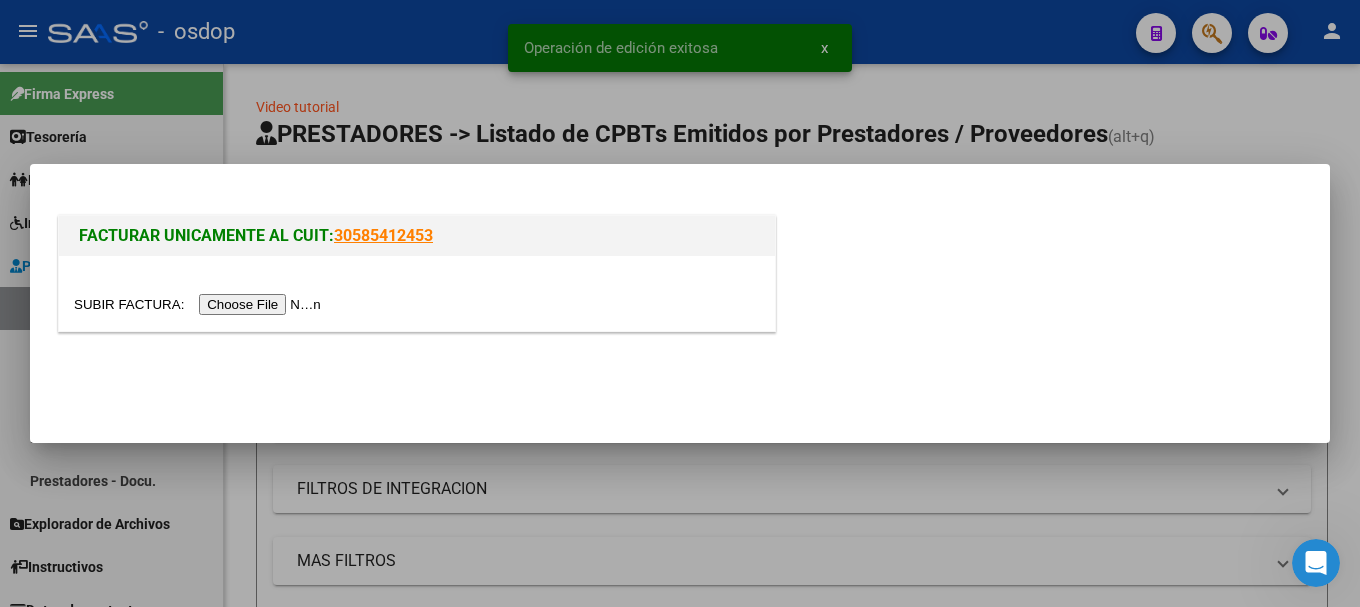 click at bounding box center (200, 304) 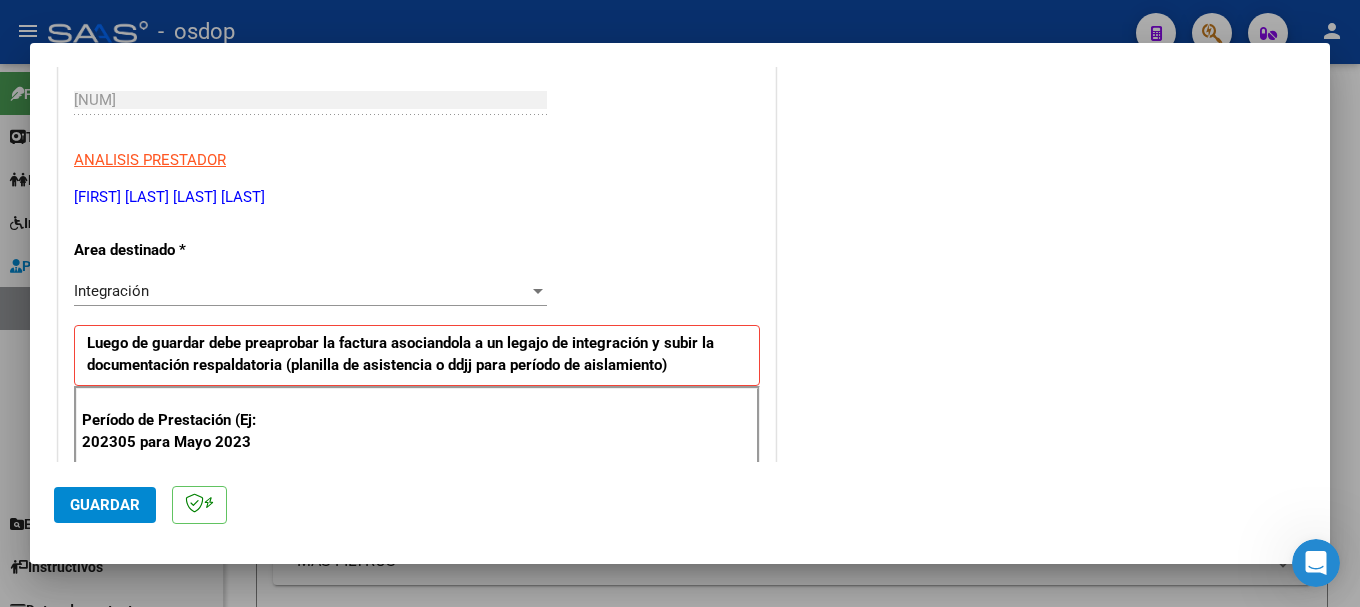 scroll, scrollTop: 400, scrollLeft: 0, axis: vertical 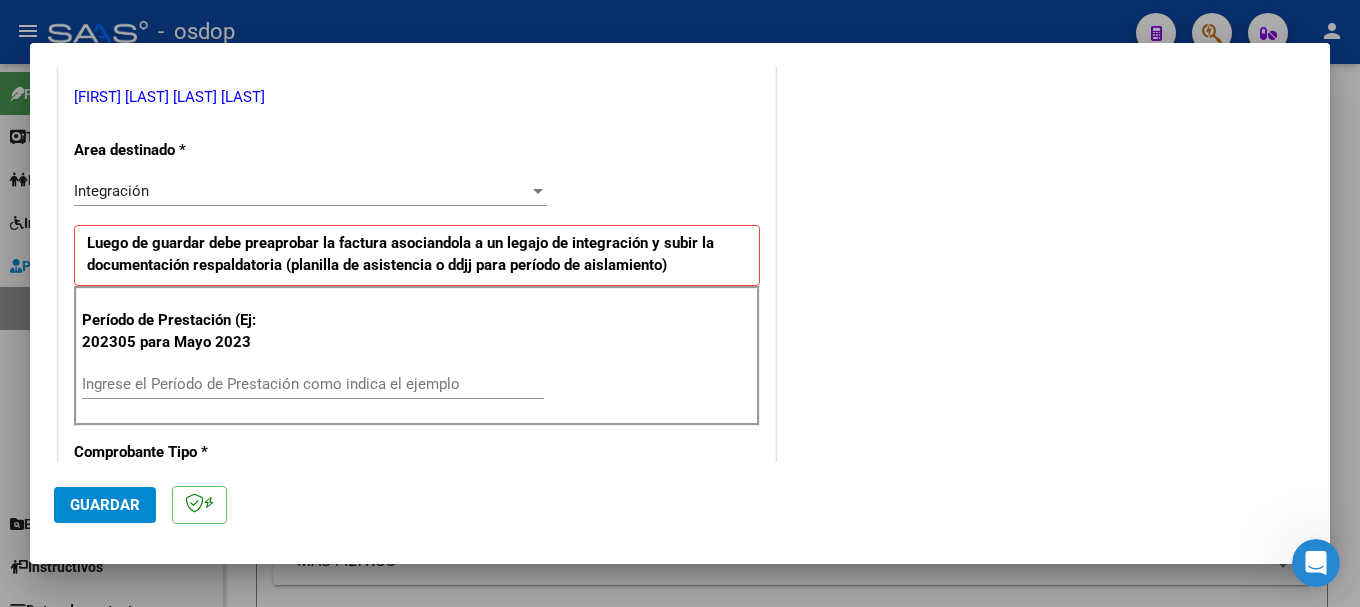 click on "Ingrese el Período de Prestación como indica el ejemplo" at bounding box center (313, 384) 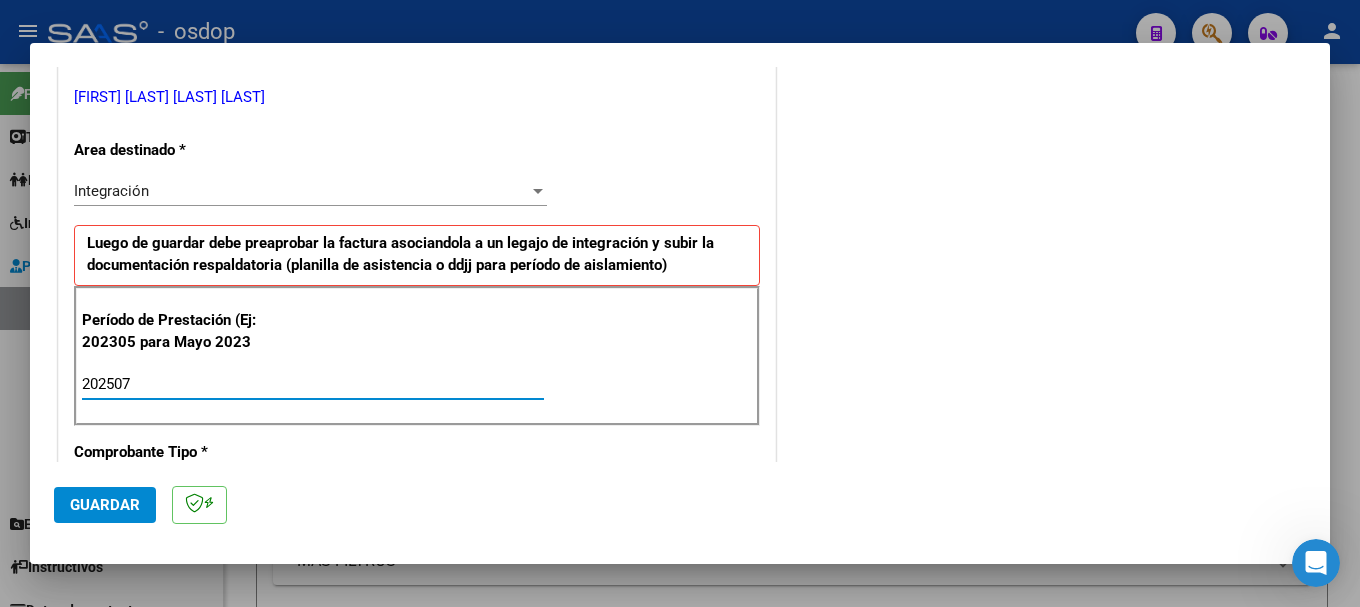 type on "202507" 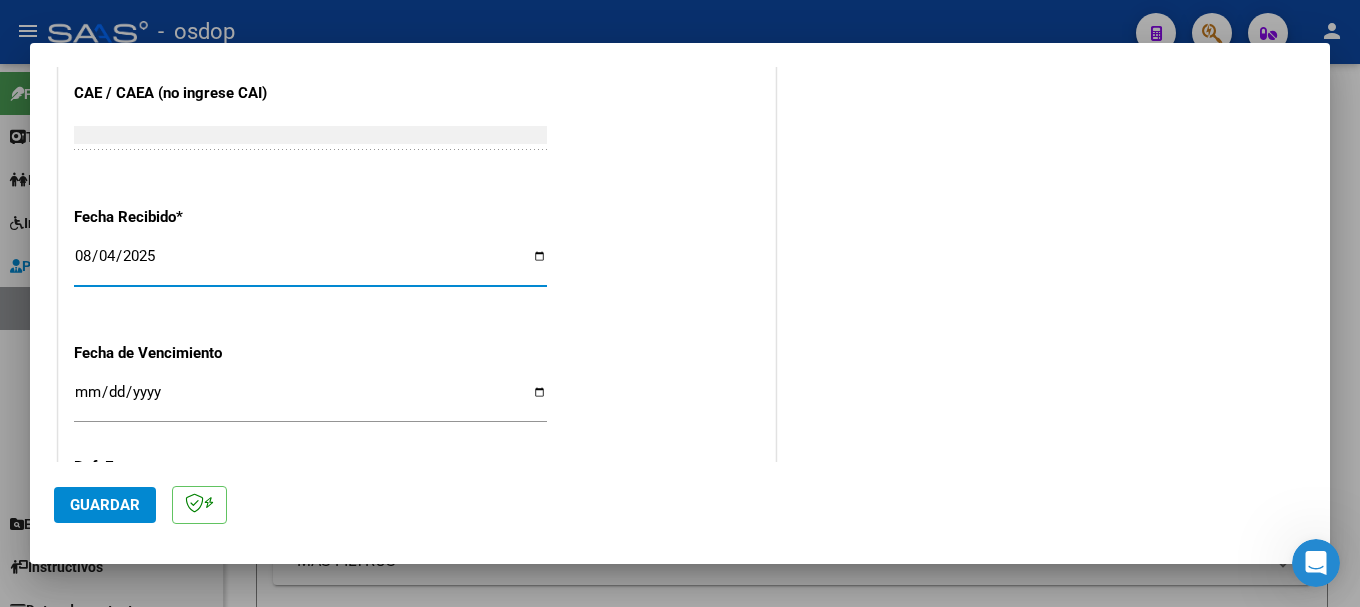 click on "Guardar" 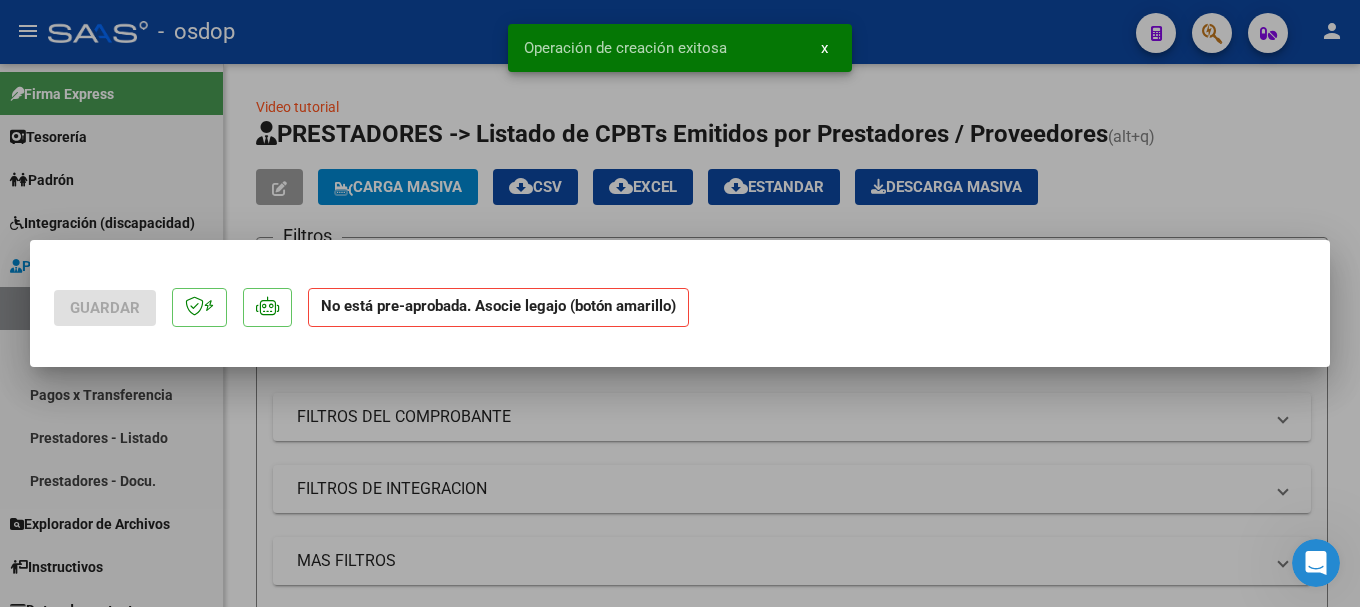 scroll, scrollTop: 0, scrollLeft: 0, axis: both 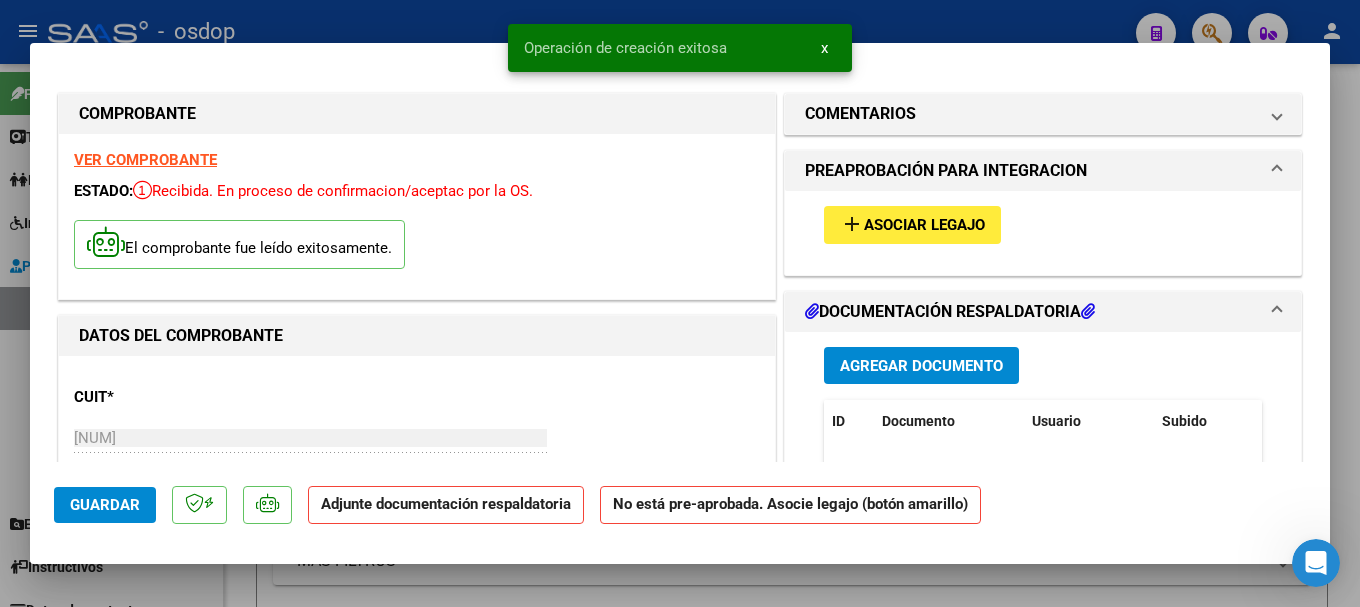 click on "Agregar Documento" at bounding box center [921, 365] 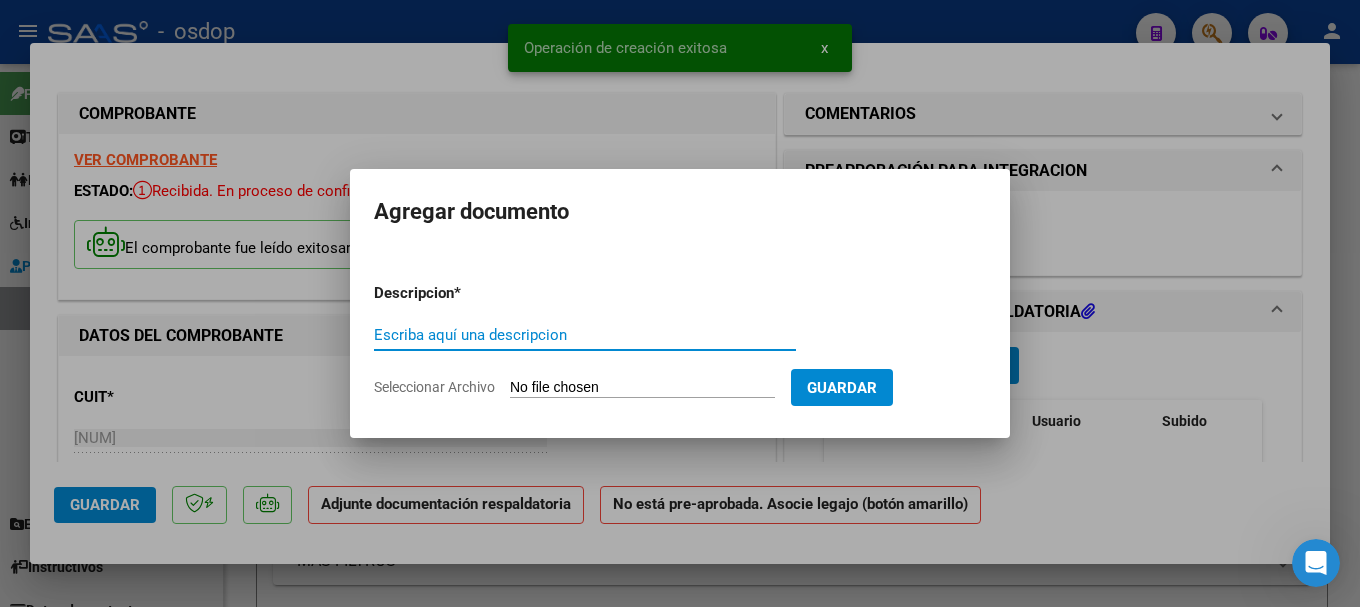 paste on "[FIRST] [LAST] [LAST] 25" 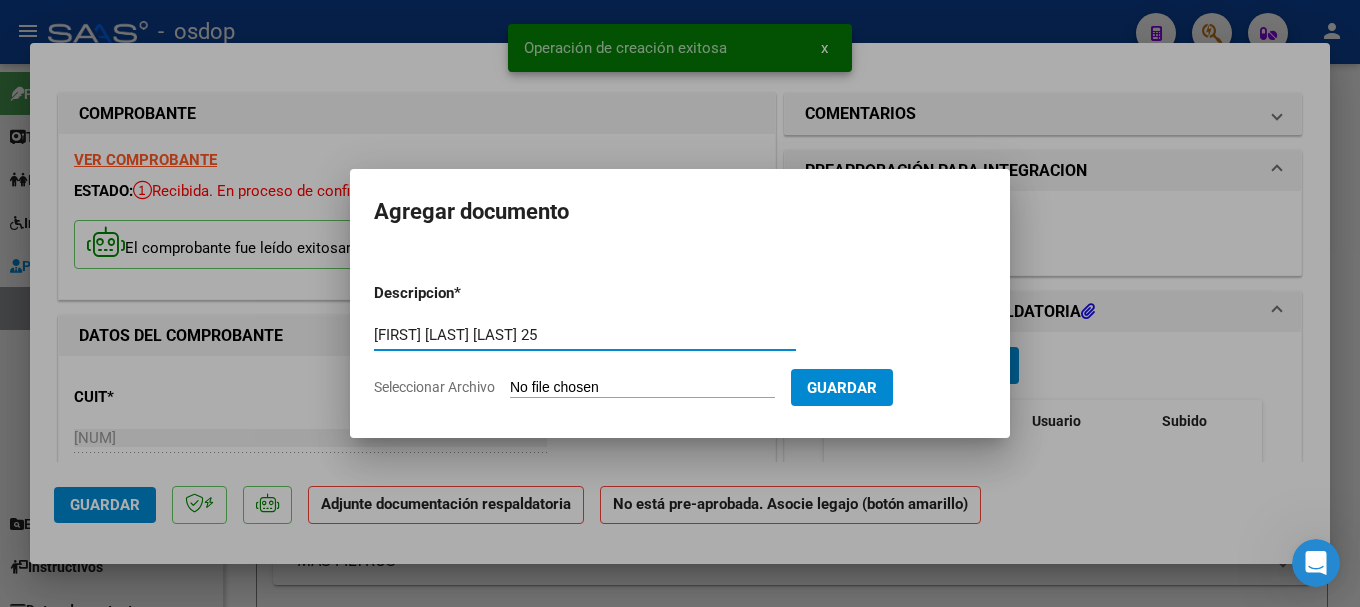 type on "[FIRST] [LAST] [LAST] 25" 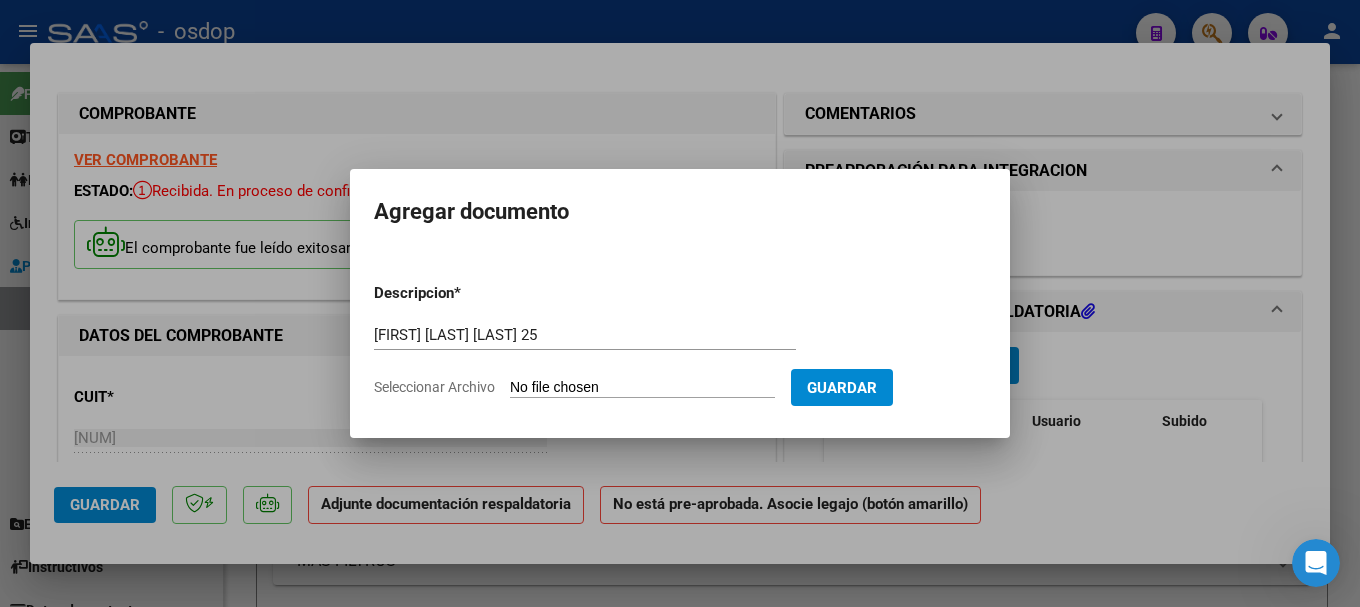 type on "C:\fakepath\Heuer Tabares Julio 25.pdf" 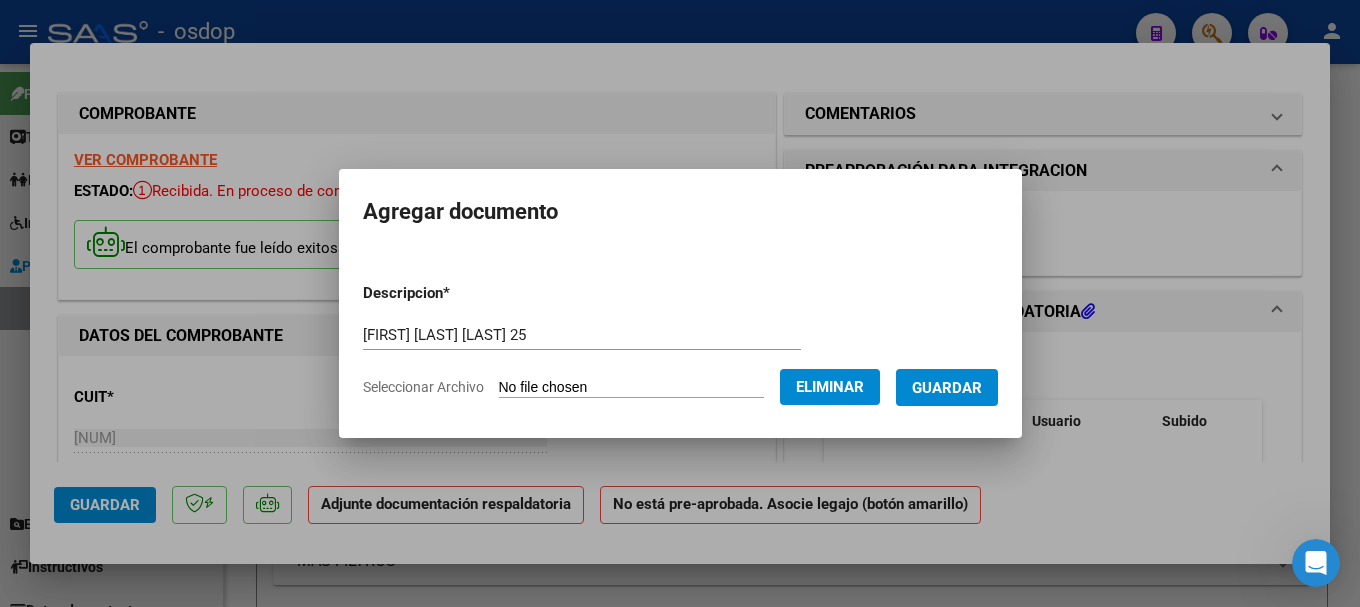 click on "Guardar" at bounding box center [947, 388] 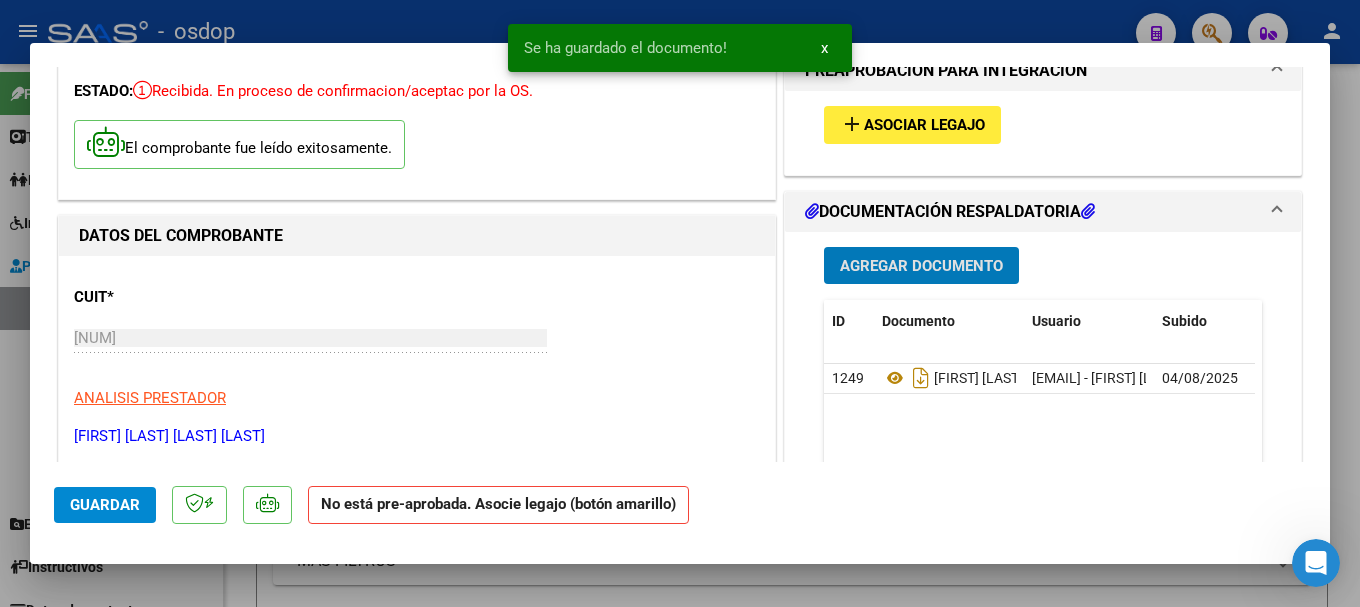 scroll, scrollTop: 0, scrollLeft: 0, axis: both 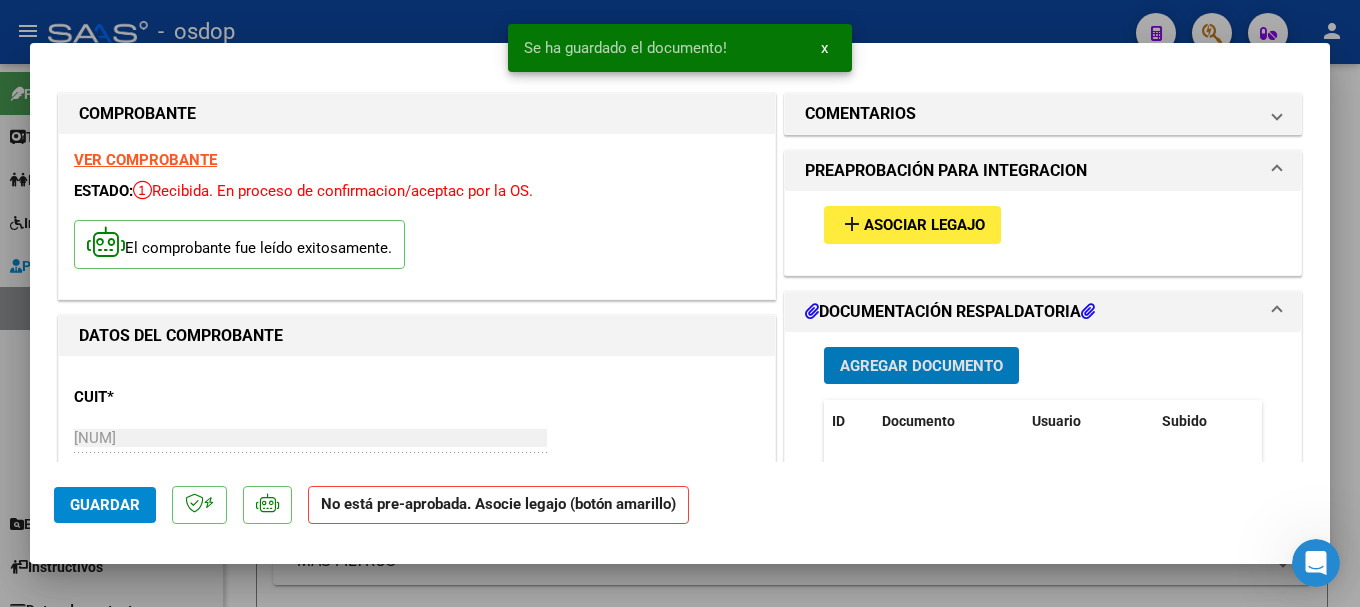 click on "Guardar" 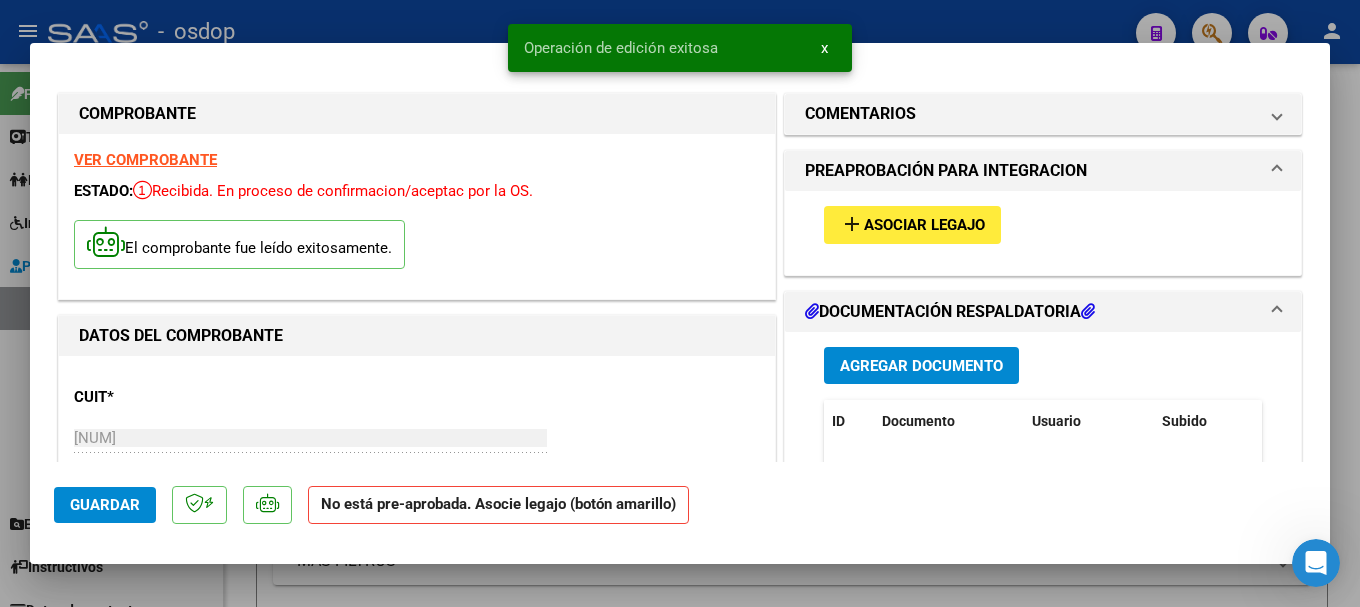 click at bounding box center [680, 303] 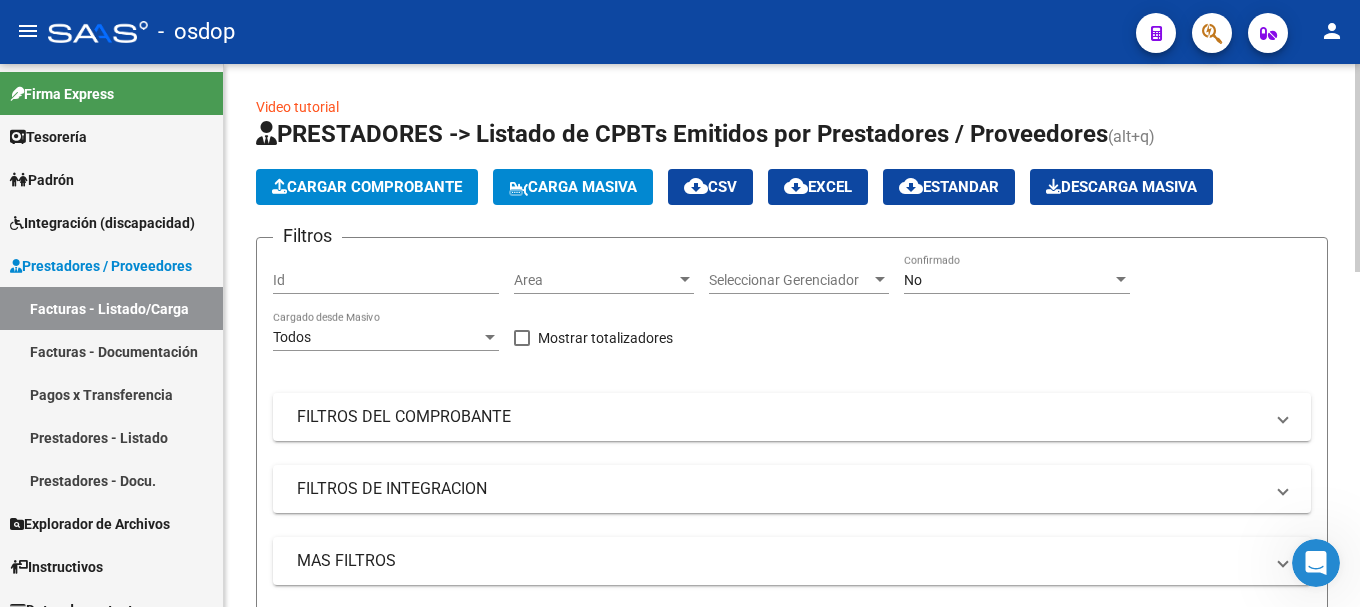 click on "Cargar Comprobante" 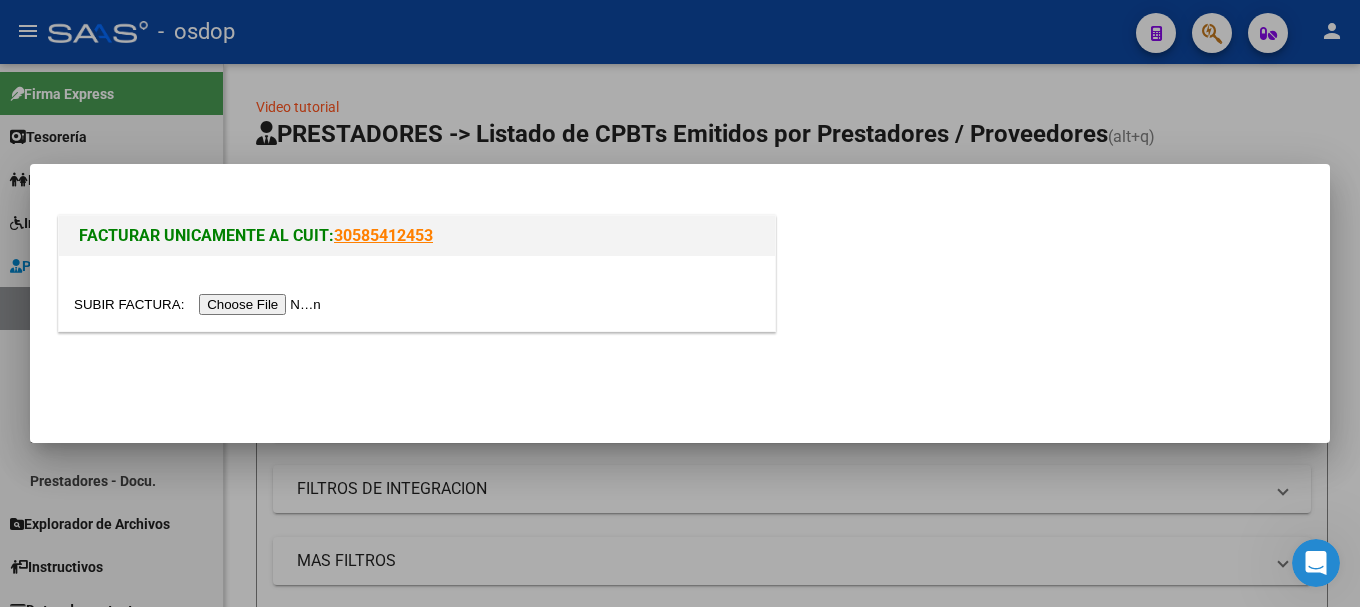 click at bounding box center (200, 304) 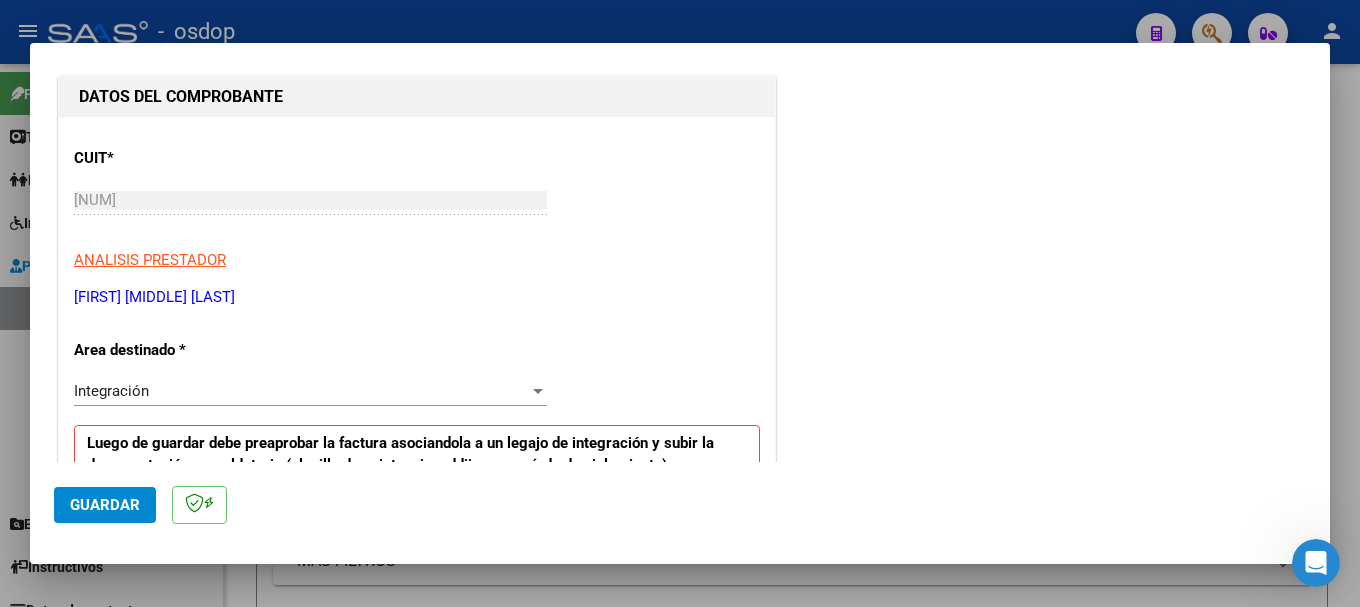scroll, scrollTop: 400, scrollLeft: 0, axis: vertical 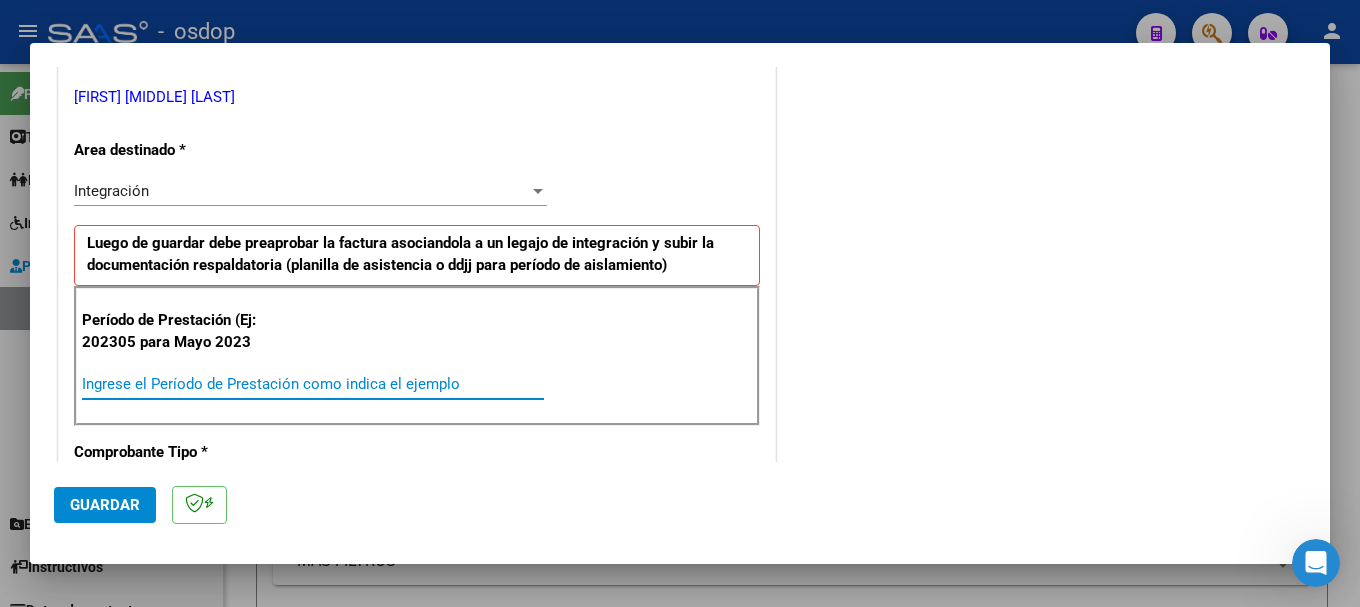 click on "Ingrese el Período de Prestación como indica el ejemplo" at bounding box center (313, 384) 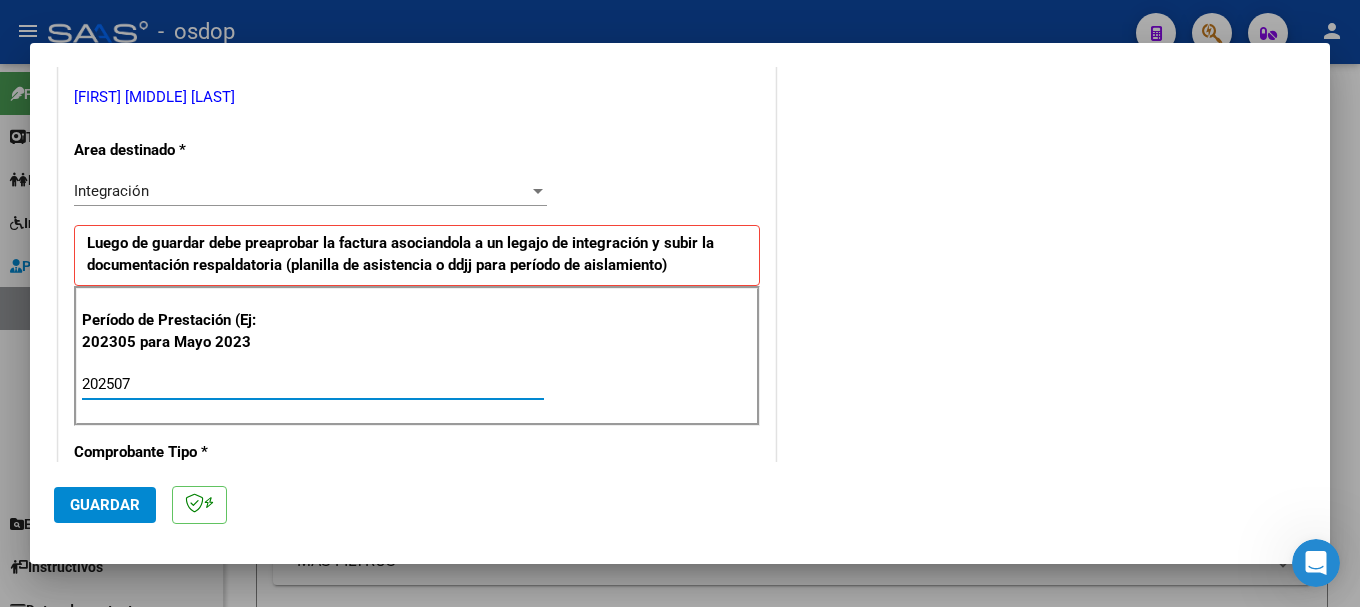 type on "202507" 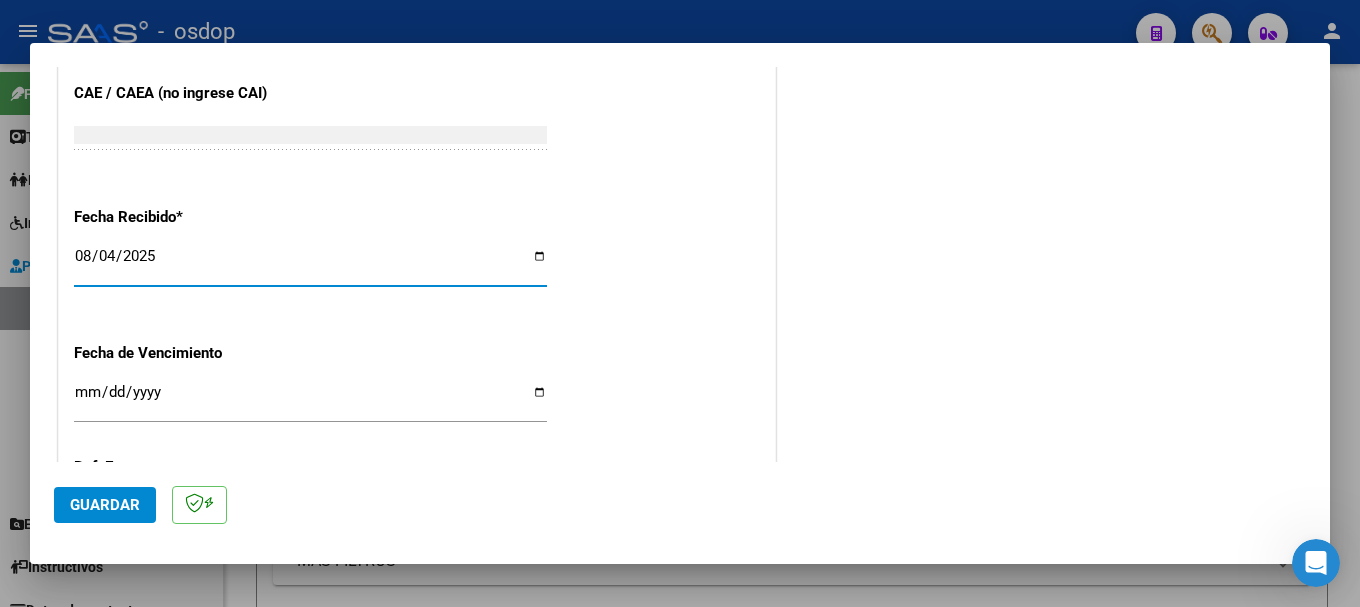 click on "Guardar" 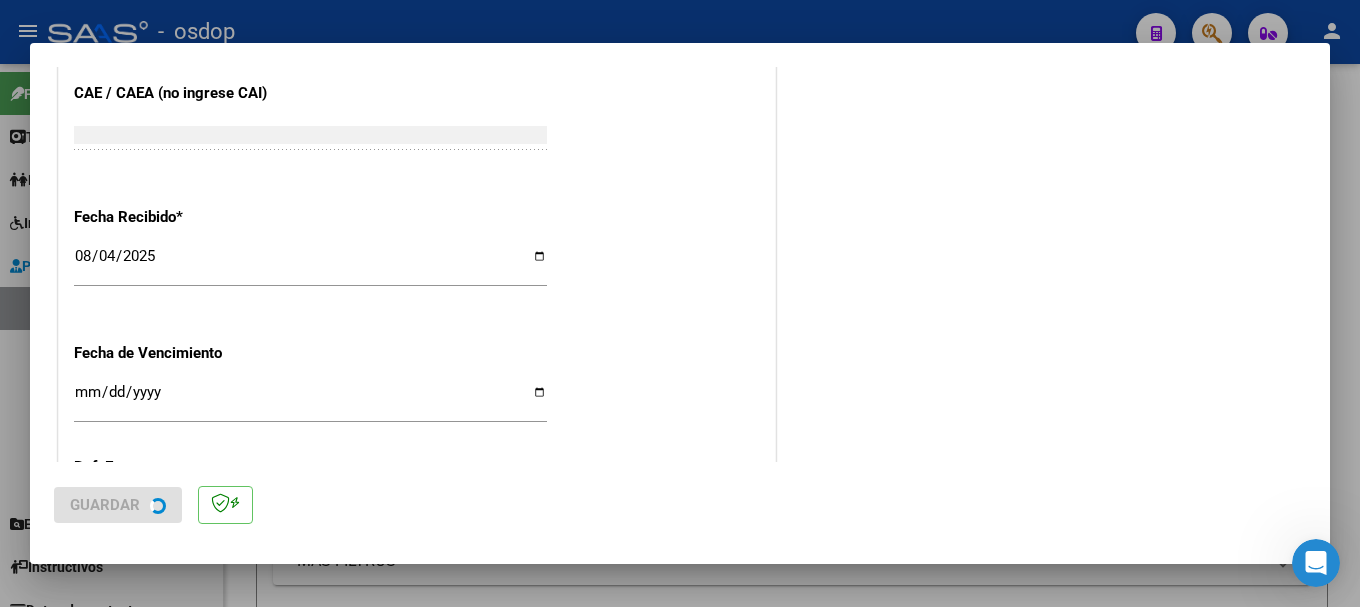 scroll, scrollTop: 0, scrollLeft: 0, axis: both 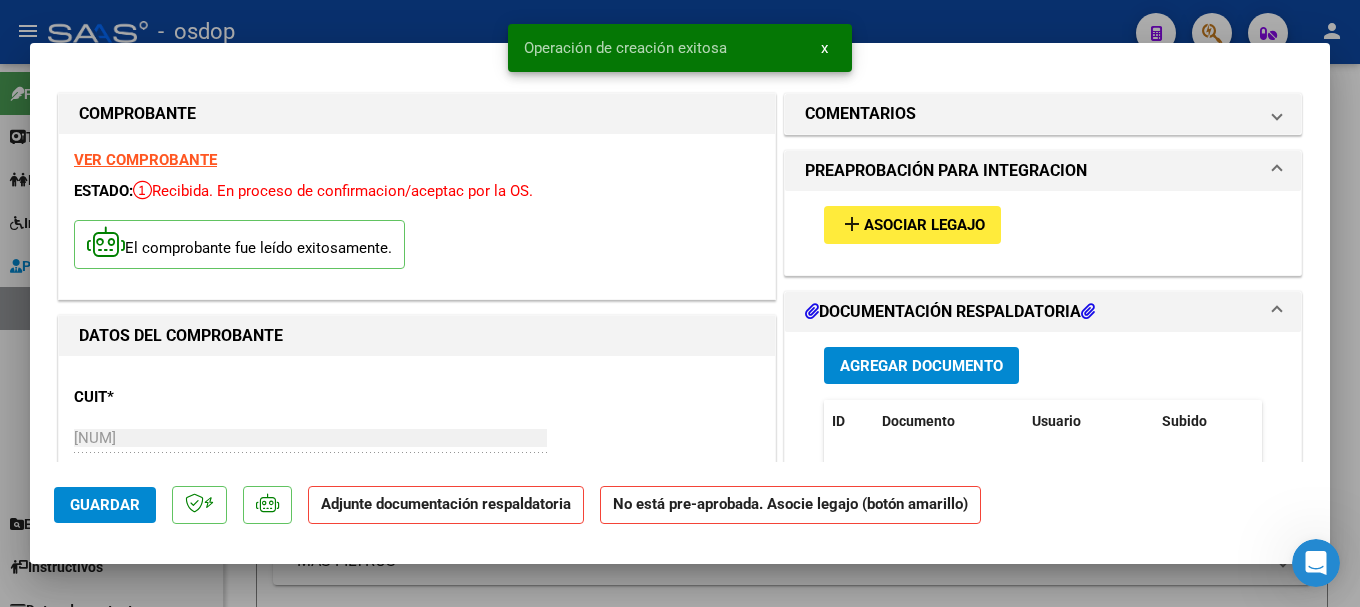click on "Agregar Documento" at bounding box center (921, 366) 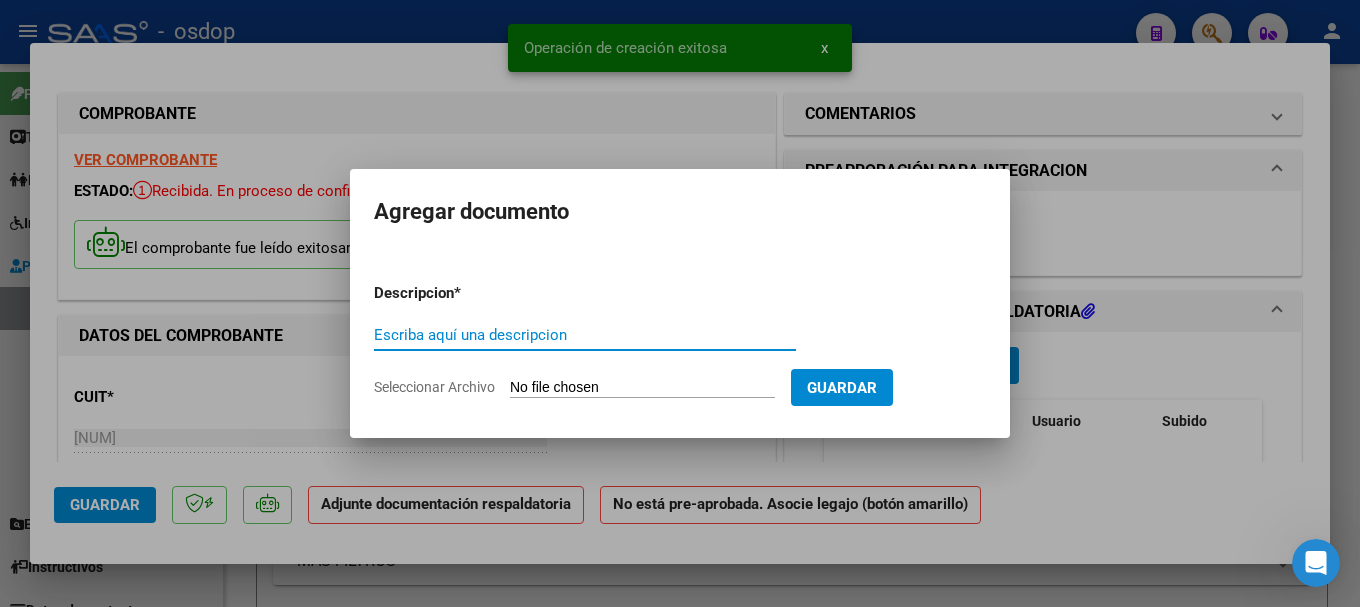 click on "Seleccionar Archivo" at bounding box center (642, 388) 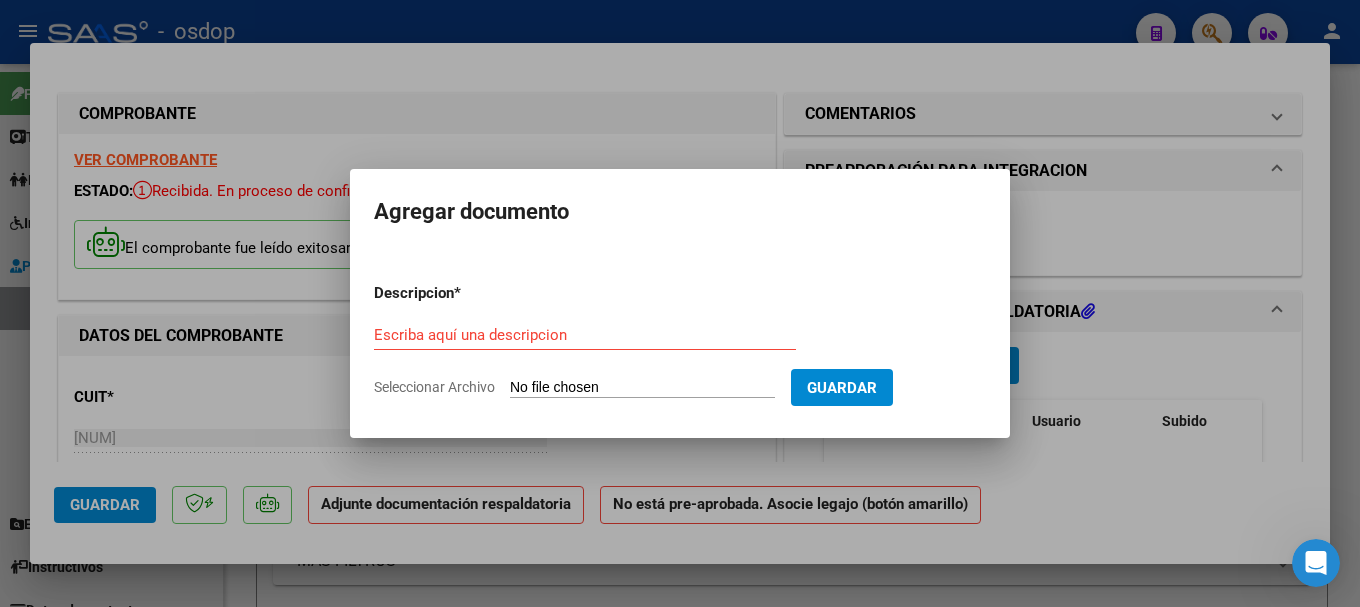 type on "C:\fakepath\Florentin Pierre Julio 25.pdf" 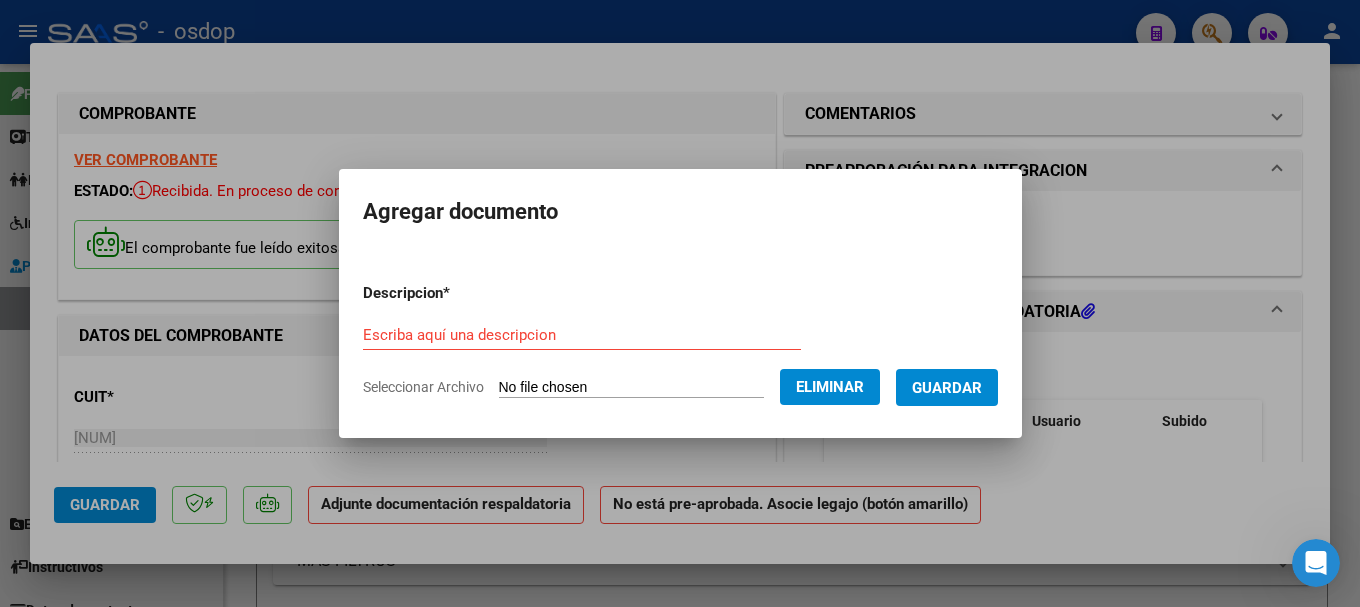 click on "Escriba aquí una descripcion" at bounding box center [582, 335] 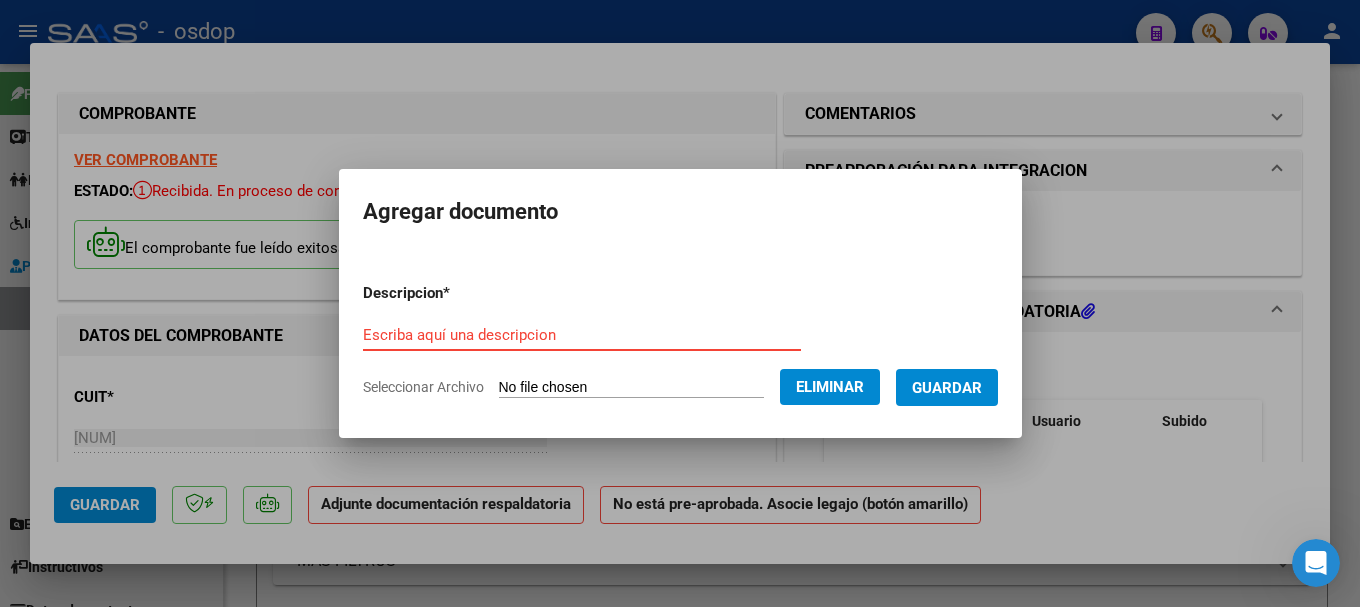 paste on "[FIRST] [LAST] [LAST] 25" 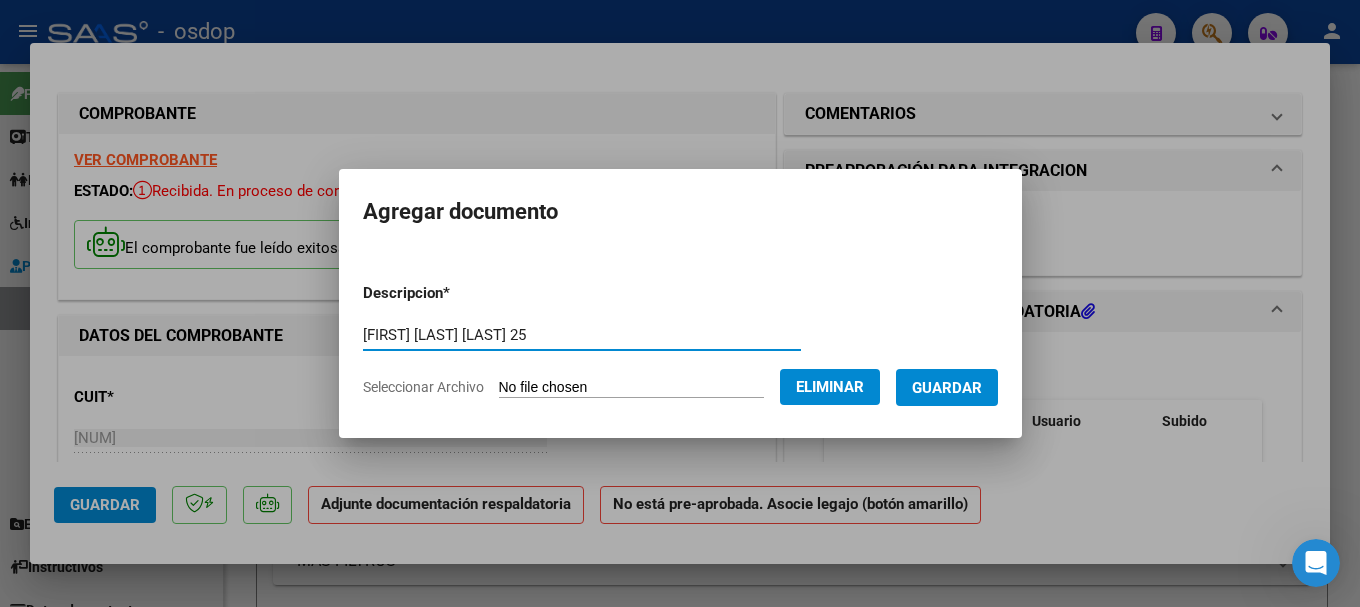 drag, startPoint x: 505, startPoint y: 336, endPoint x: 225, endPoint y: 335, distance: 280.0018 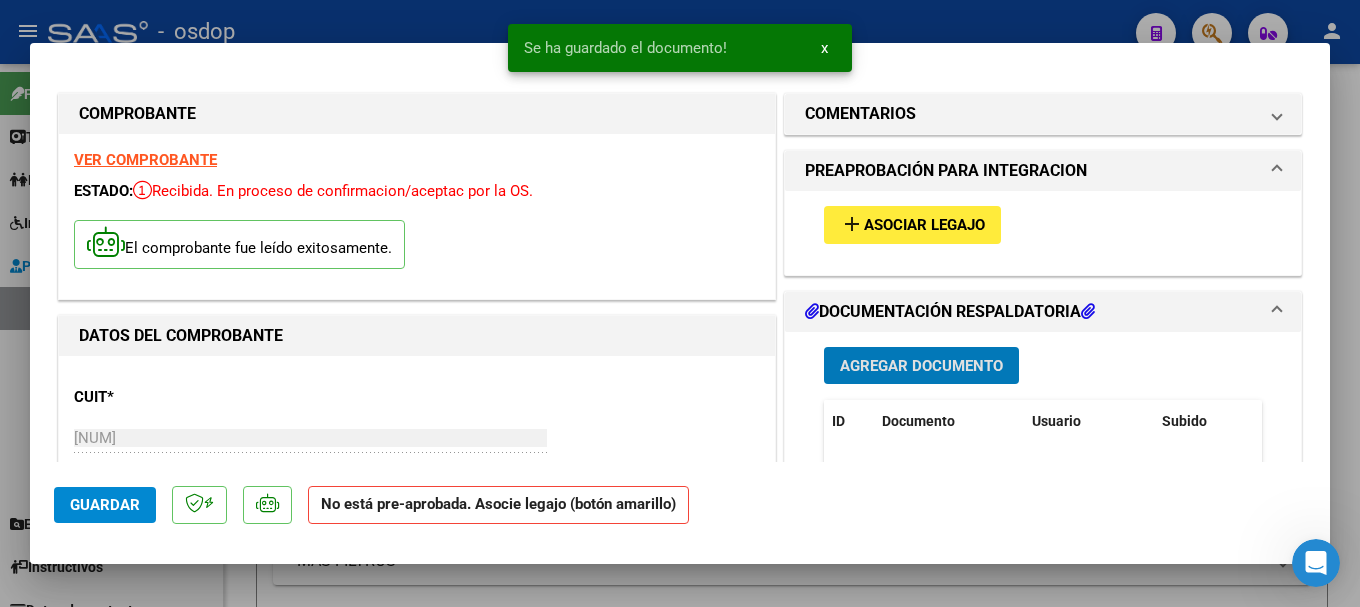click at bounding box center [680, 303] 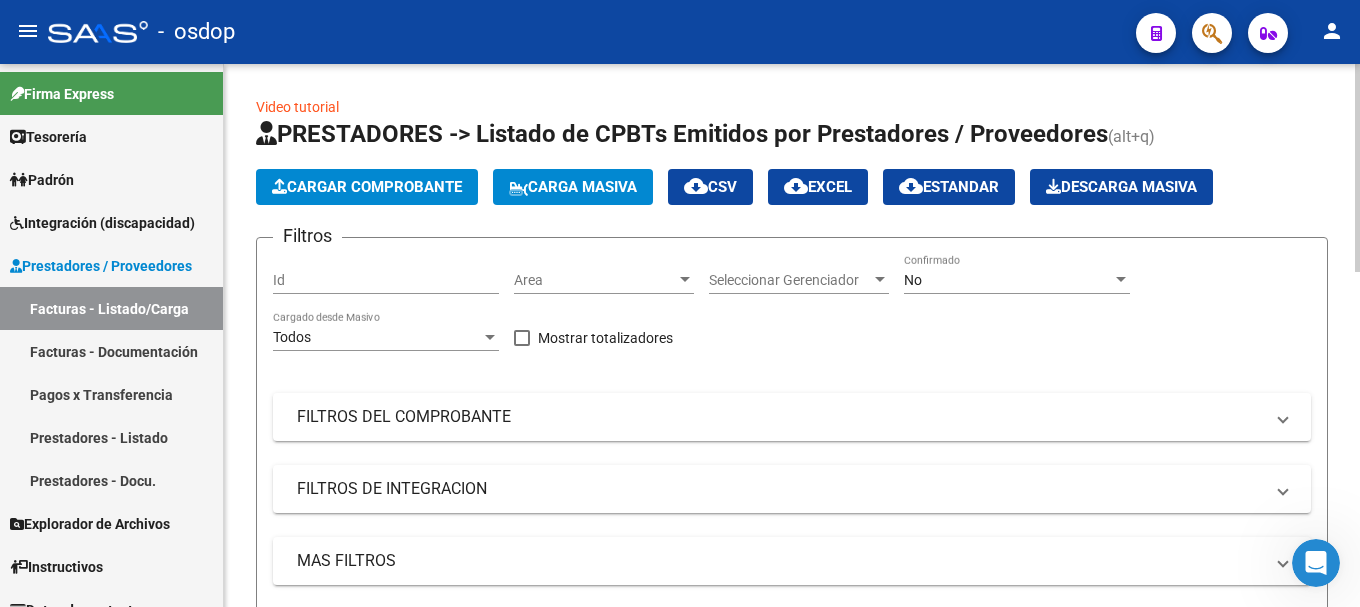 click on "Cargar Comprobante" 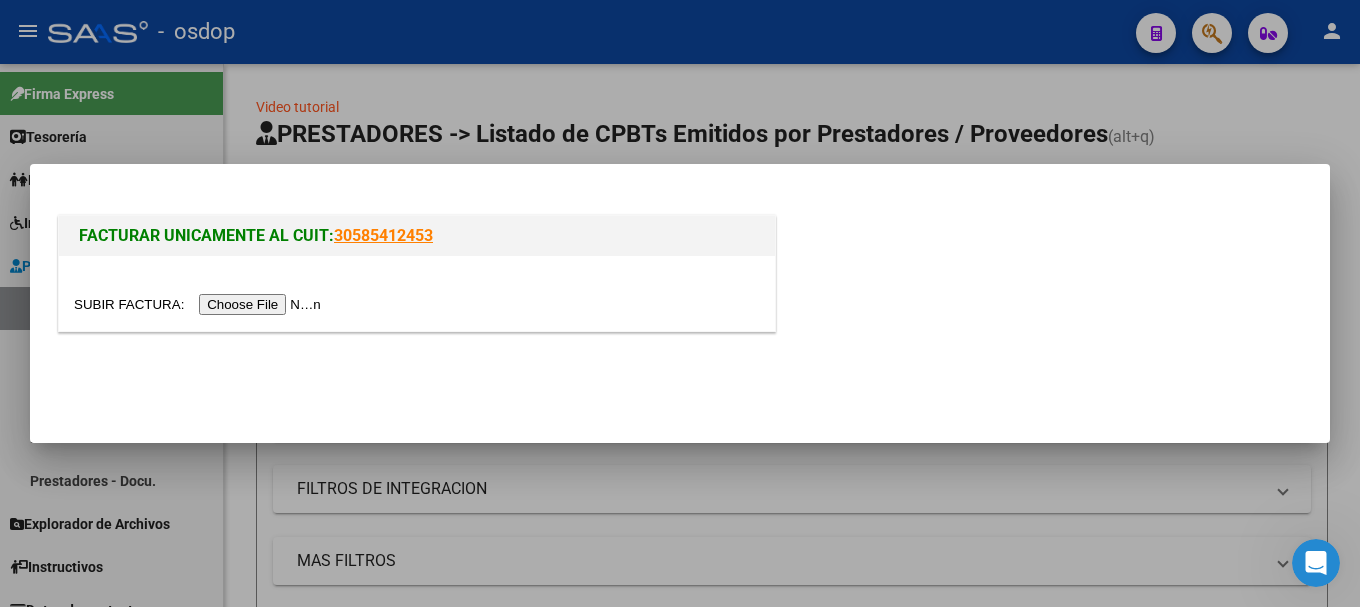 click at bounding box center [200, 304] 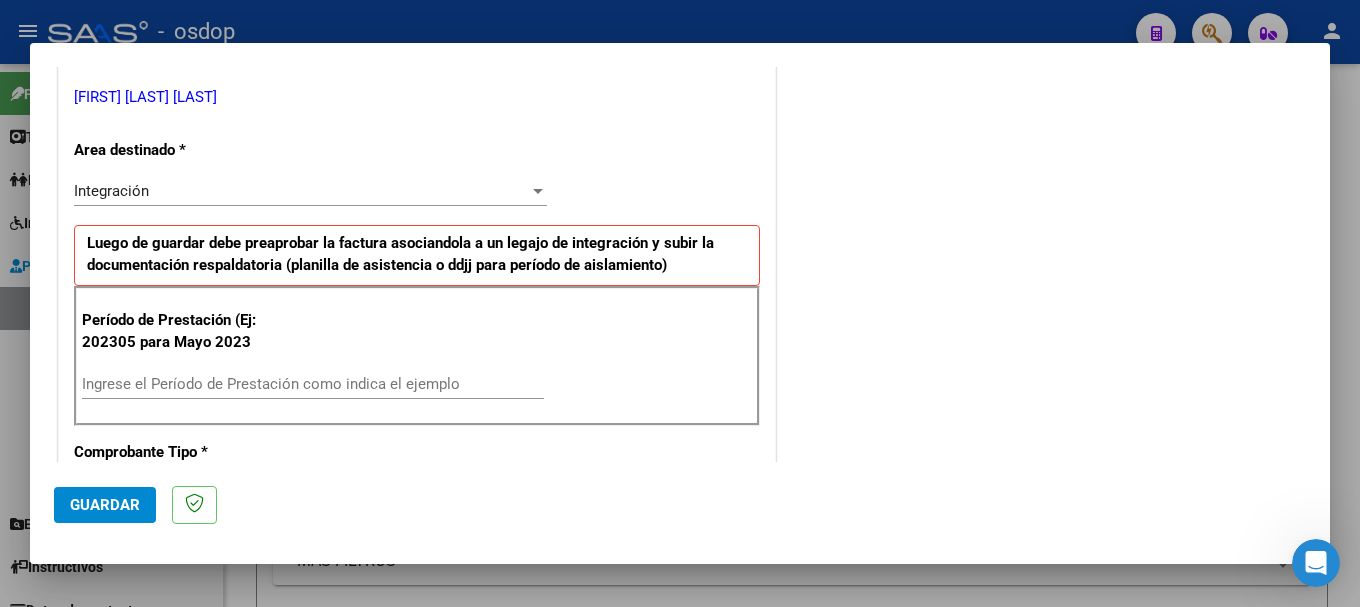 scroll, scrollTop: 600, scrollLeft: 0, axis: vertical 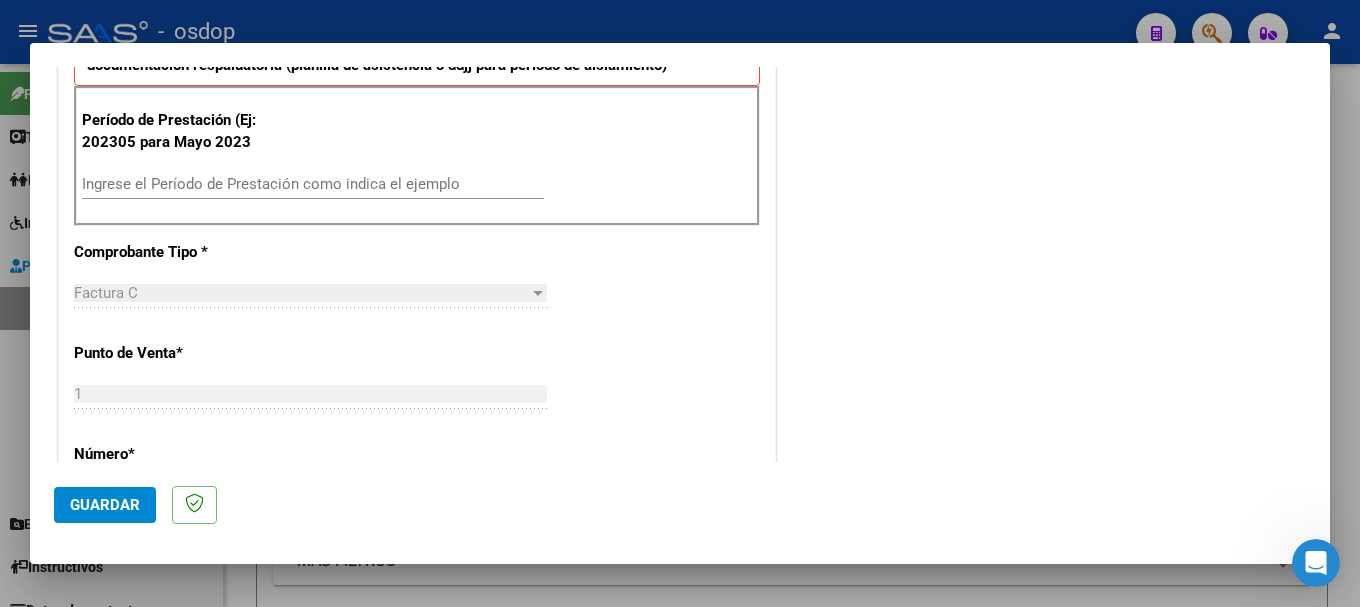 click on "Ingrese el Período de Prestación como indica el ejemplo" at bounding box center (313, 184) 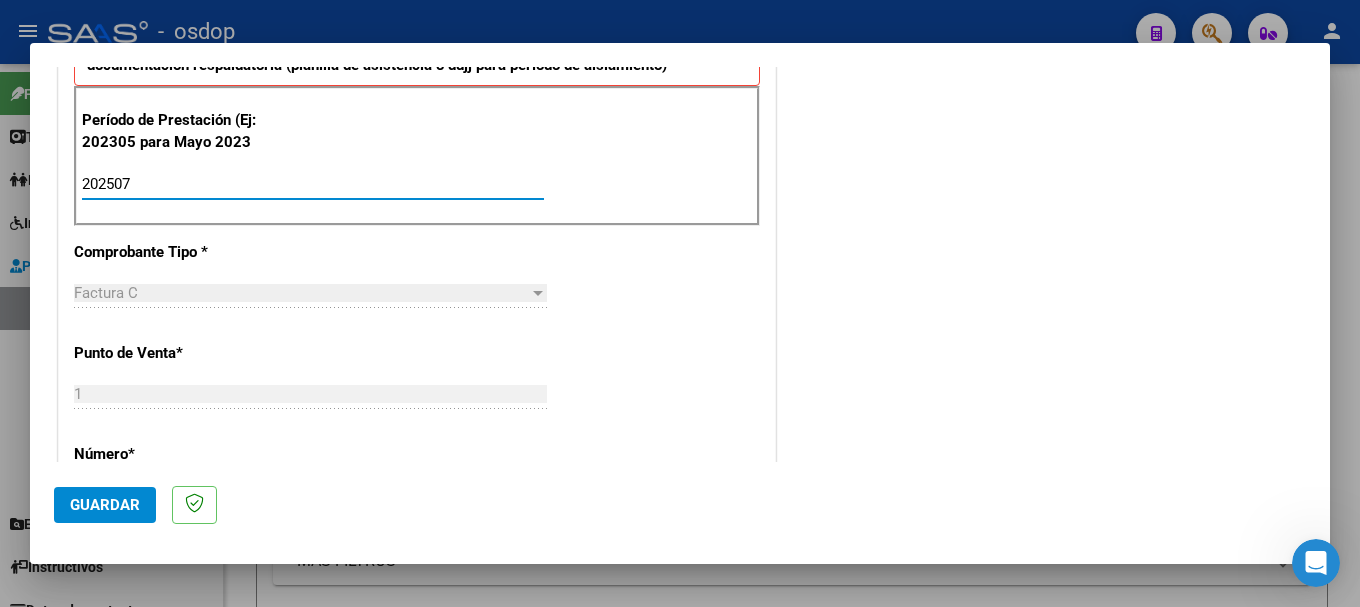 type on "202507" 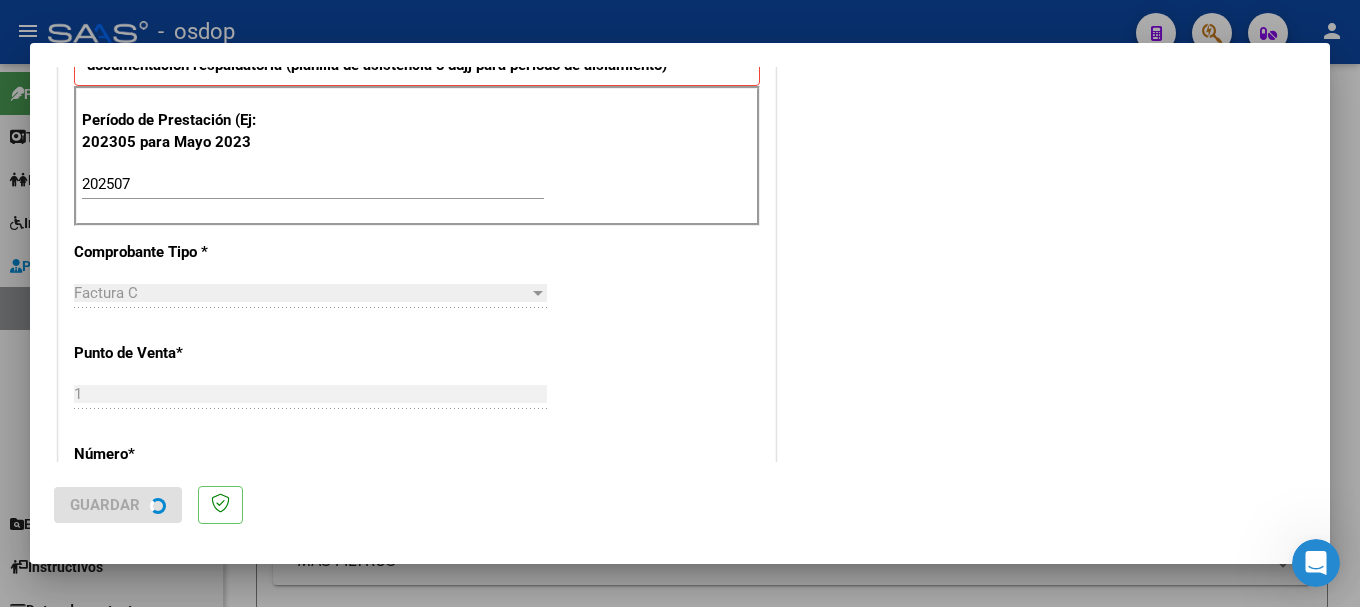 scroll, scrollTop: 0, scrollLeft: 0, axis: both 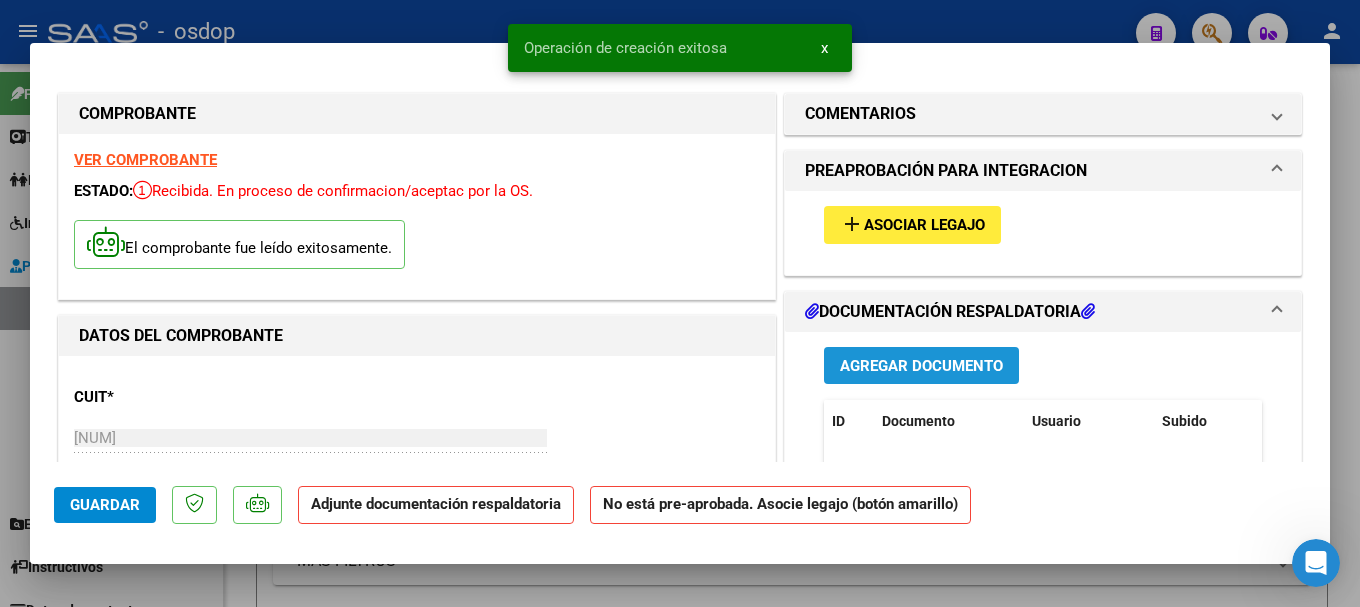 click on "Agregar Documento" at bounding box center (921, 366) 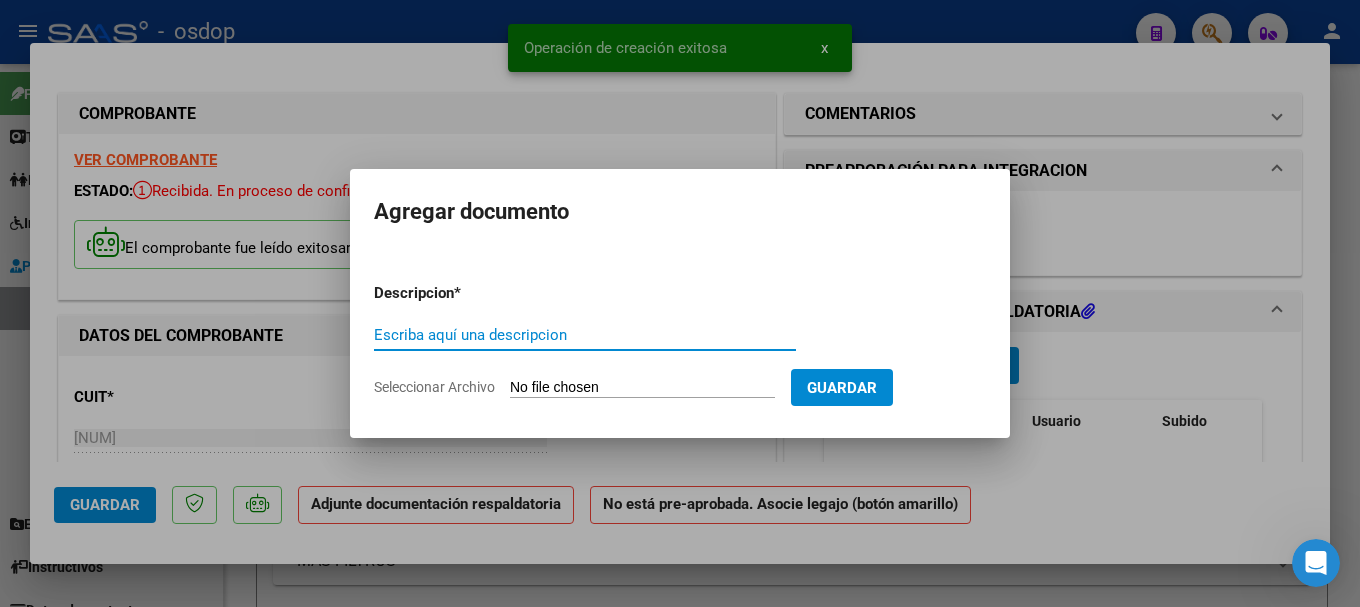 click on "Escriba aquí una descripcion" at bounding box center (585, 335) 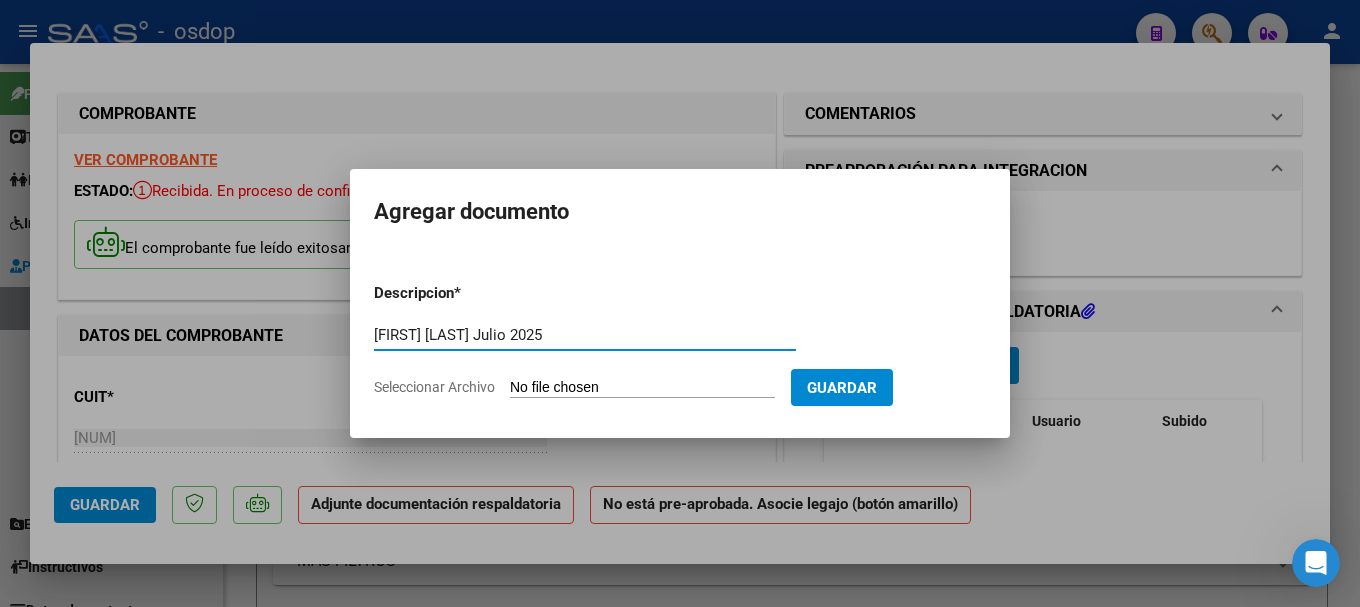 type on "[FIRST] [LAST] Julio 2025" 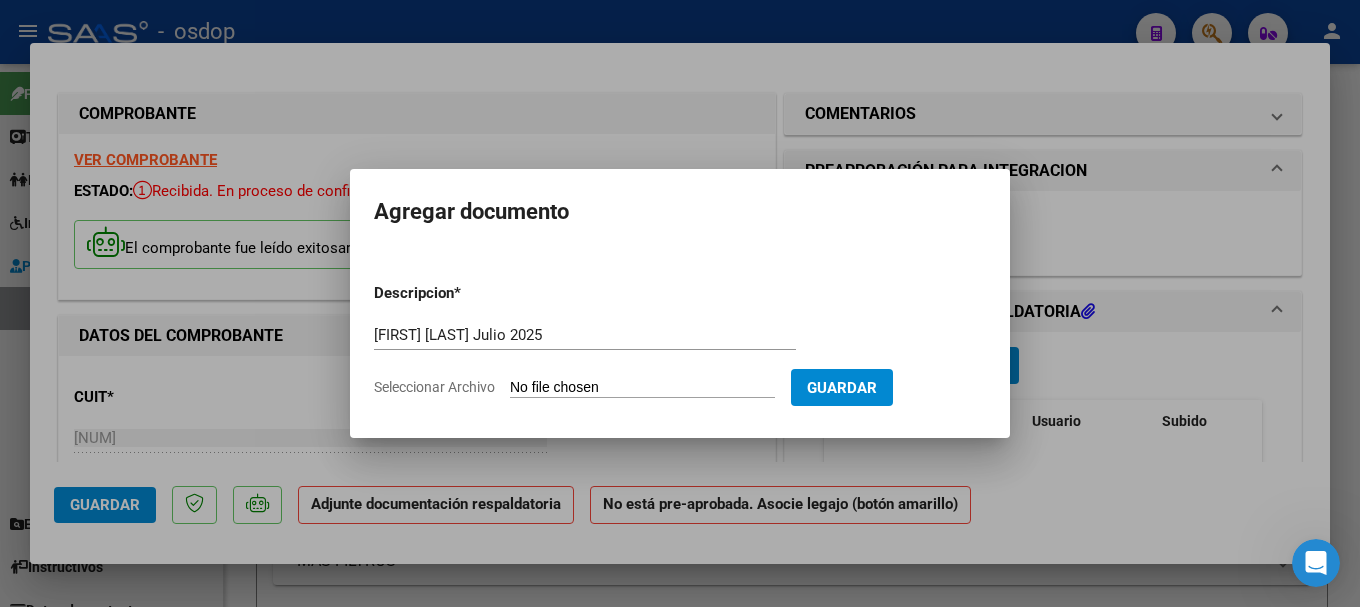 type on "C:\fakepath\[FIRST] [LAST] Julio 2025.pdf" 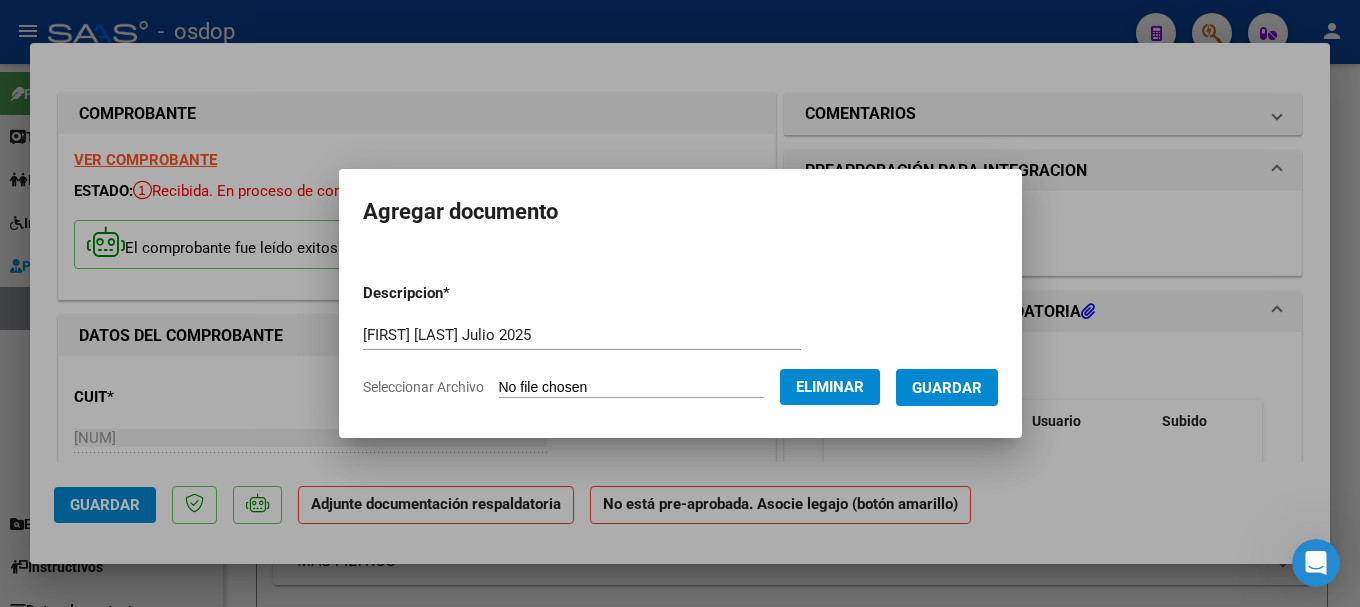 click on "Guardar" at bounding box center [947, 388] 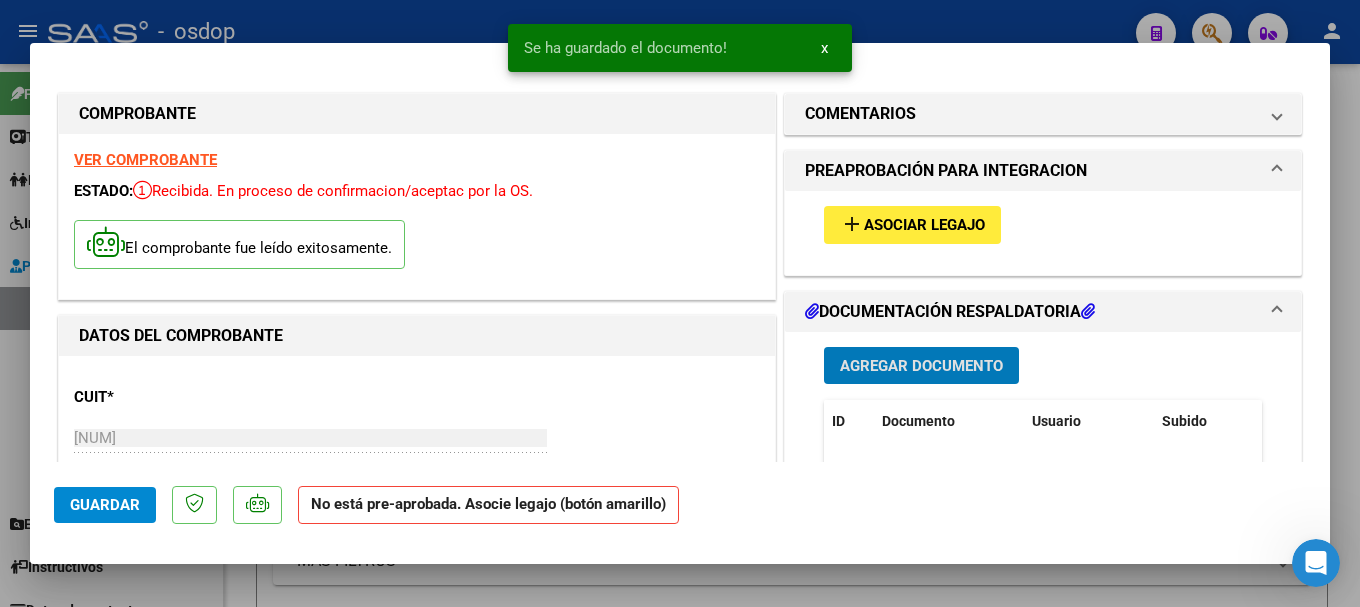 click on "Asociar Legajo" at bounding box center [924, 226] 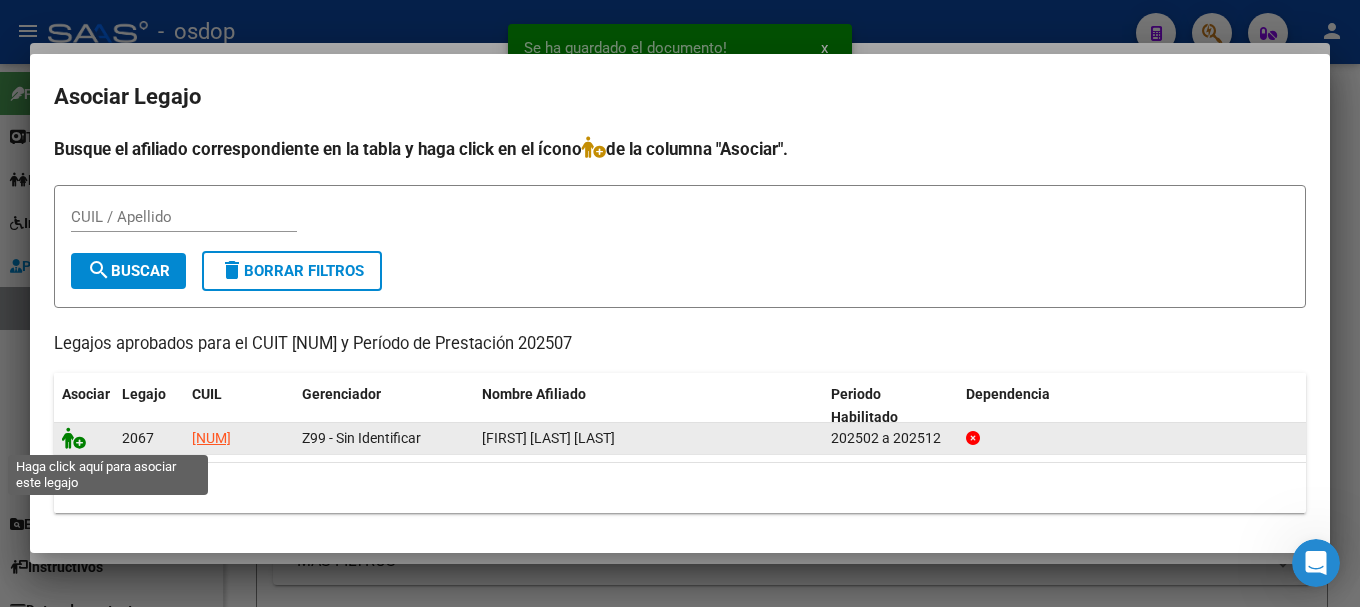 click 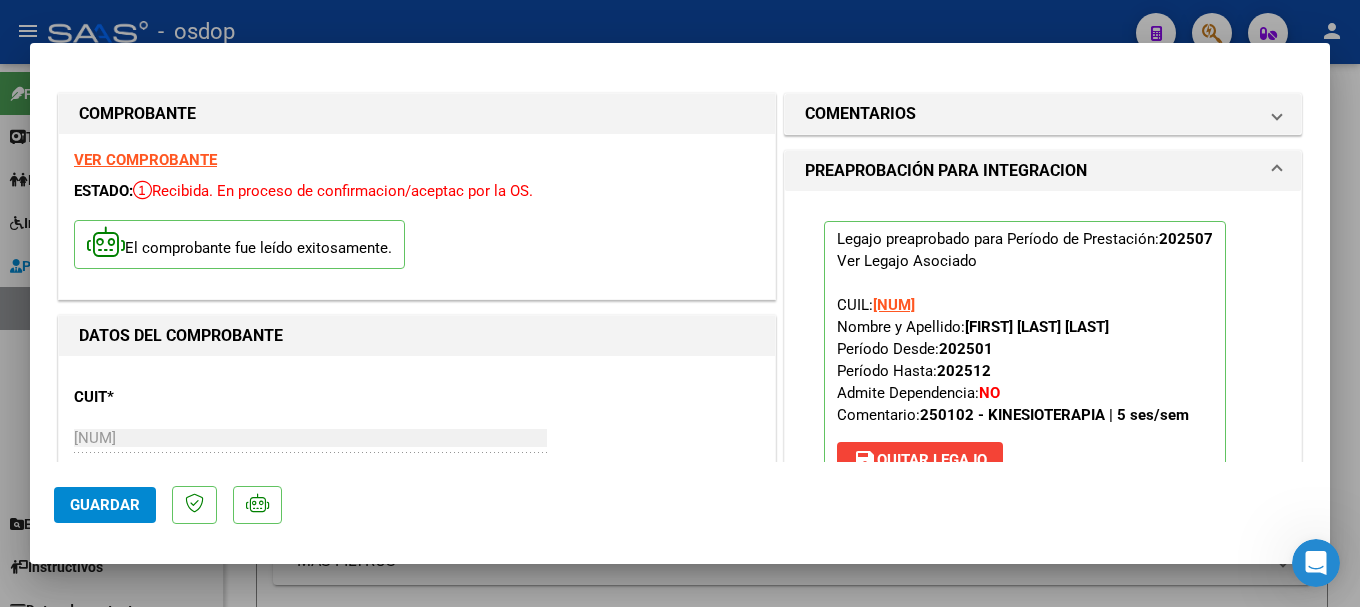 click on "Guardar" 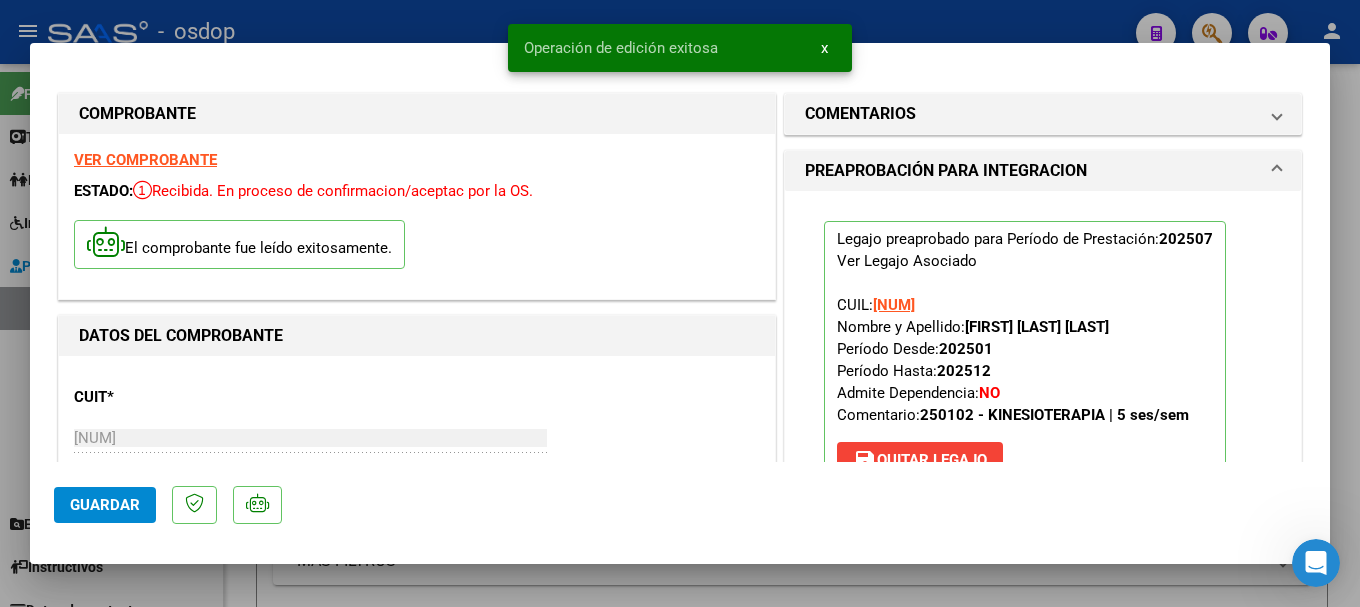 click at bounding box center (680, 303) 